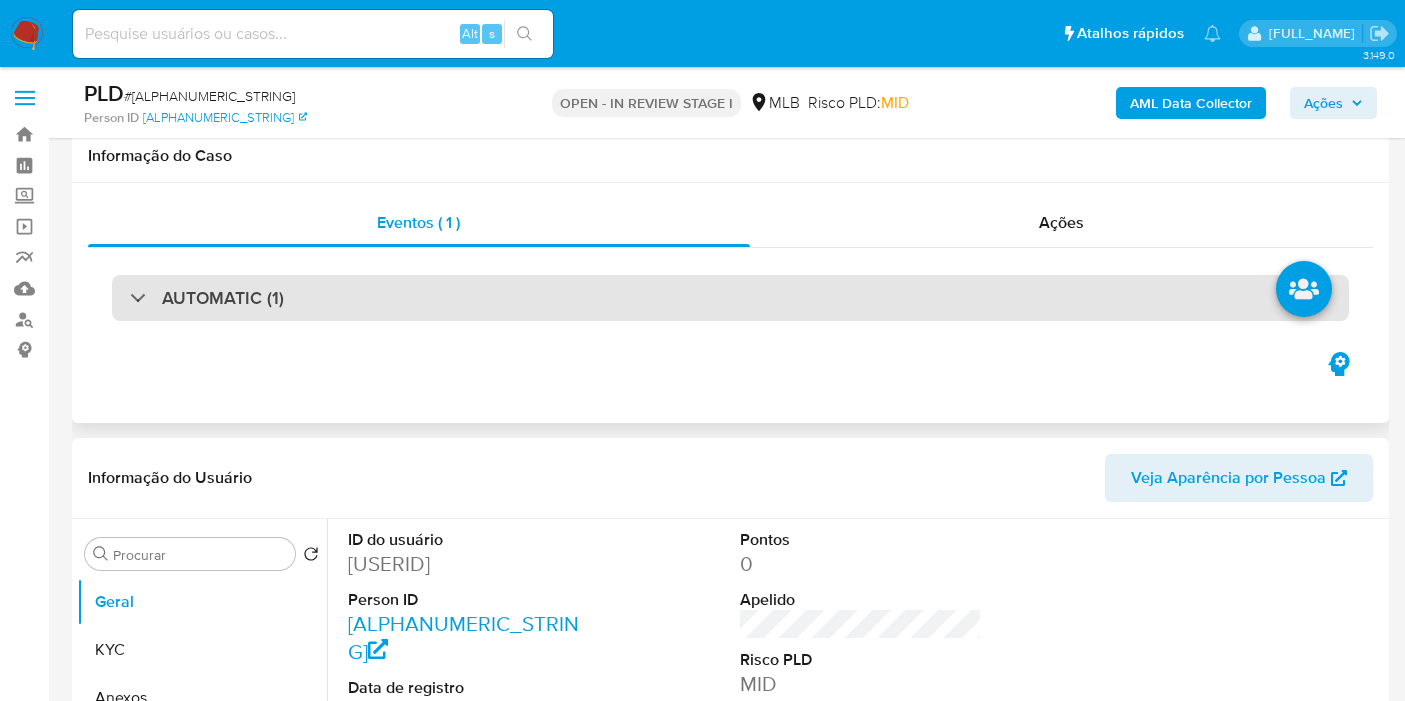 scroll, scrollTop: 137, scrollLeft: 0, axis: vertical 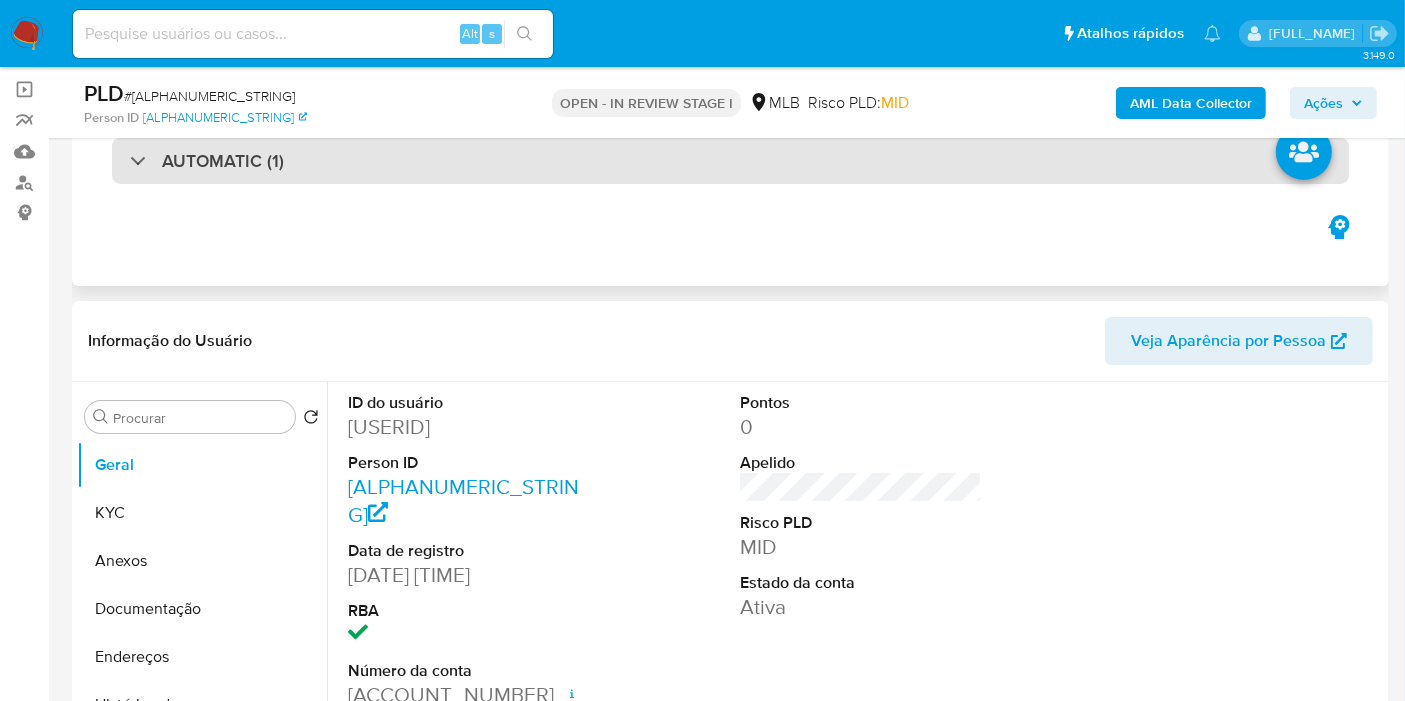 click on "AUTOMATIC (1)" at bounding box center [730, 161] 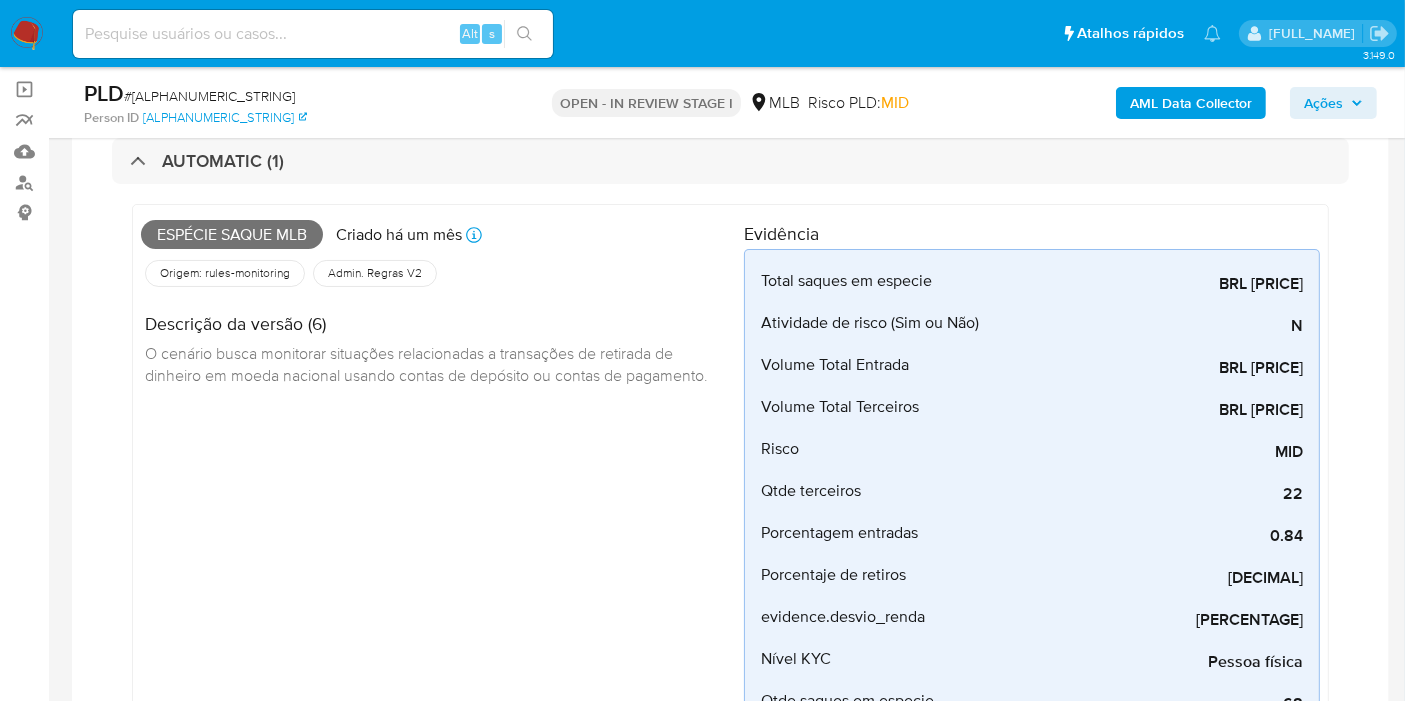 click on "Espécie saque mlb" at bounding box center (232, 235) 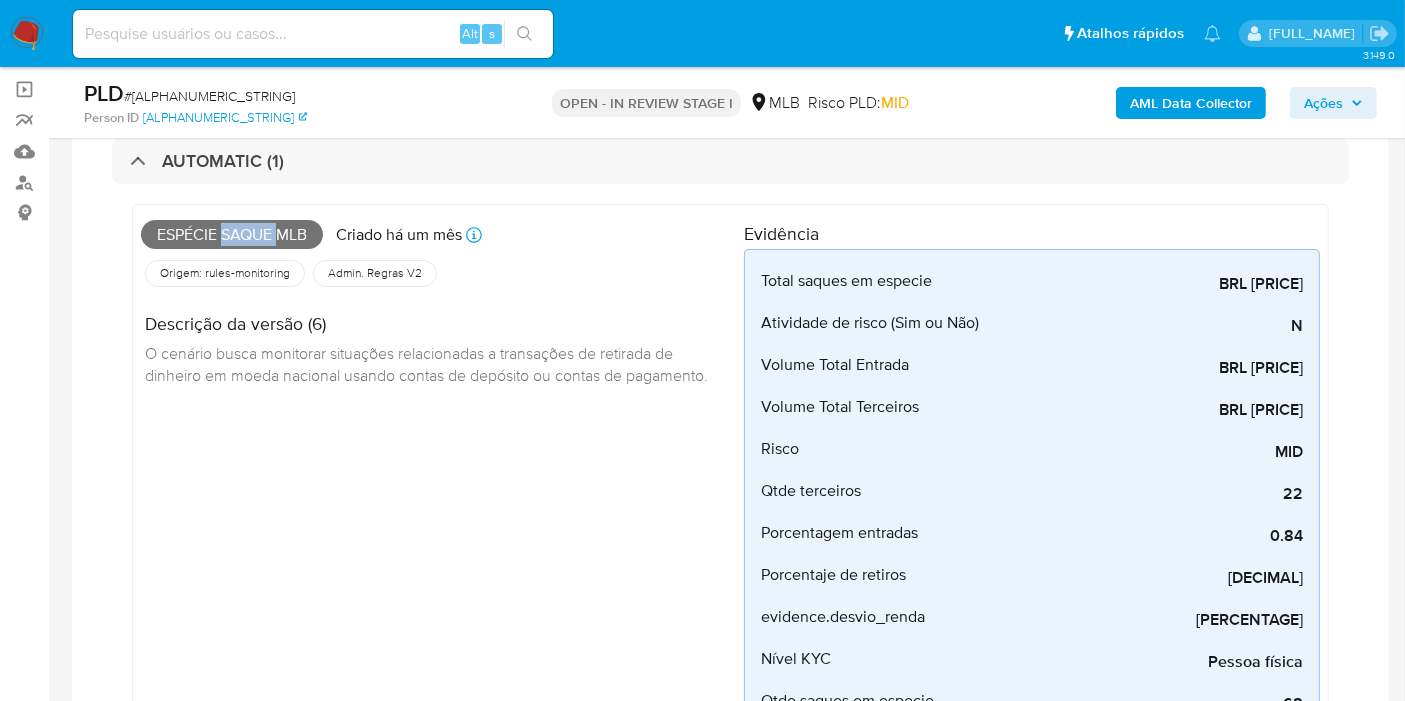 click on "Espécie saque mlb" at bounding box center [232, 235] 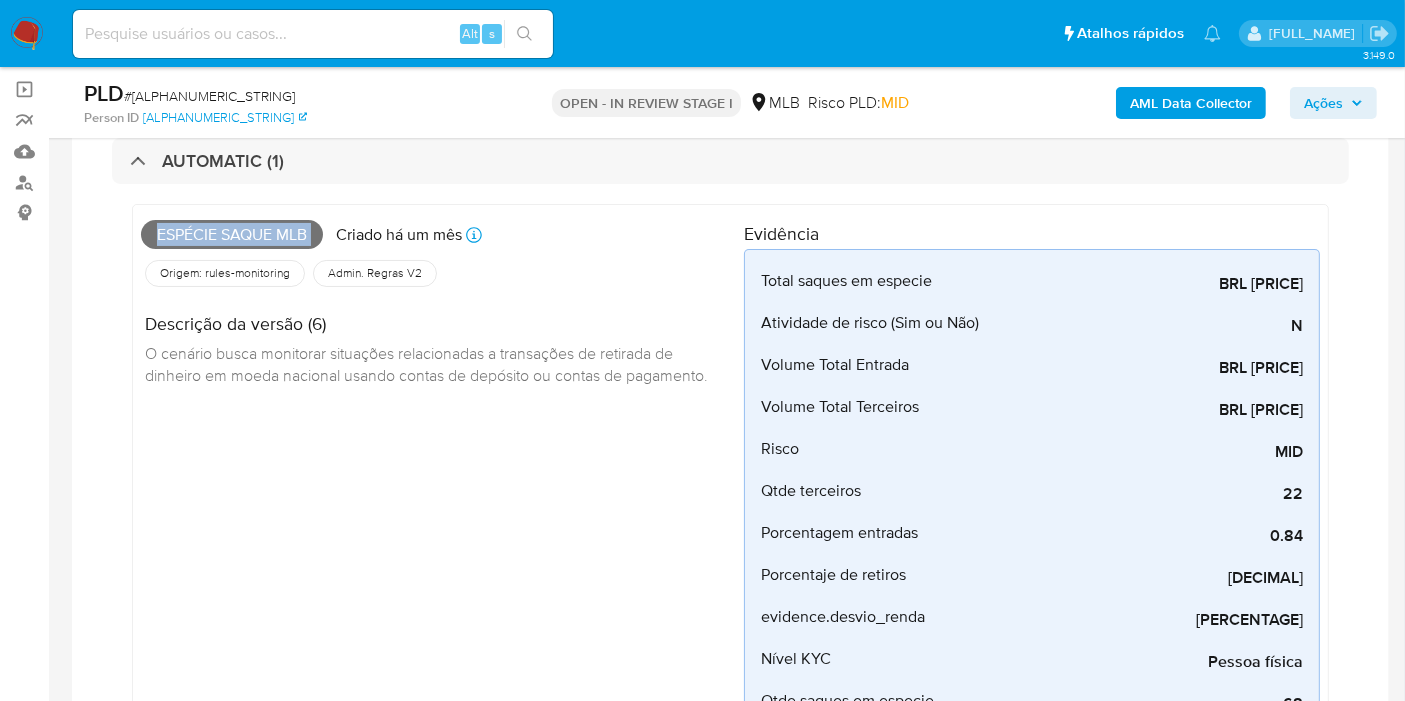 click on "Espécie saque mlb" at bounding box center (232, 235) 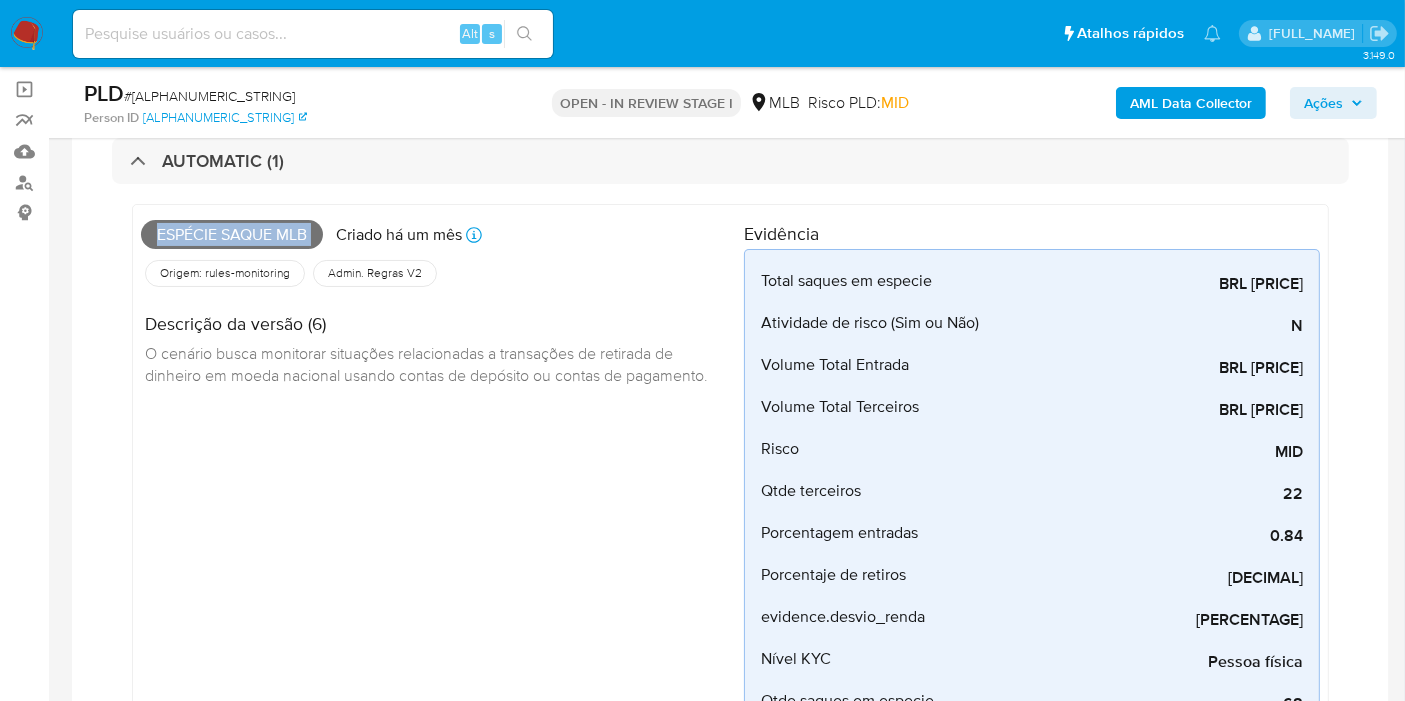 click on "Ações" at bounding box center [1333, 103] 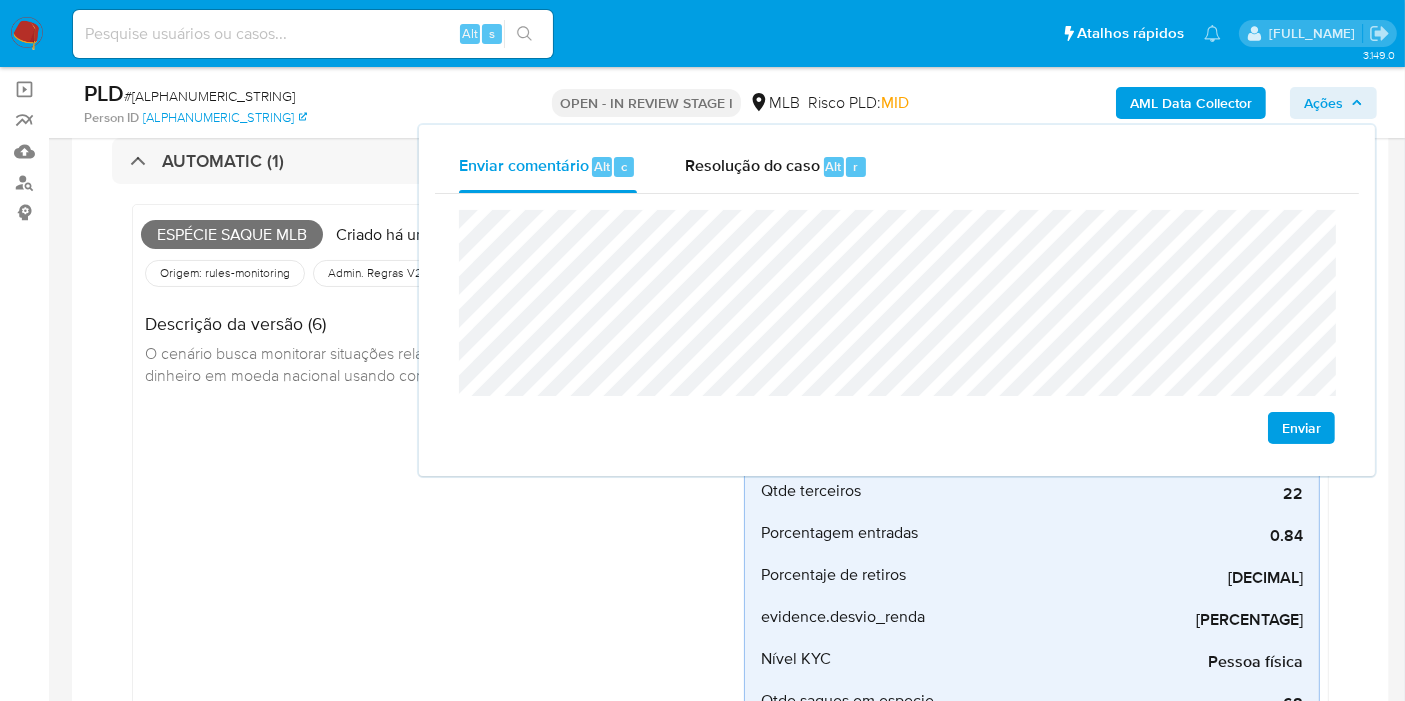 click on "Espécie saque mlb Criado há um mês   Criado: 12/07/2025 01:03:06 Origem: rules-monitoring    Referência ao id da tabela de resultados da regra em rules-monitoring Admin. Regras V2 Descrição da versão (6) O cenário busca monitorar situações relacionadas a transações de retirada de dinheiro em moeda nacional usando contas de depósito ou contas de pagamento." at bounding box center (442, 536) 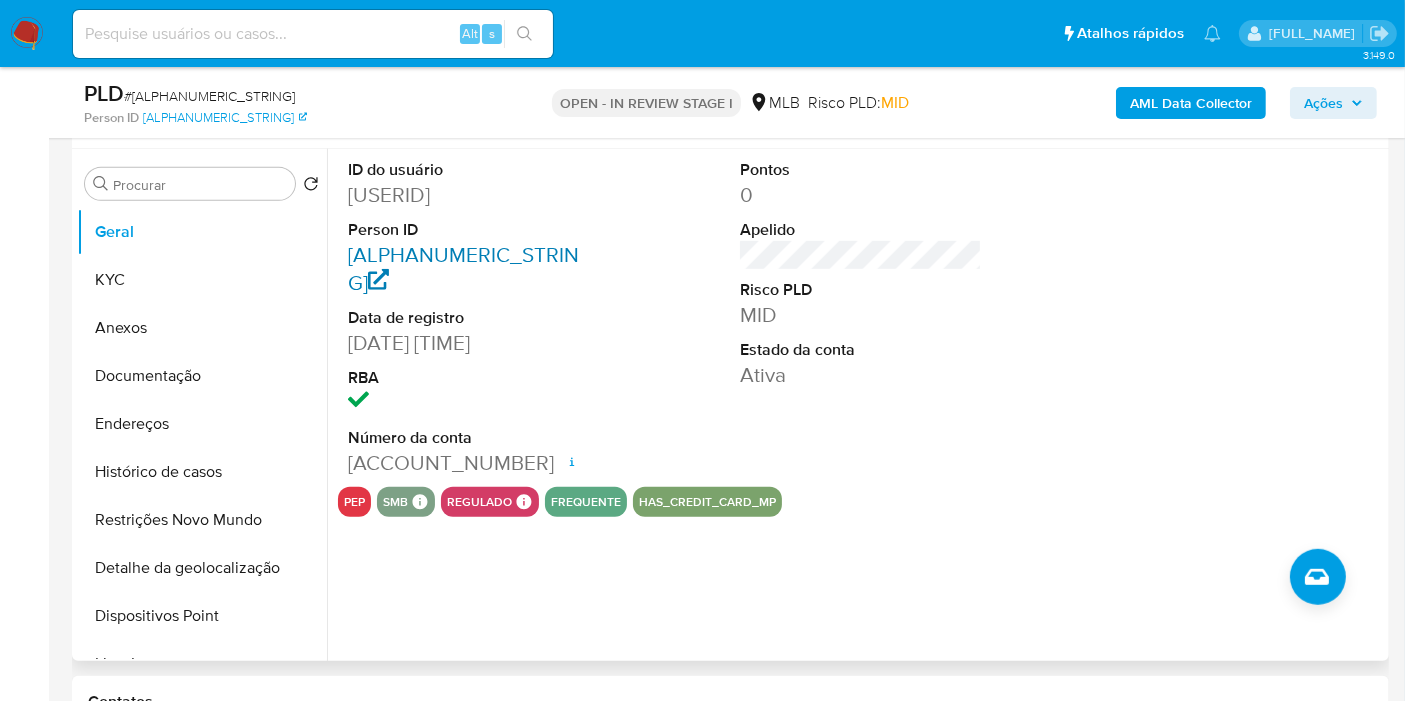 scroll, scrollTop: 1025, scrollLeft: 0, axis: vertical 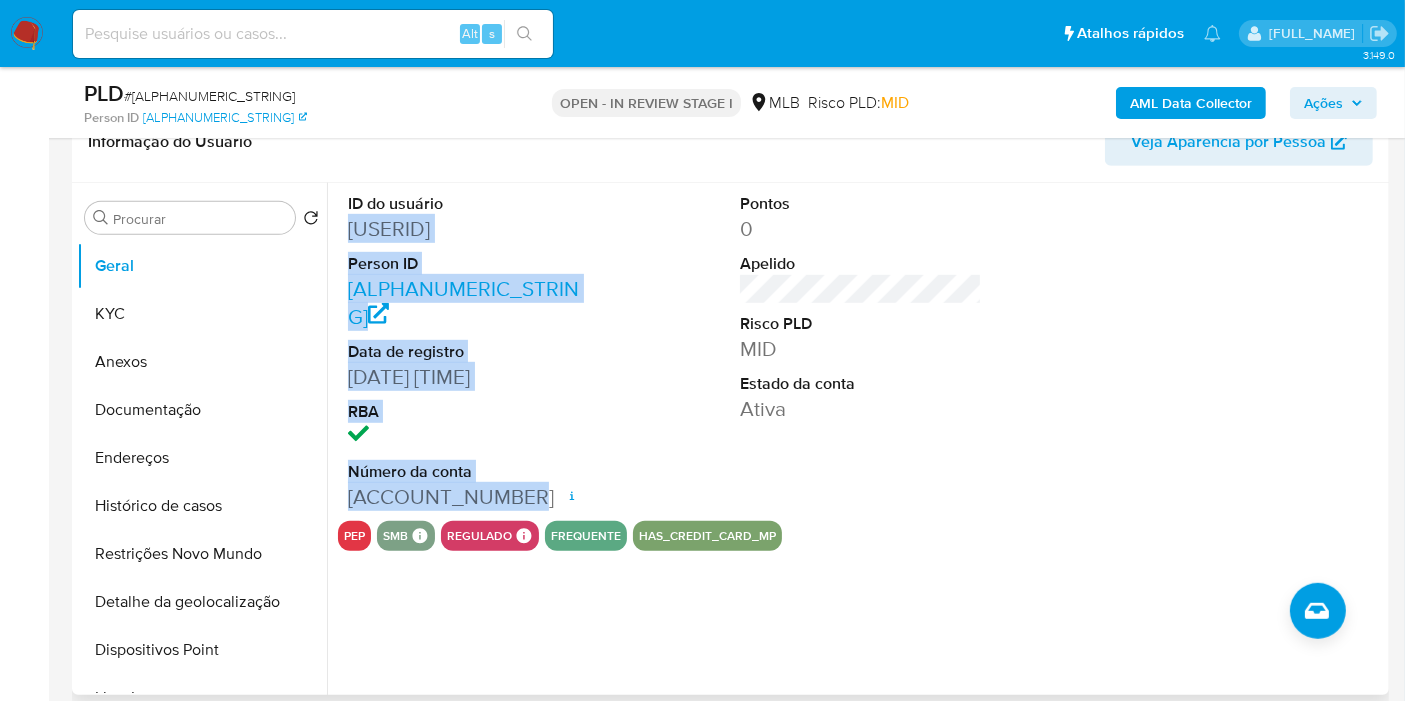 drag, startPoint x: 345, startPoint y: 224, endPoint x: 528, endPoint y: 488, distance: 321.2242 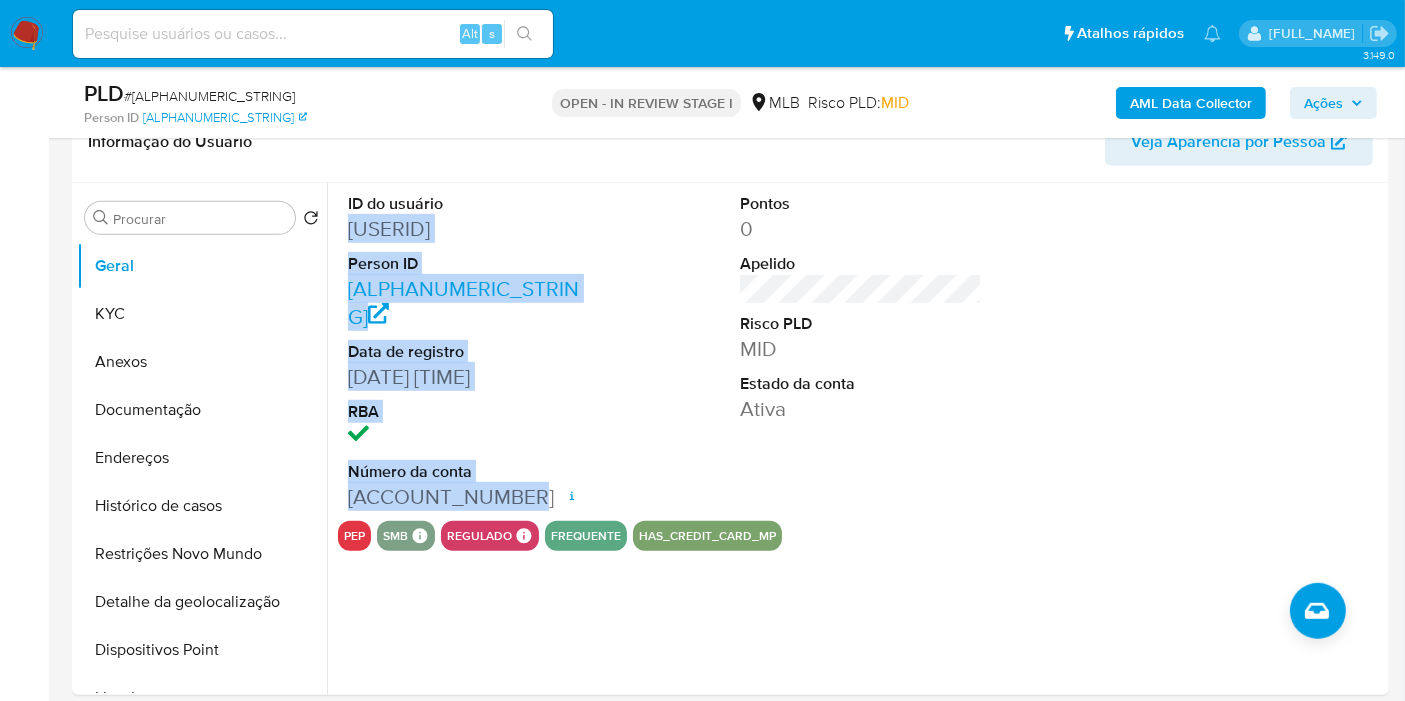 click on "Ações" at bounding box center [1333, 103] 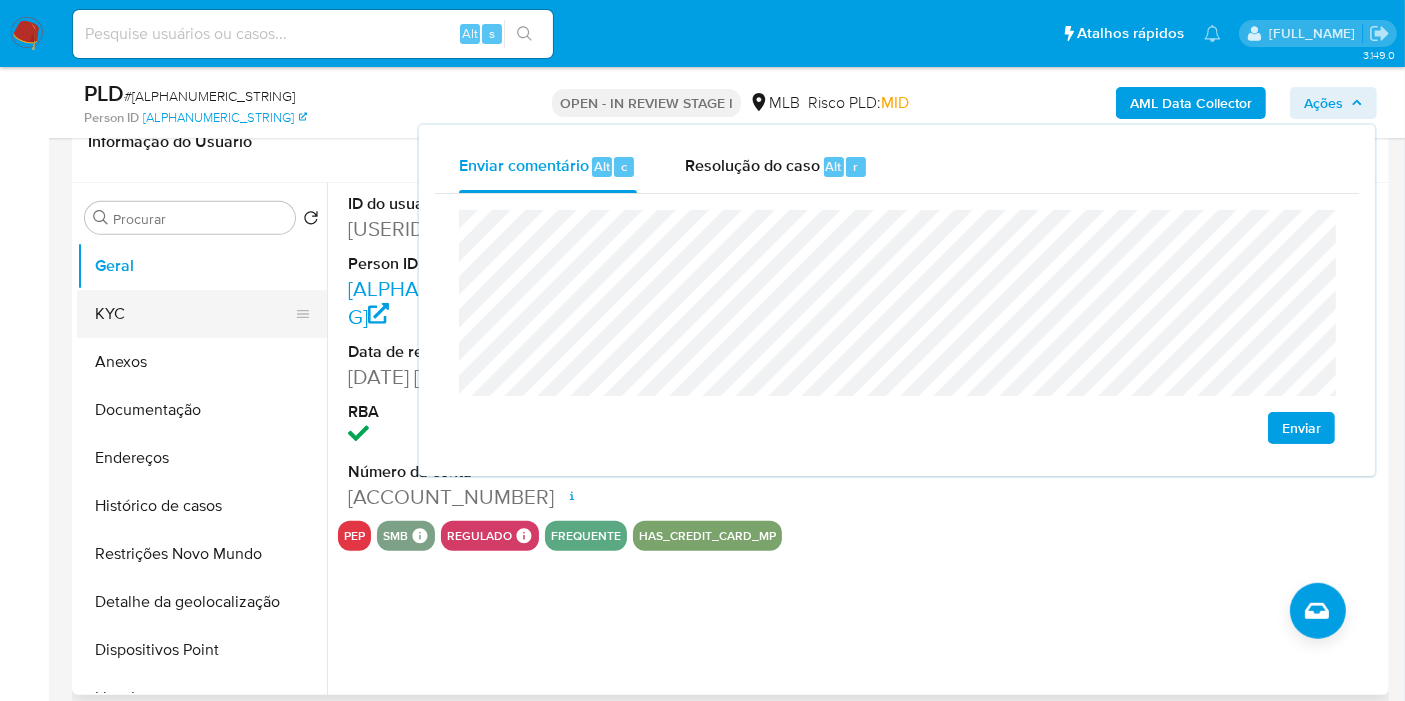 click on "KYC" at bounding box center (194, 314) 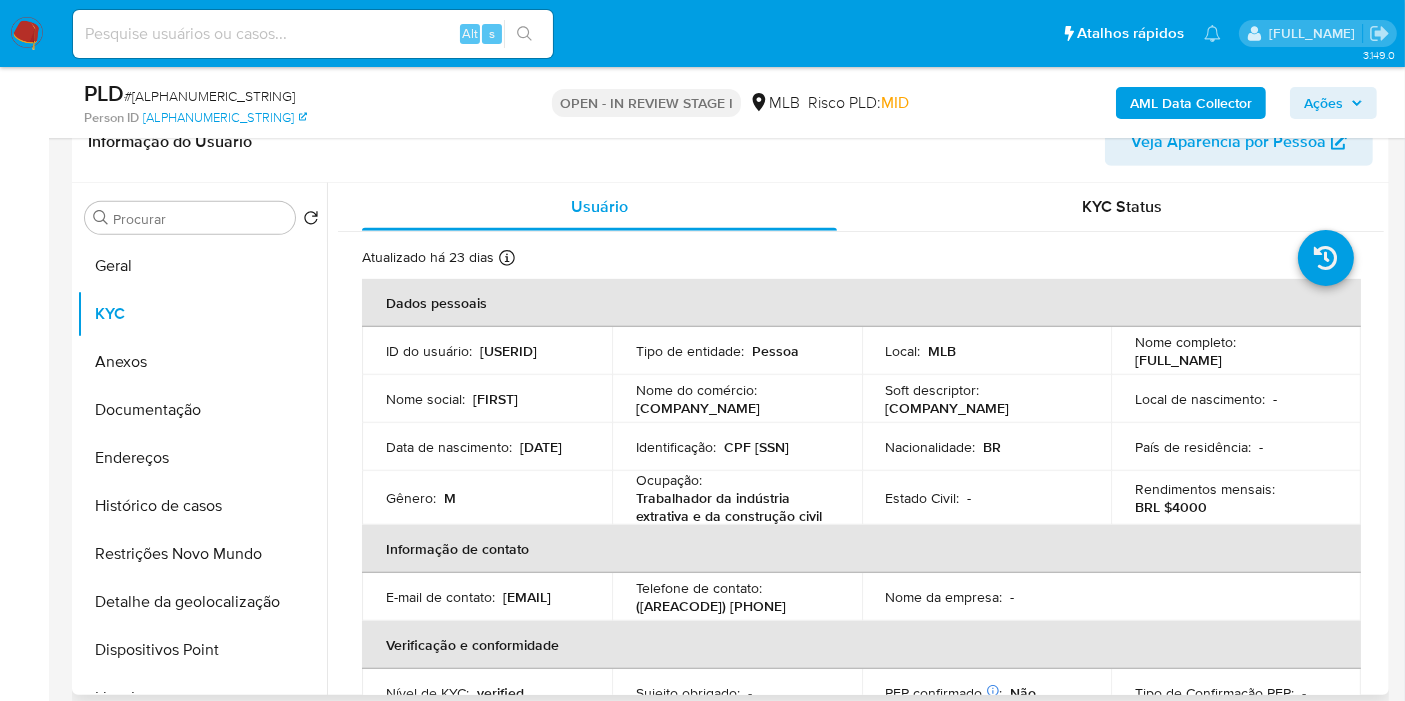 click on "CPF 05285184100" at bounding box center (756, 447) 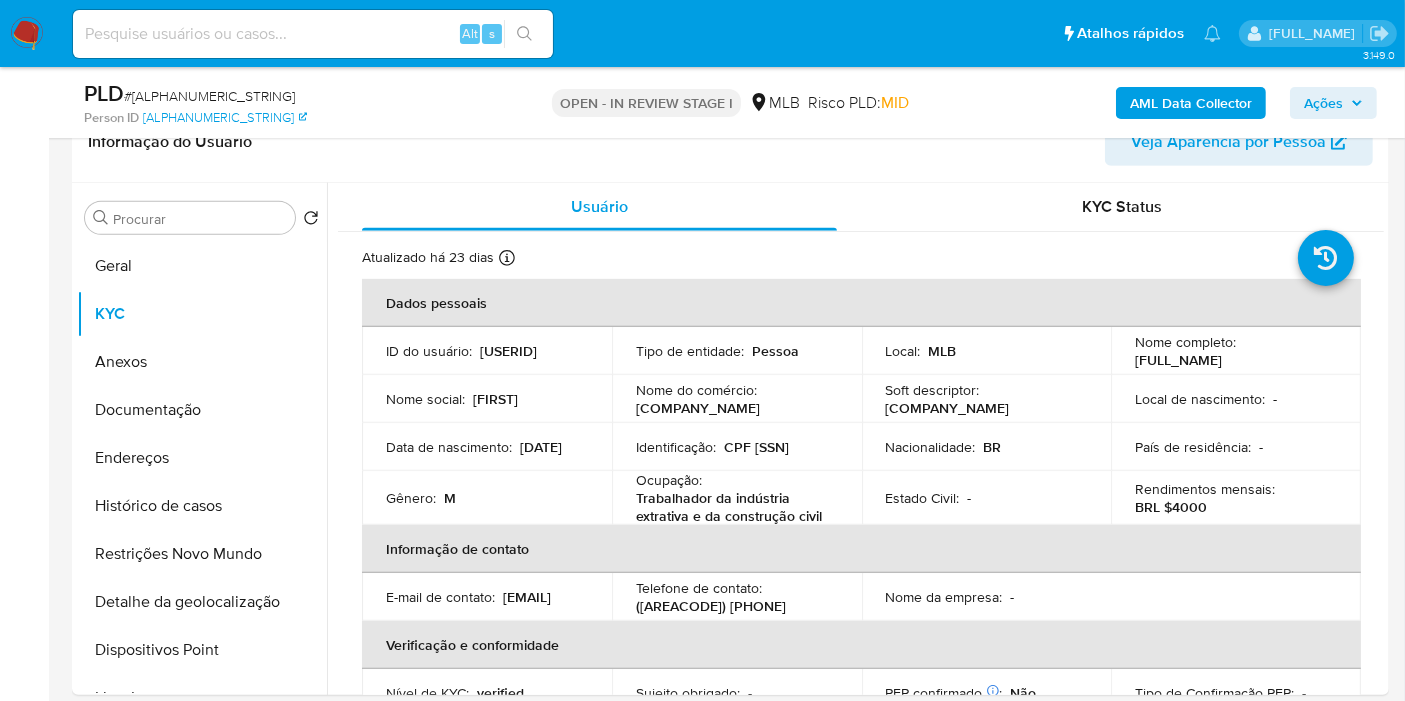 click on "Ações" at bounding box center [1323, 103] 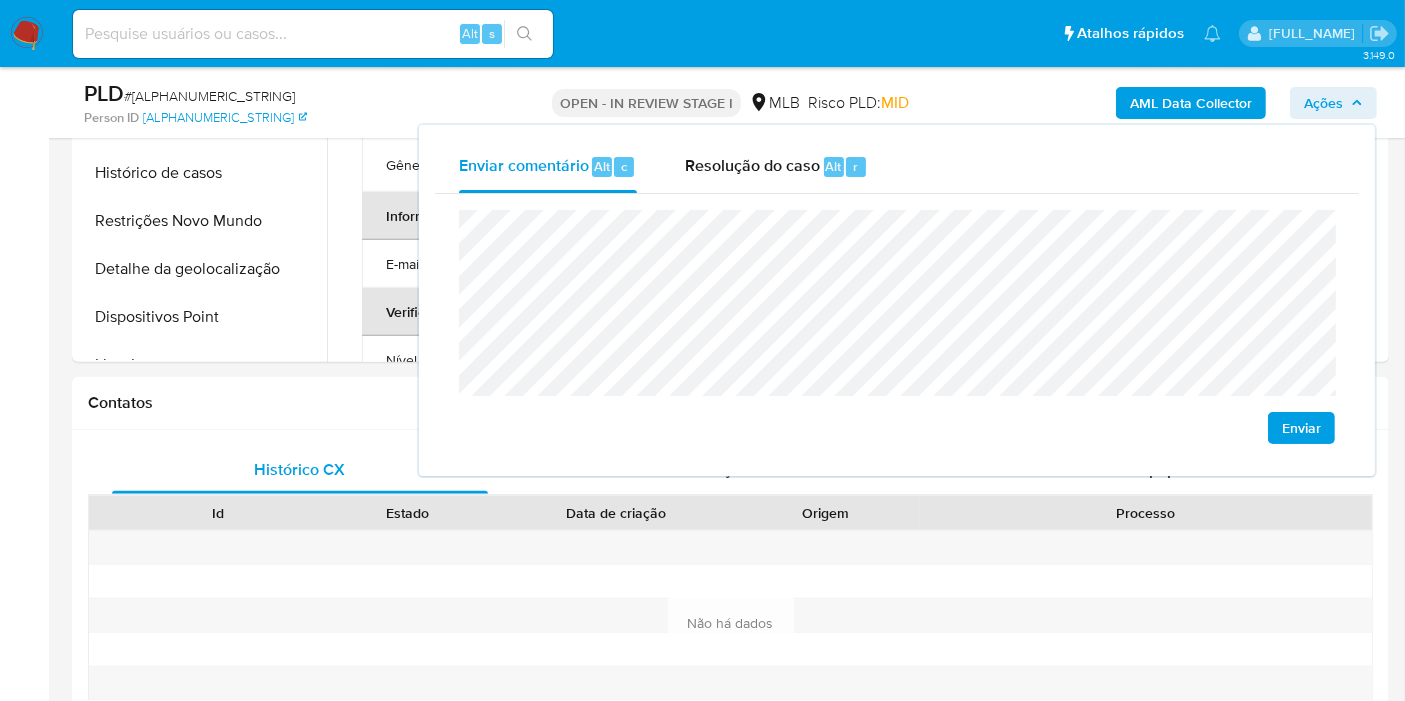 scroll, scrollTop: 1359, scrollLeft: 0, axis: vertical 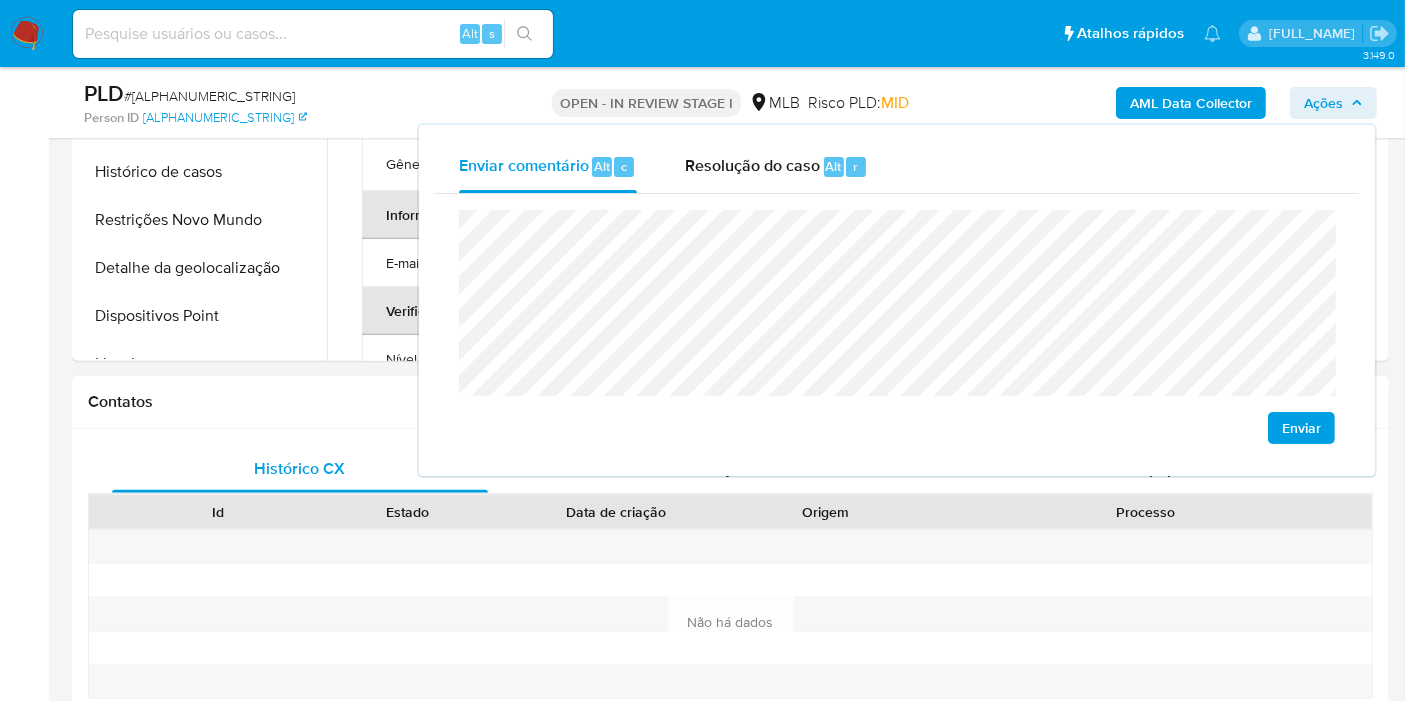 click on "Contatos" at bounding box center [730, 402] 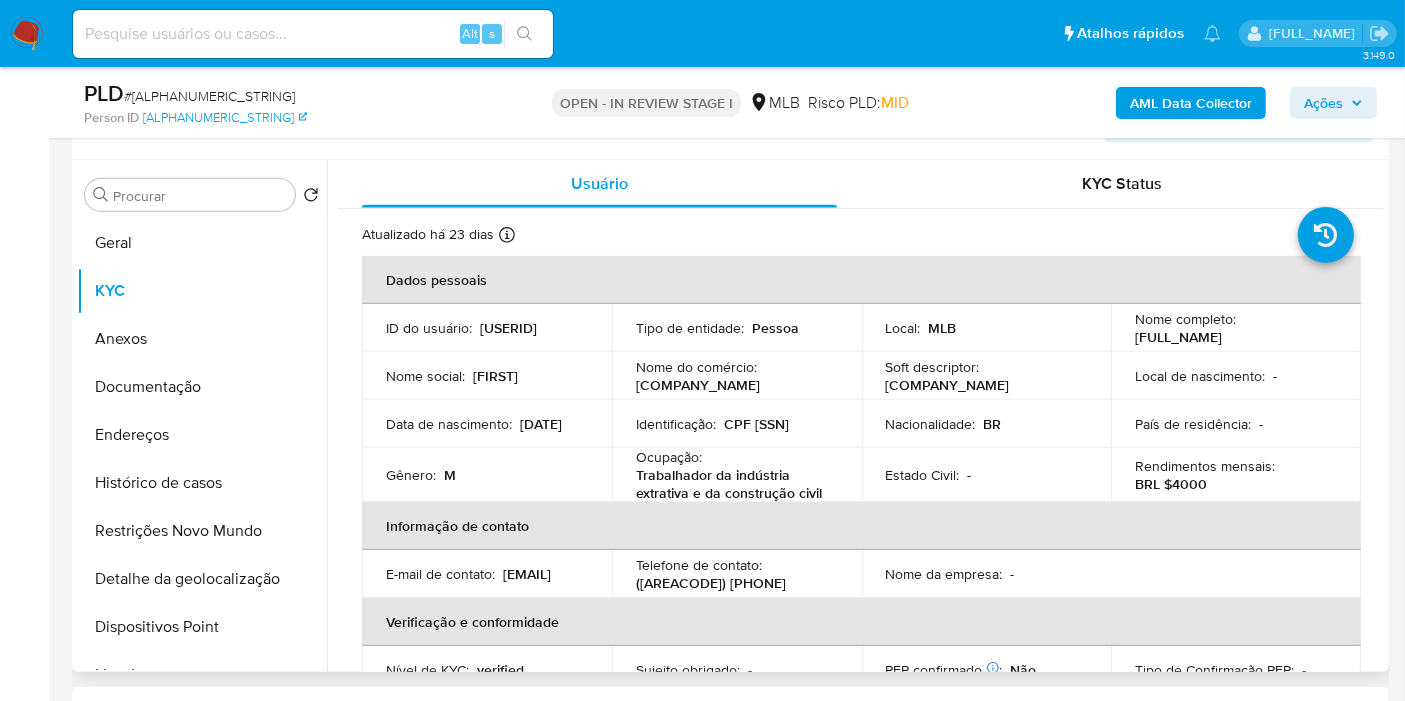 scroll, scrollTop: 803, scrollLeft: 0, axis: vertical 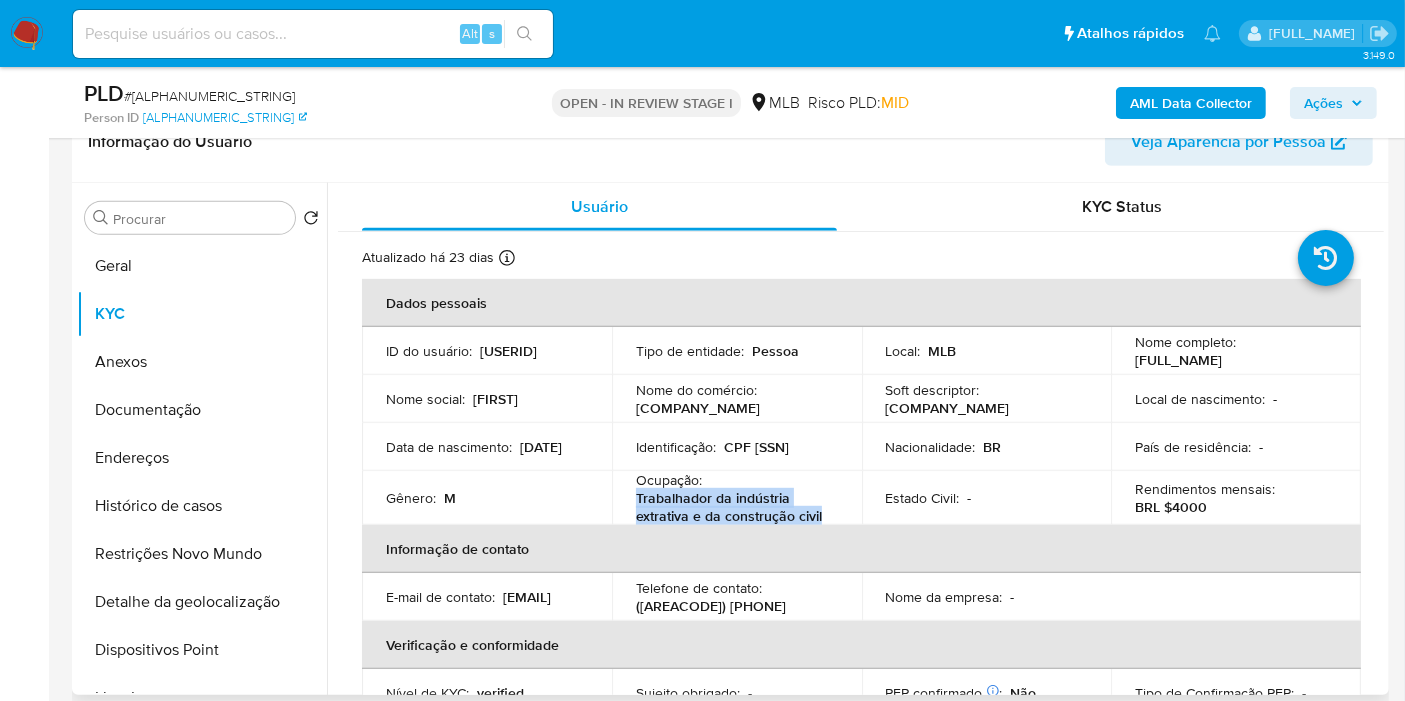 drag, startPoint x: 633, startPoint y: 495, endPoint x: 825, endPoint y: 515, distance: 193.03885 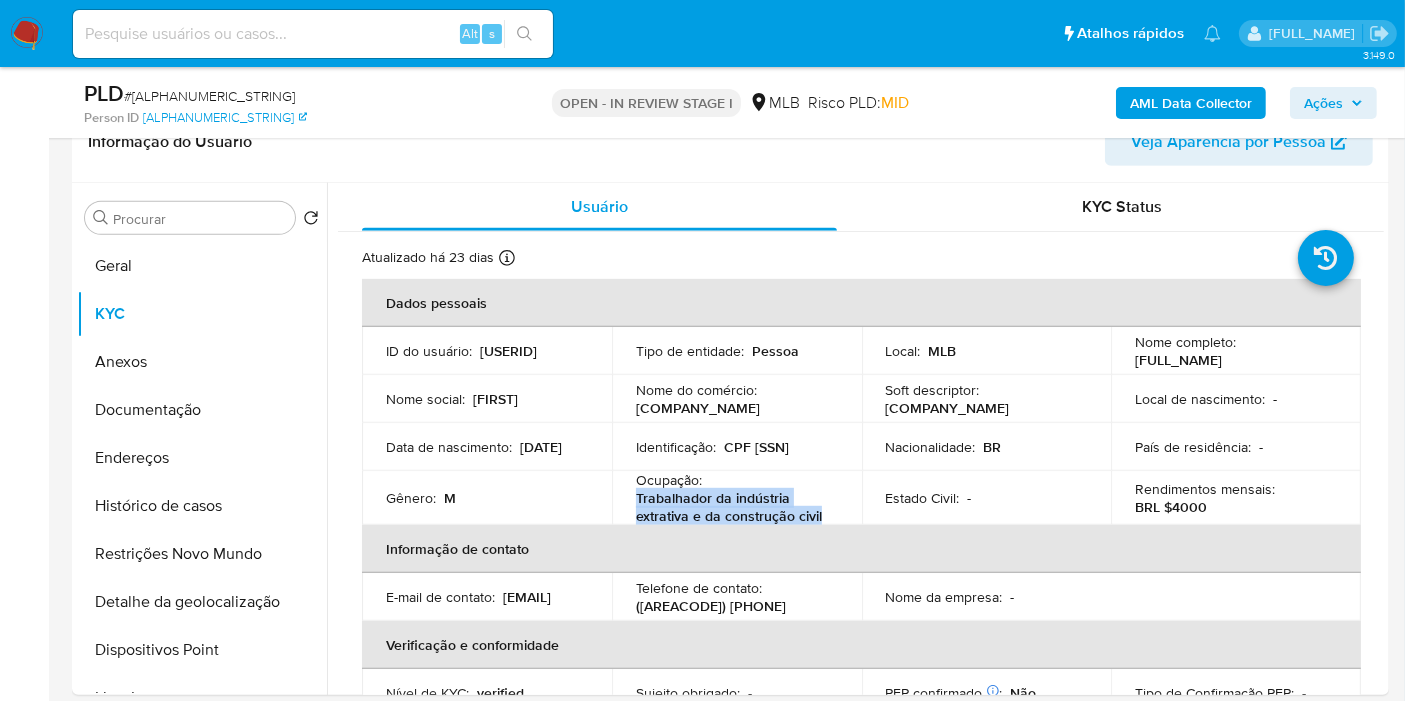 click on "Ações" at bounding box center [1333, 103] 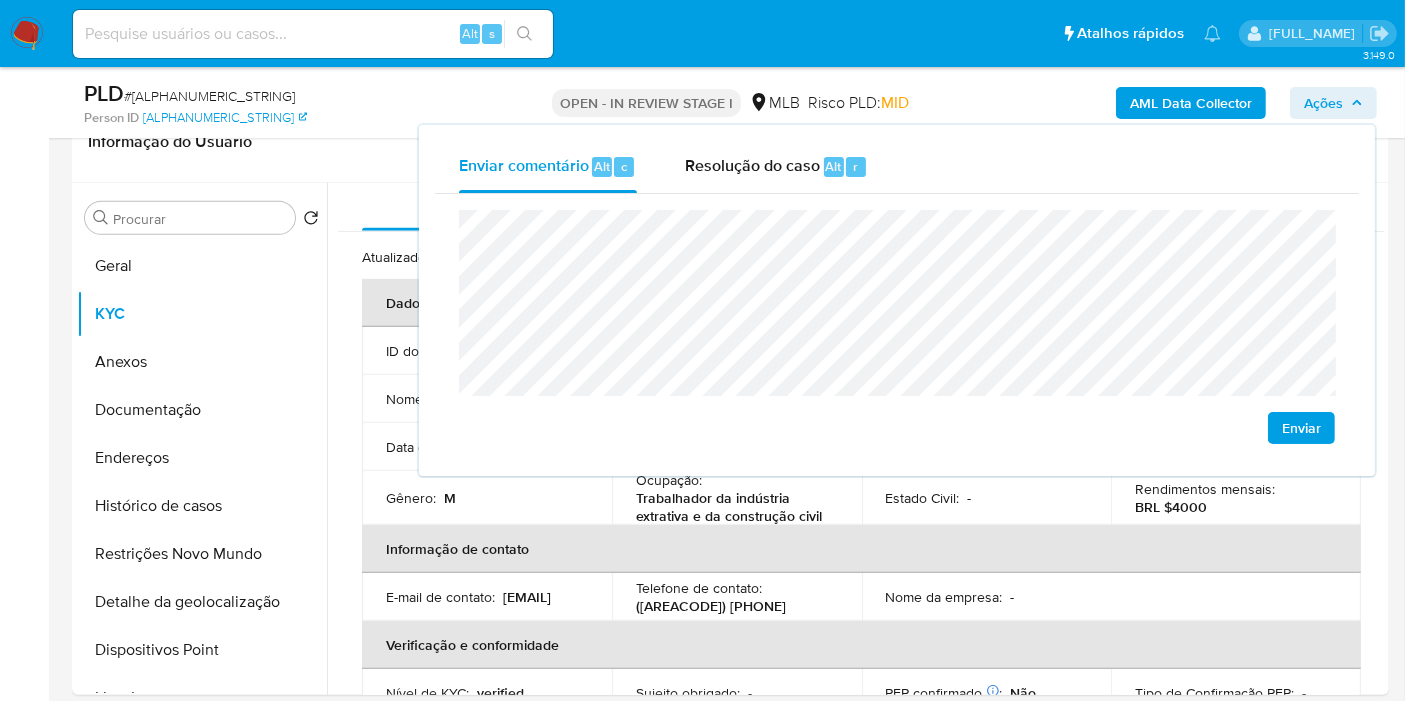 click on "Cuiabá" 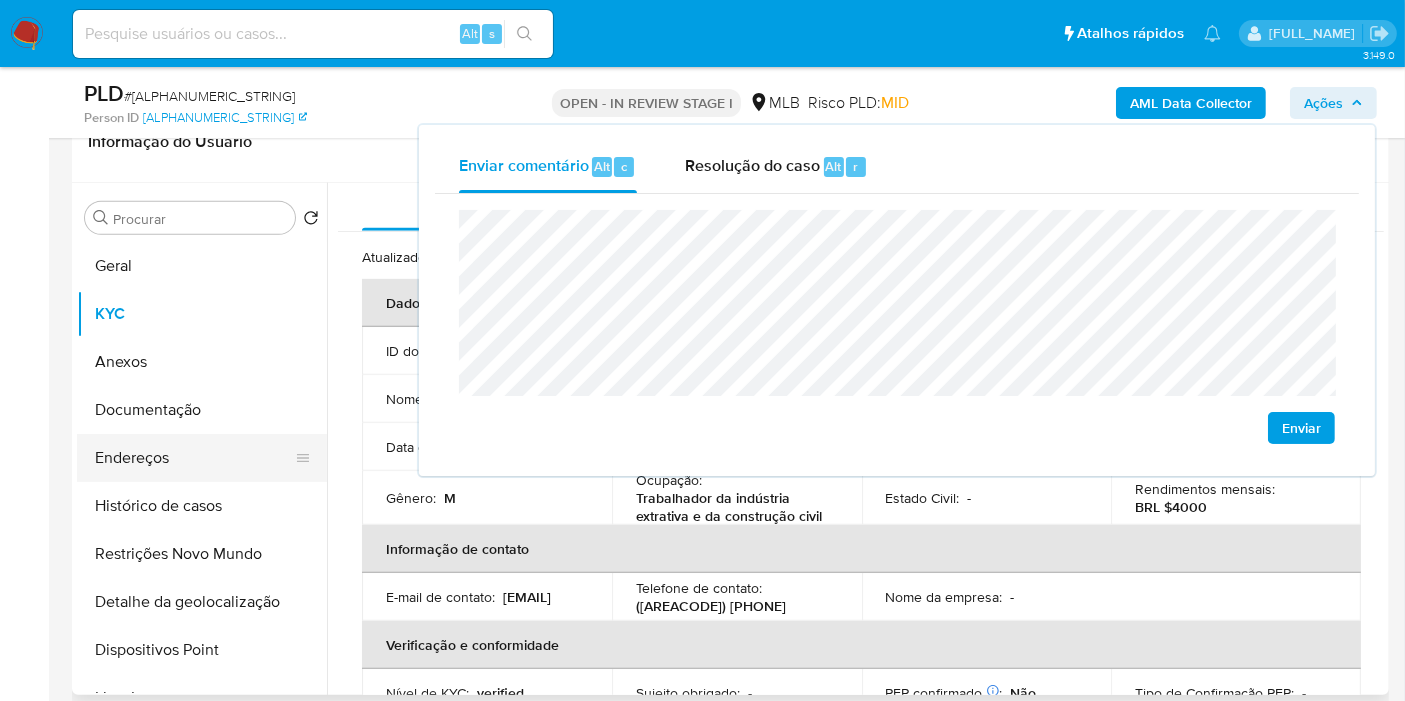 click on "Endereços" at bounding box center (194, 458) 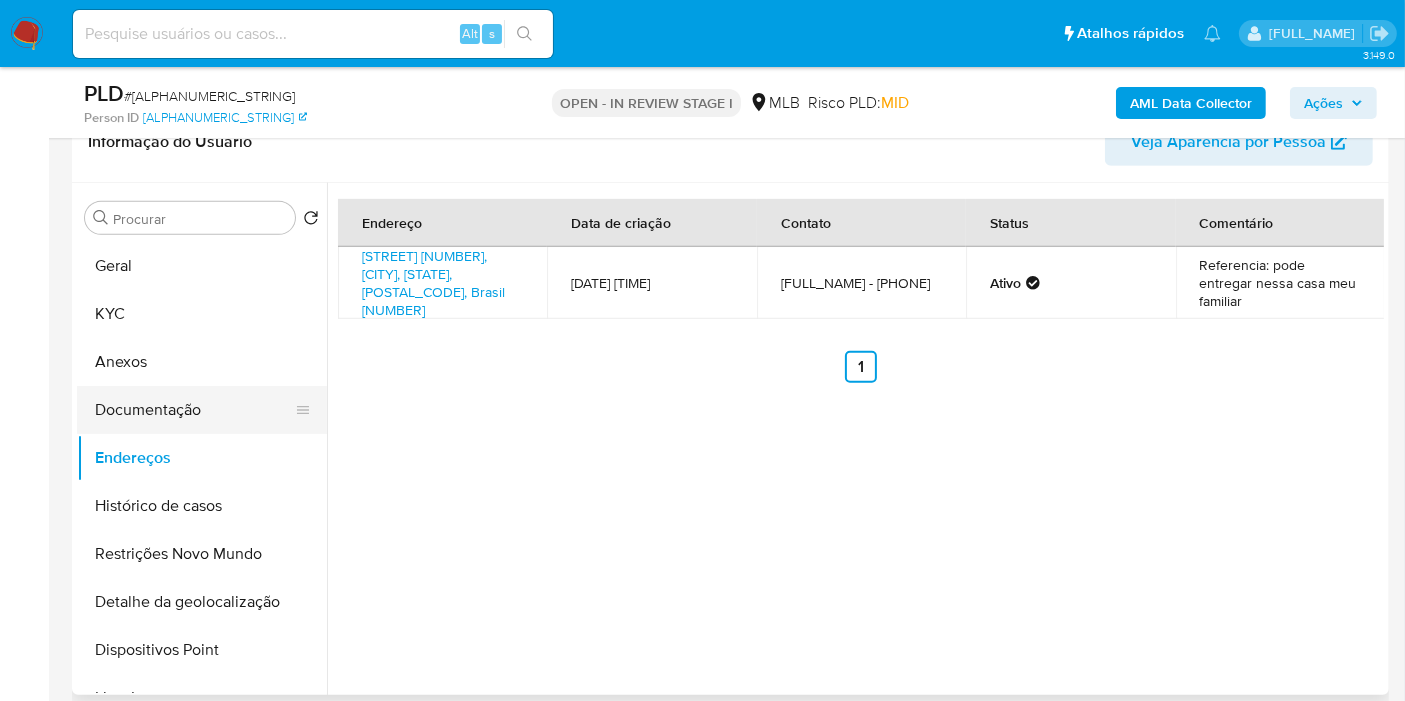 click on "Documentação" at bounding box center (194, 410) 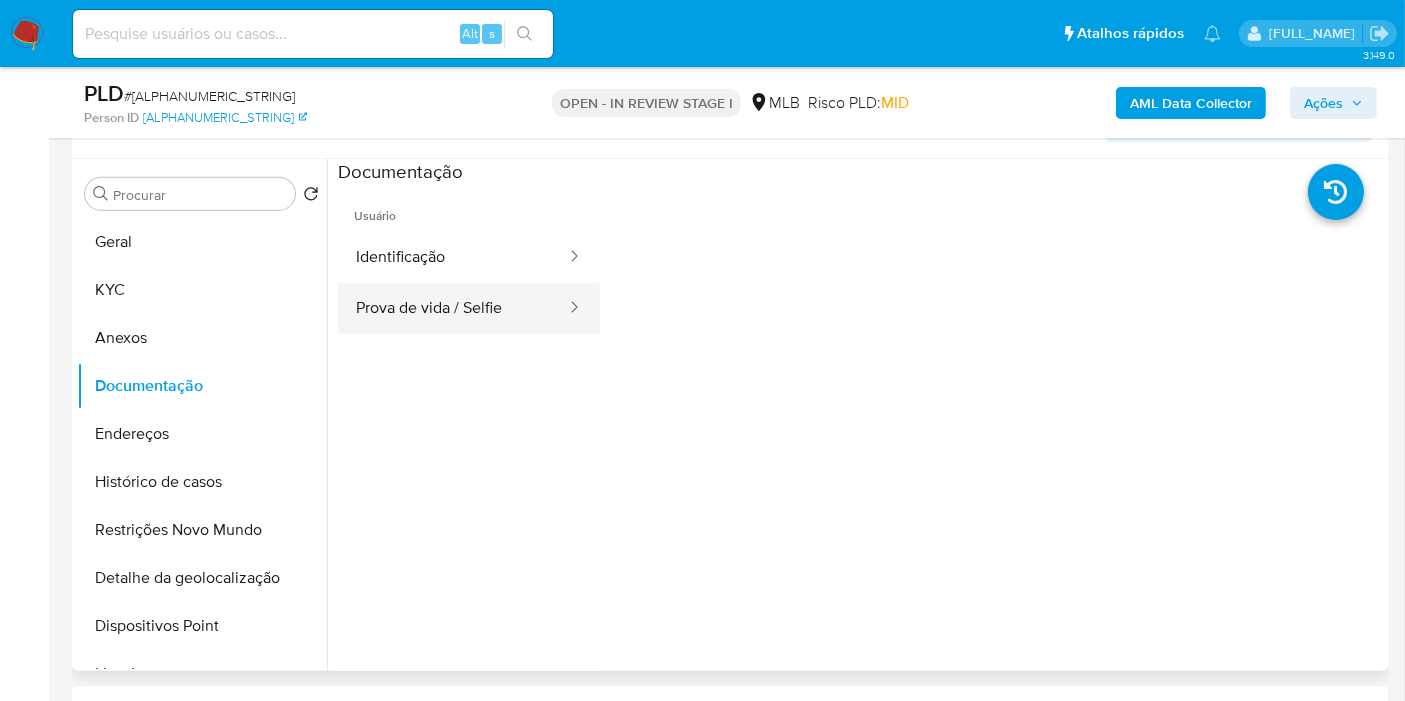 click on "Prova de vida / Selfie" at bounding box center [453, 308] 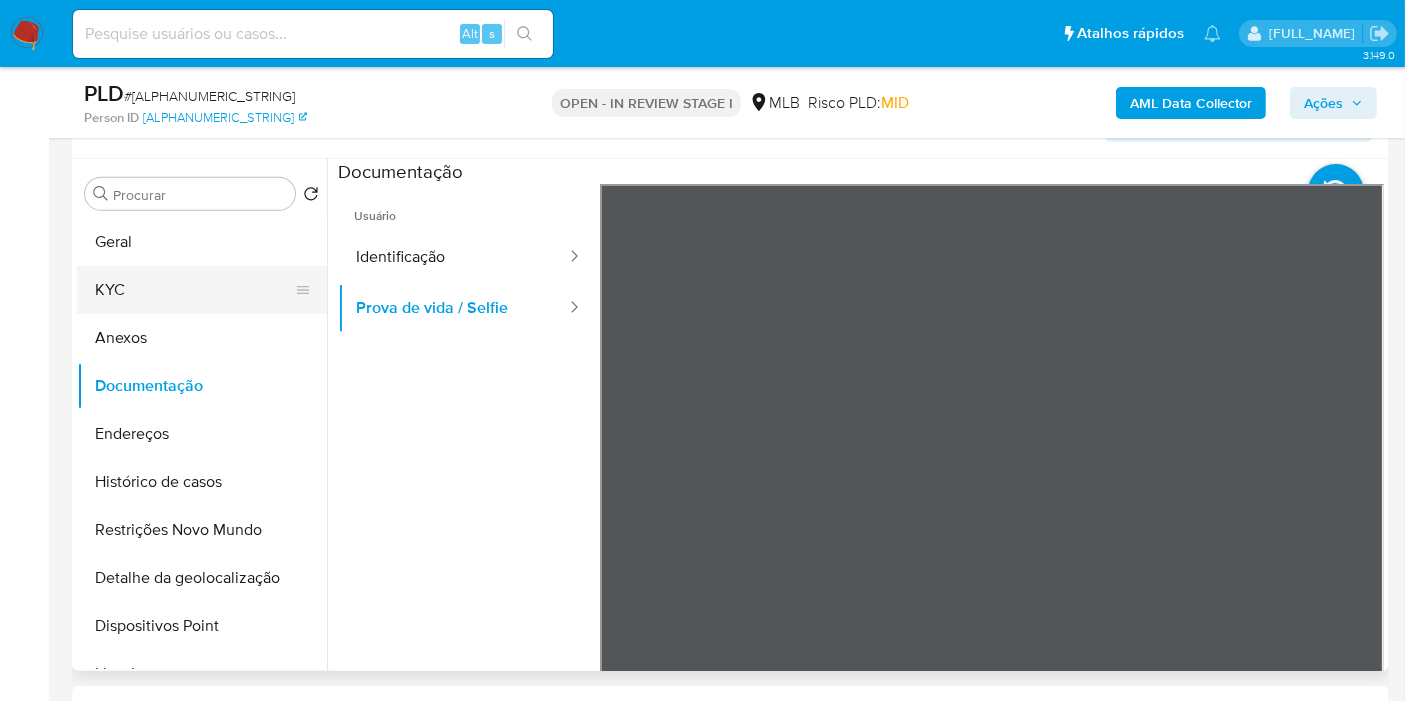 click on "KYC" at bounding box center (194, 290) 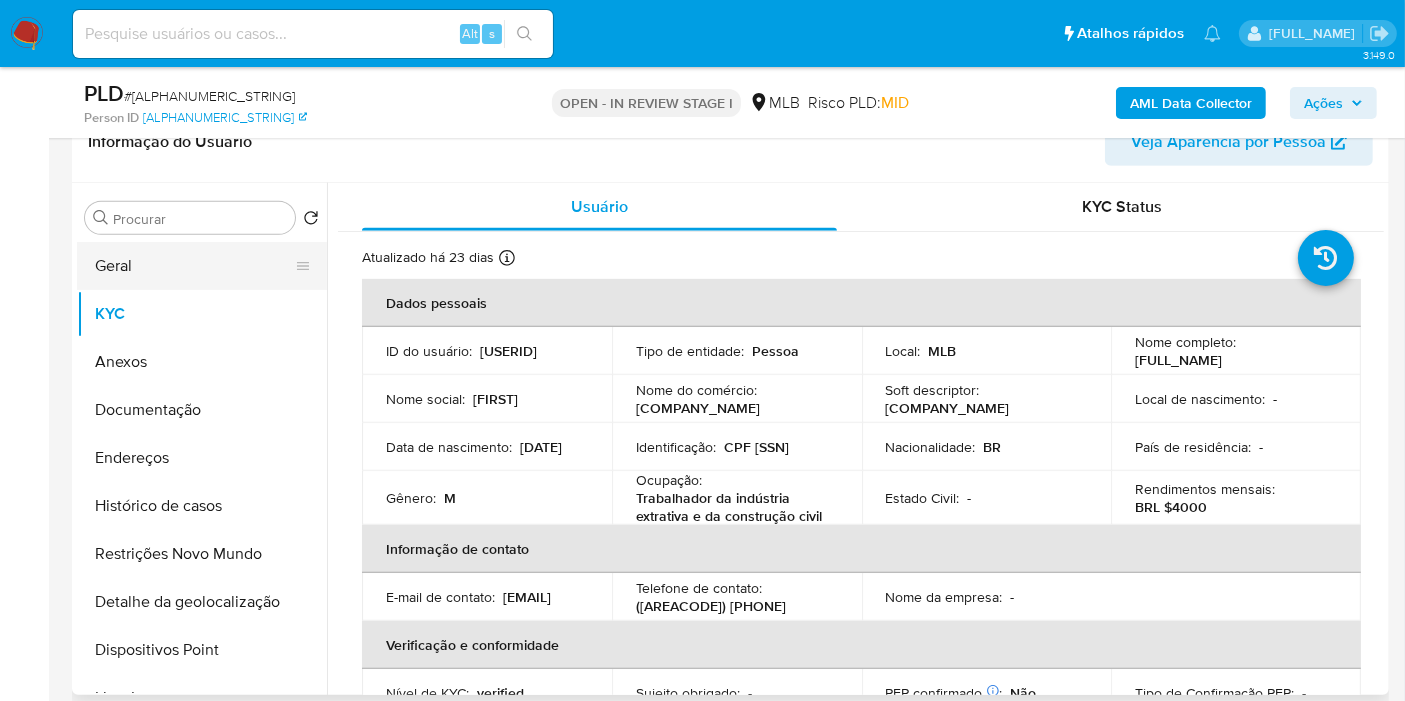 click on "Geral" at bounding box center (194, 266) 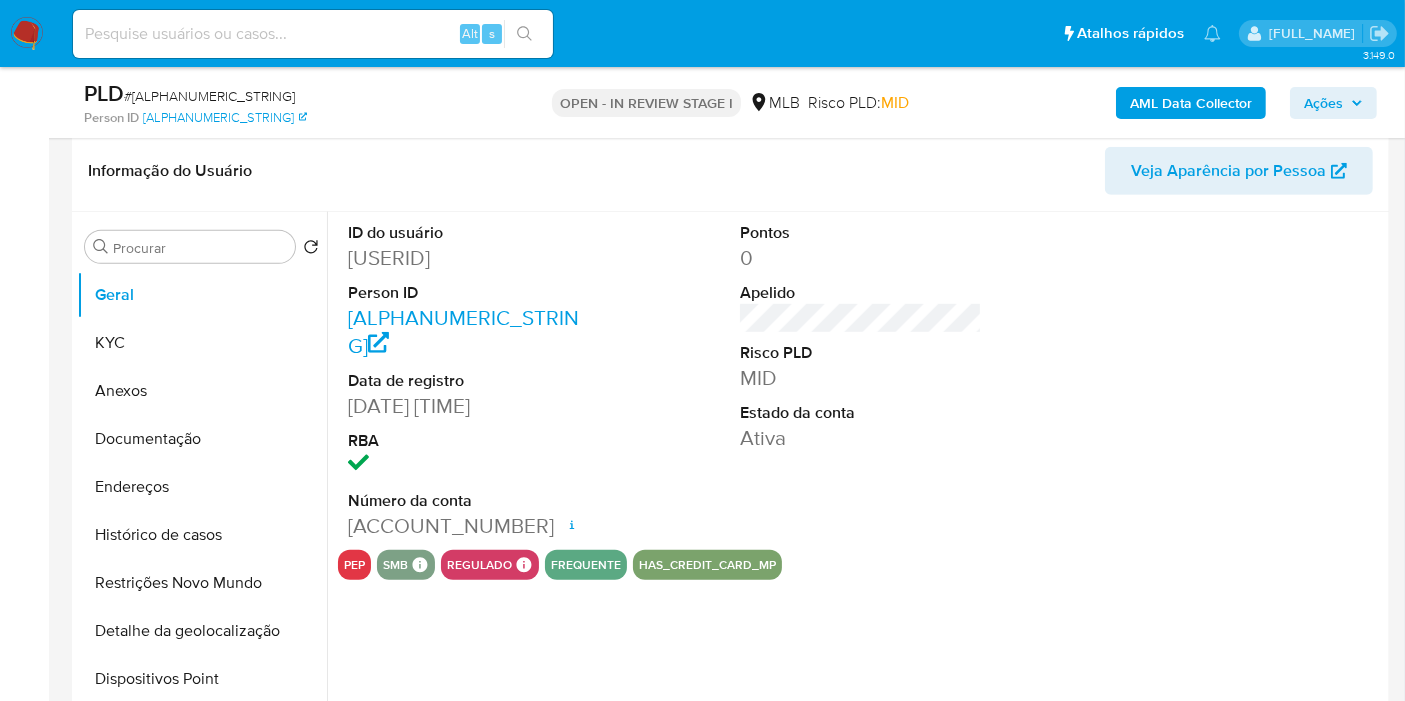 scroll, scrollTop: 1025, scrollLeft: 0, axis: vertical 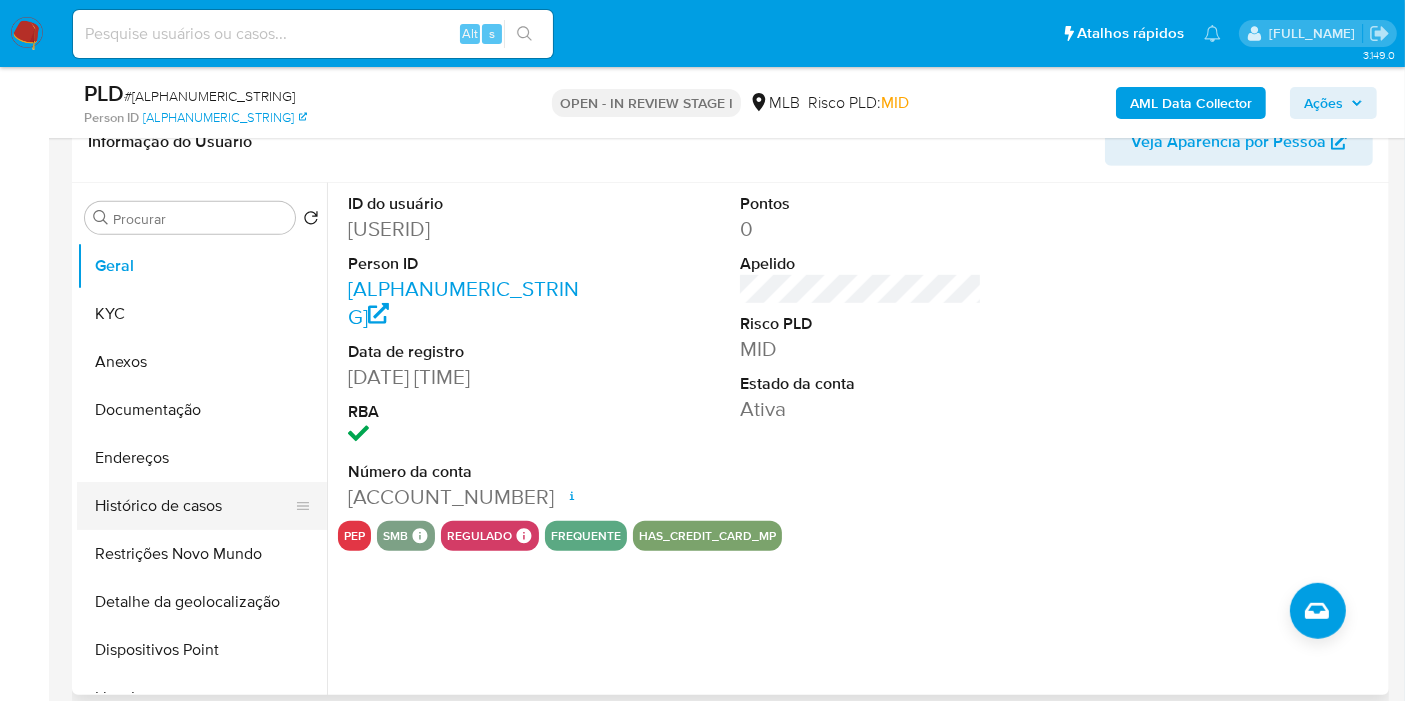 click on "Histórico de casos" at bounding box center (194, 506) 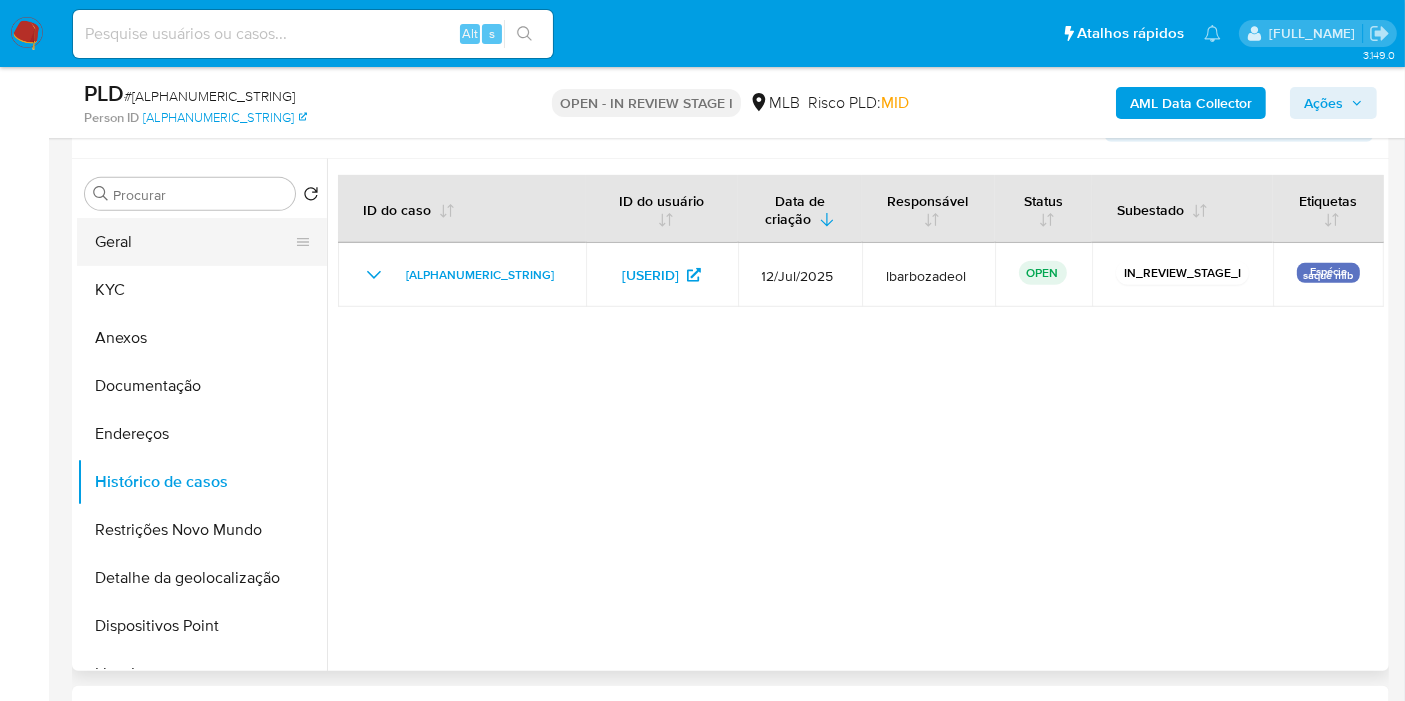 click on "Geral" at bounding box center (194, 242) 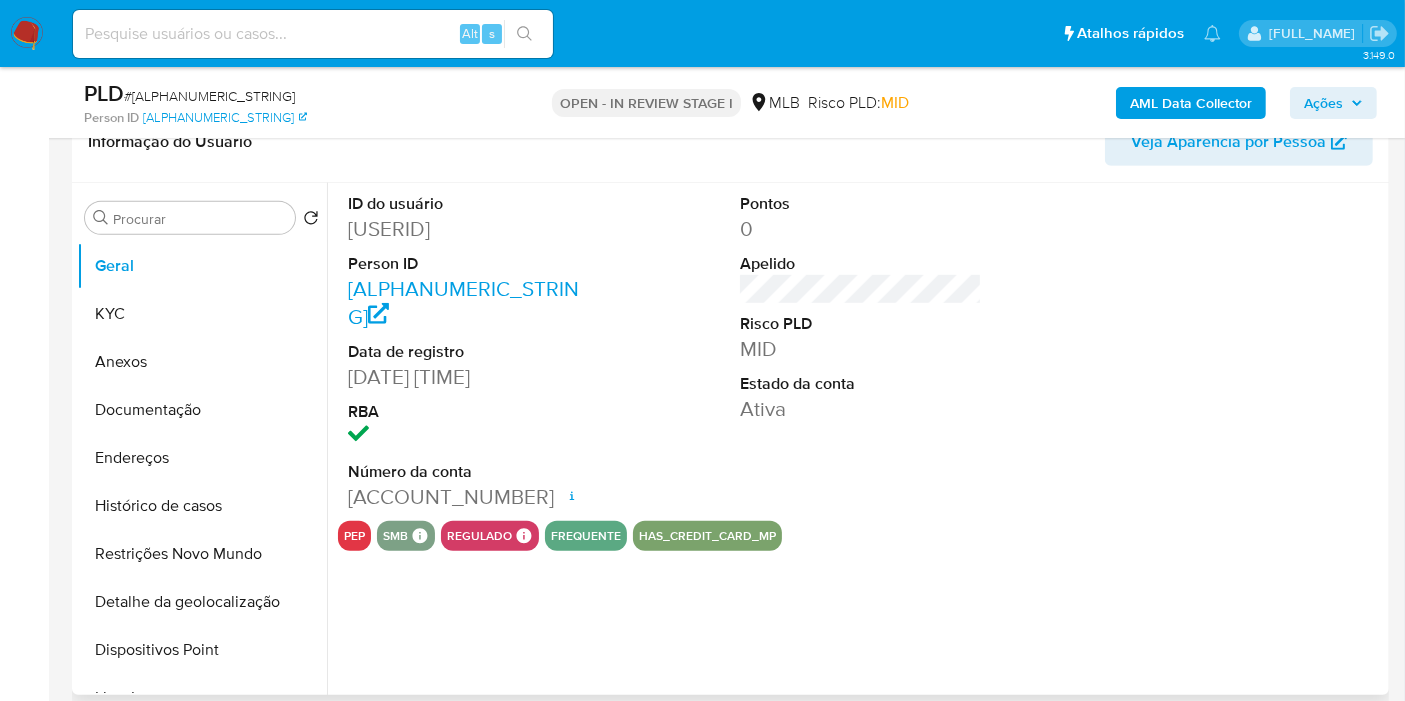 scroll, scrollTop: 914, scrollLeft: 0, axis: vertical 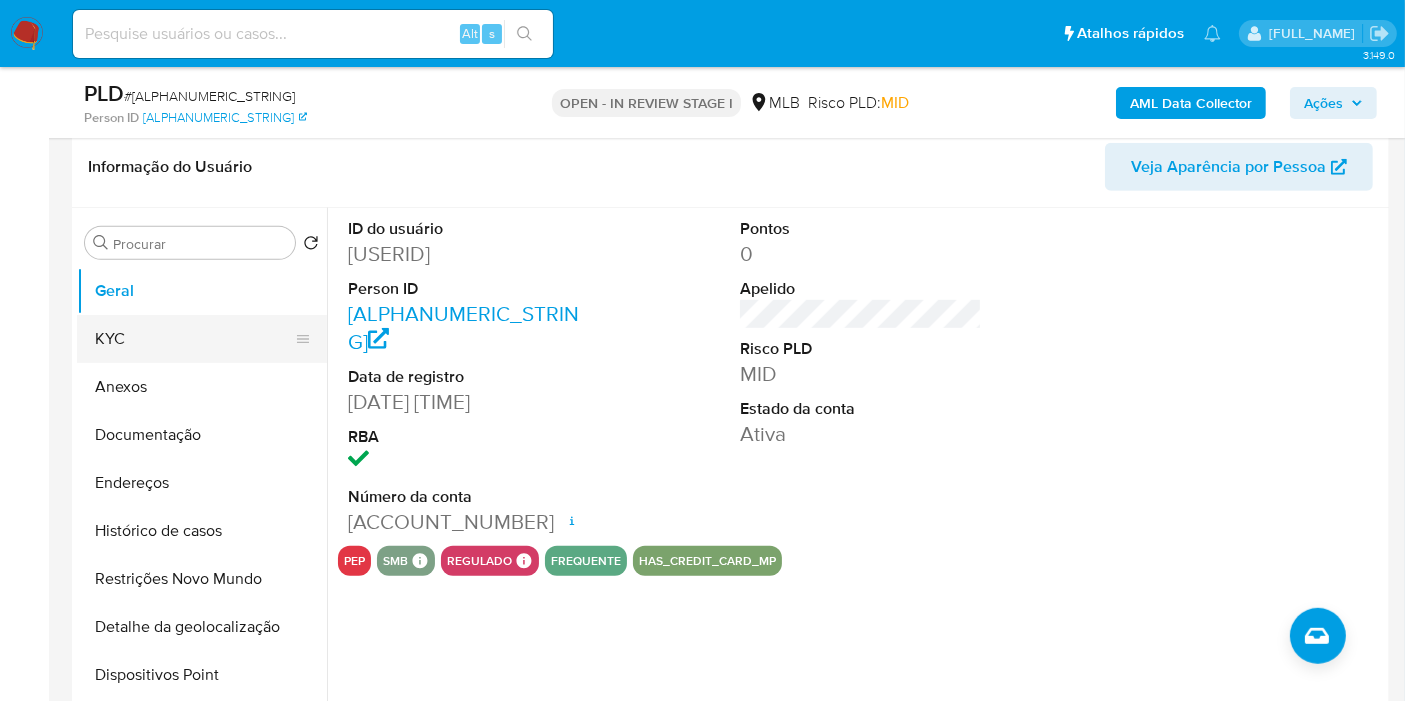 click on "KYC" at bounding box center (194, 339) 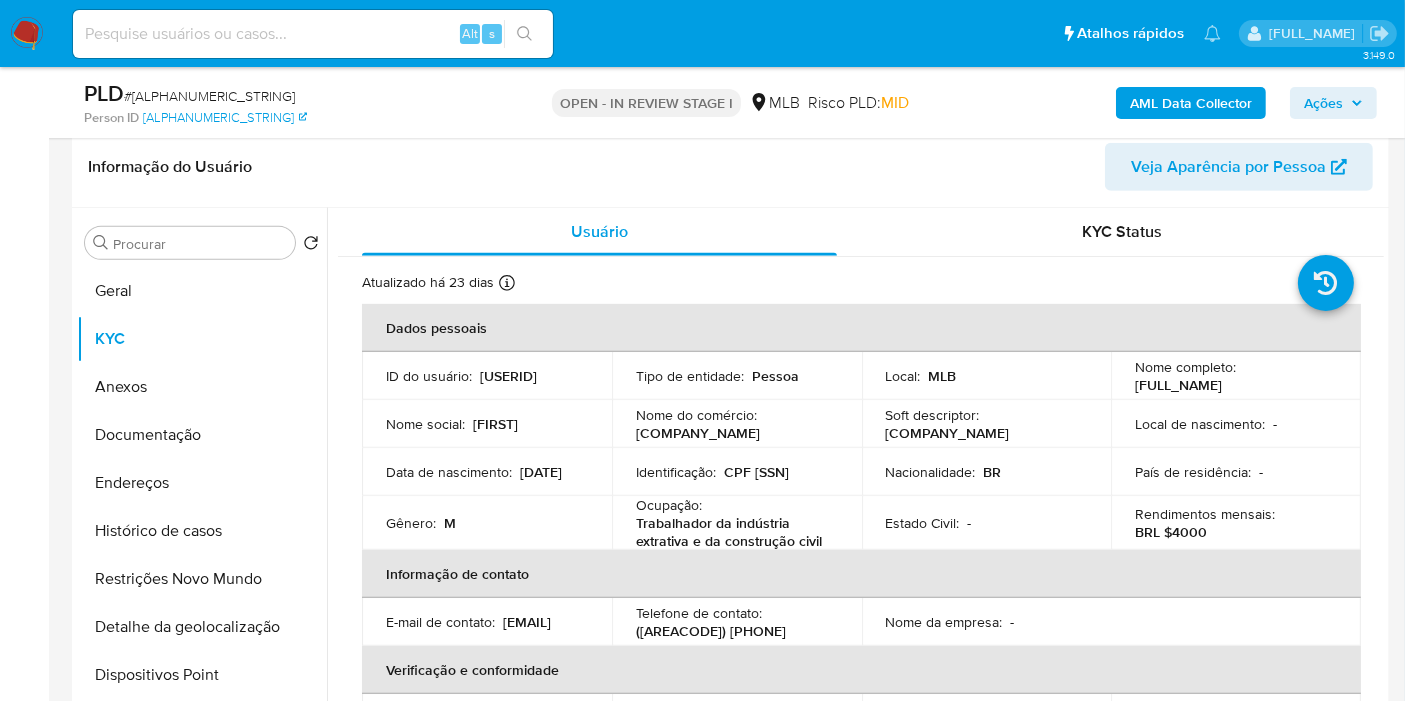 type 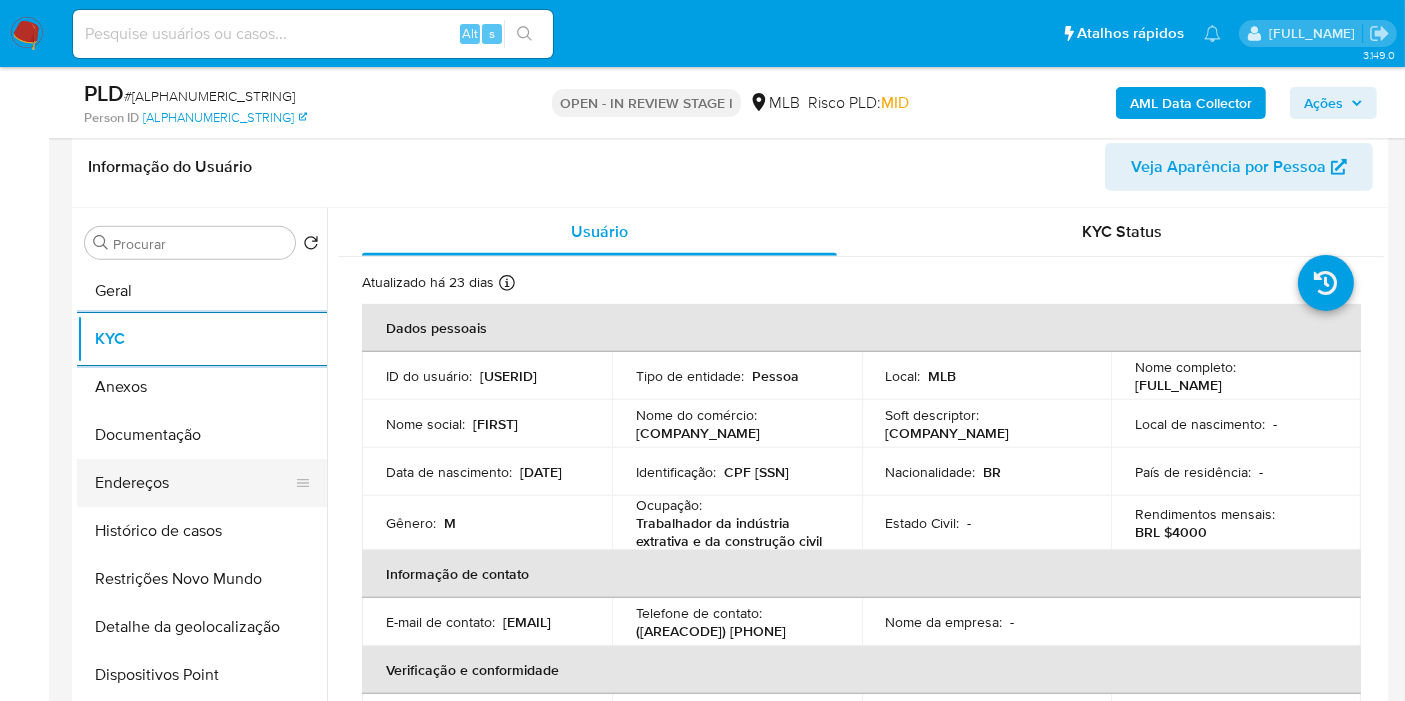click on "Endereços" at bounding box center (194, 483) 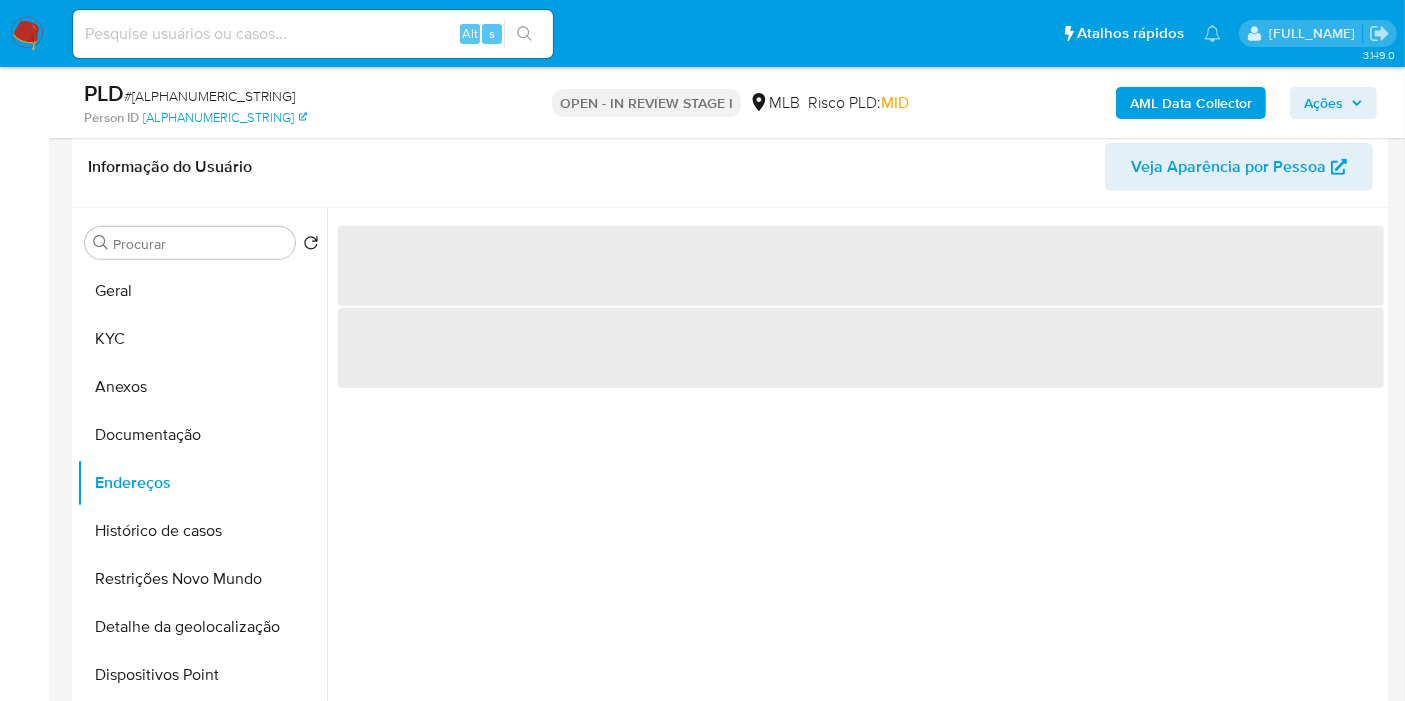 type 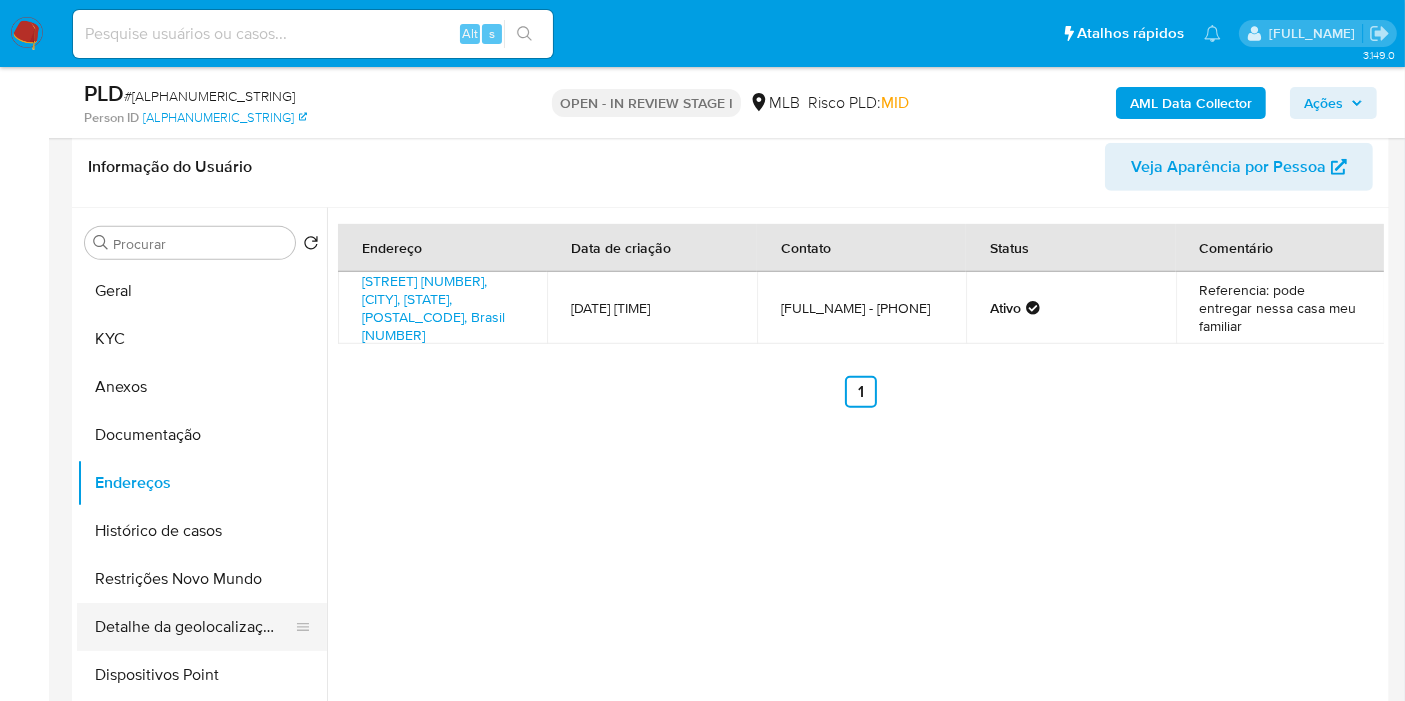 click on "Detalhe da geolocalização" at bounding box center [194, 627] 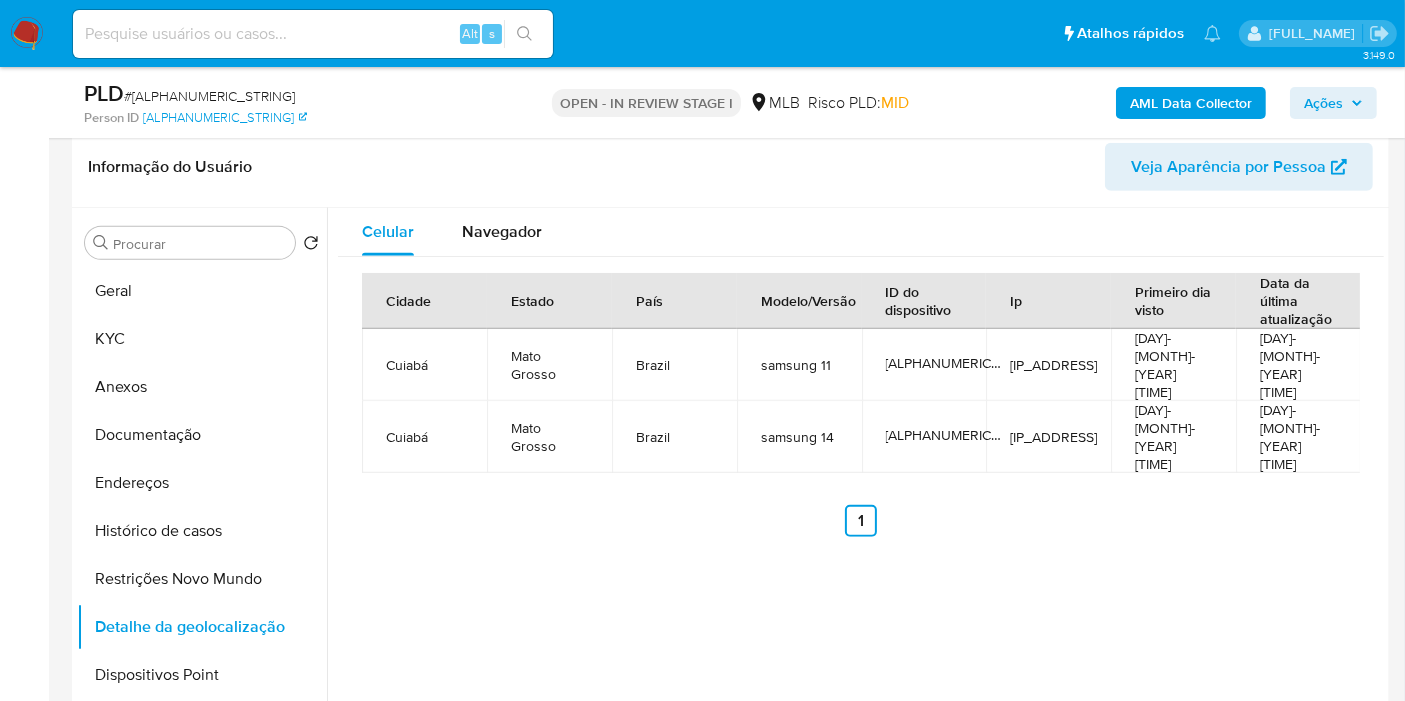 type 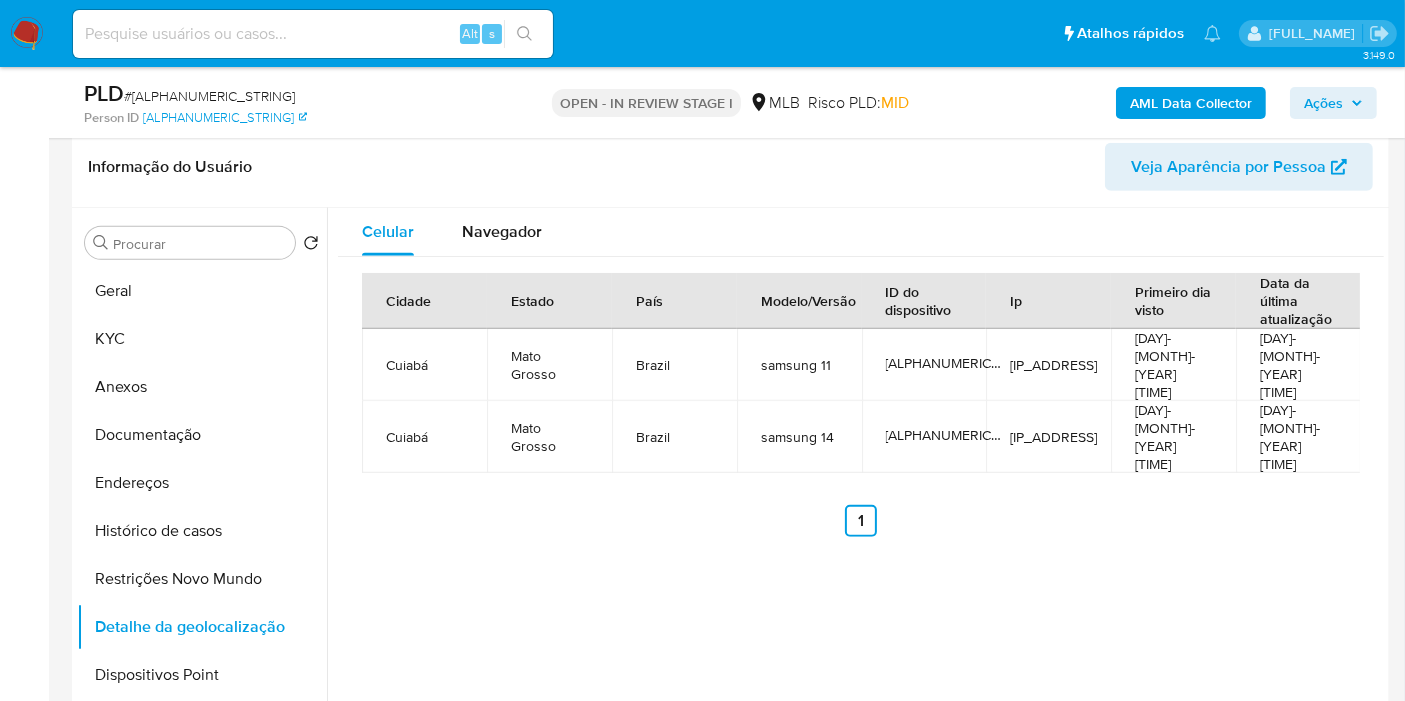 drag, startPoint x: 155, startPoint y: 581, endPoint x: 360, endPoint y: 585, distance: 205.03902 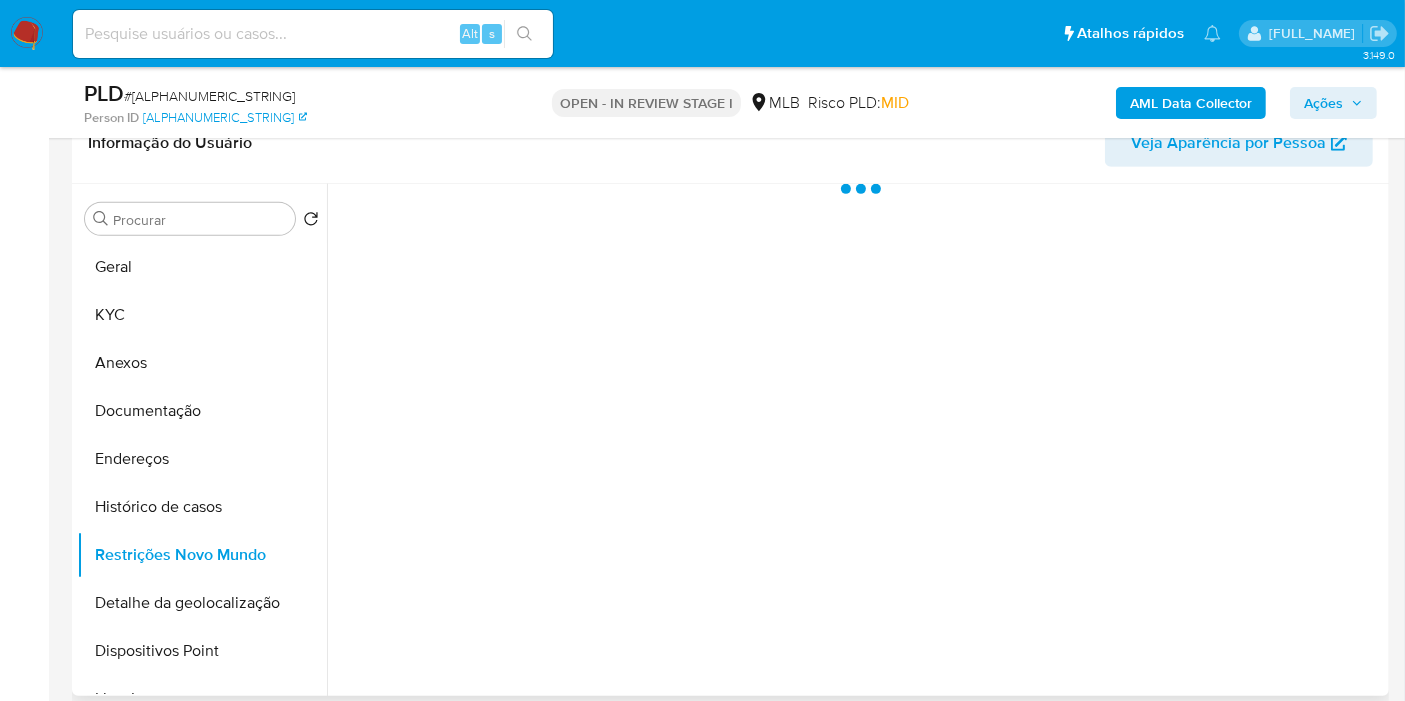 type 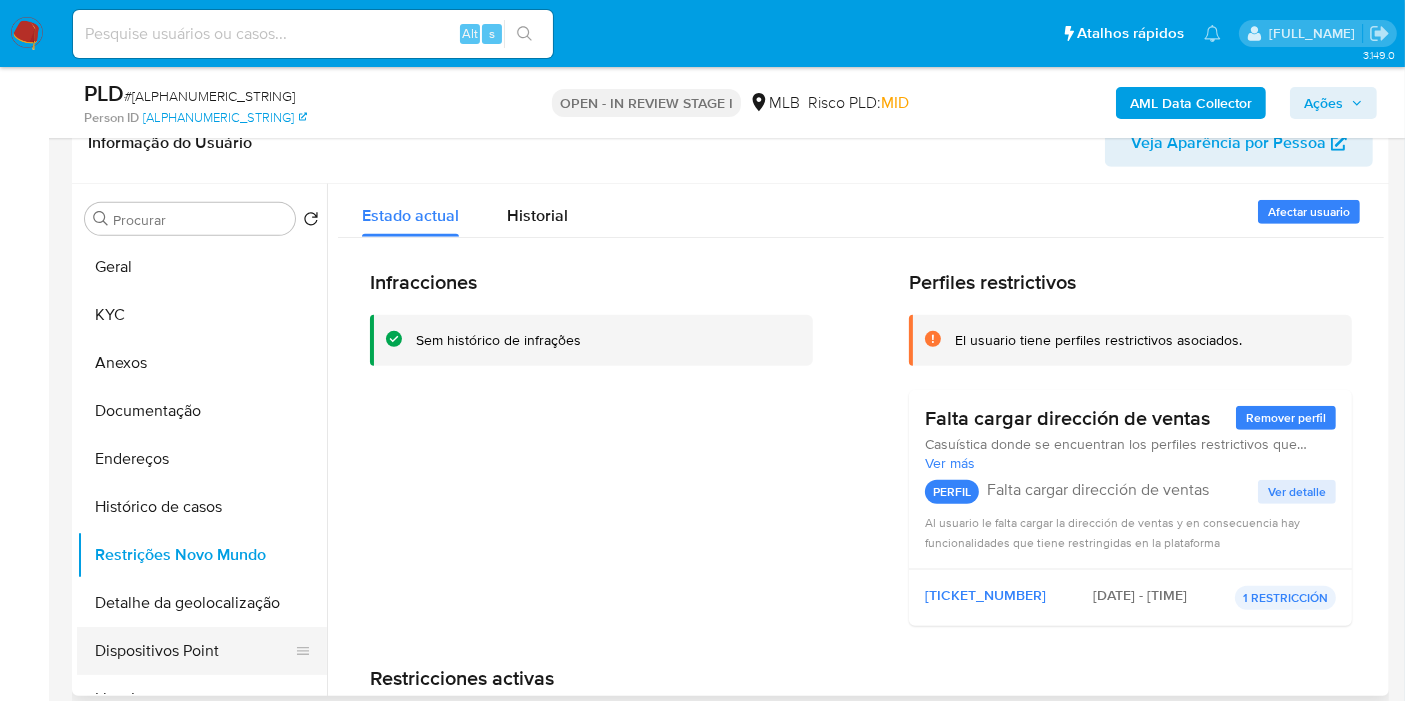 click on "Dispositivos Point" at bounding box center (194, 651) 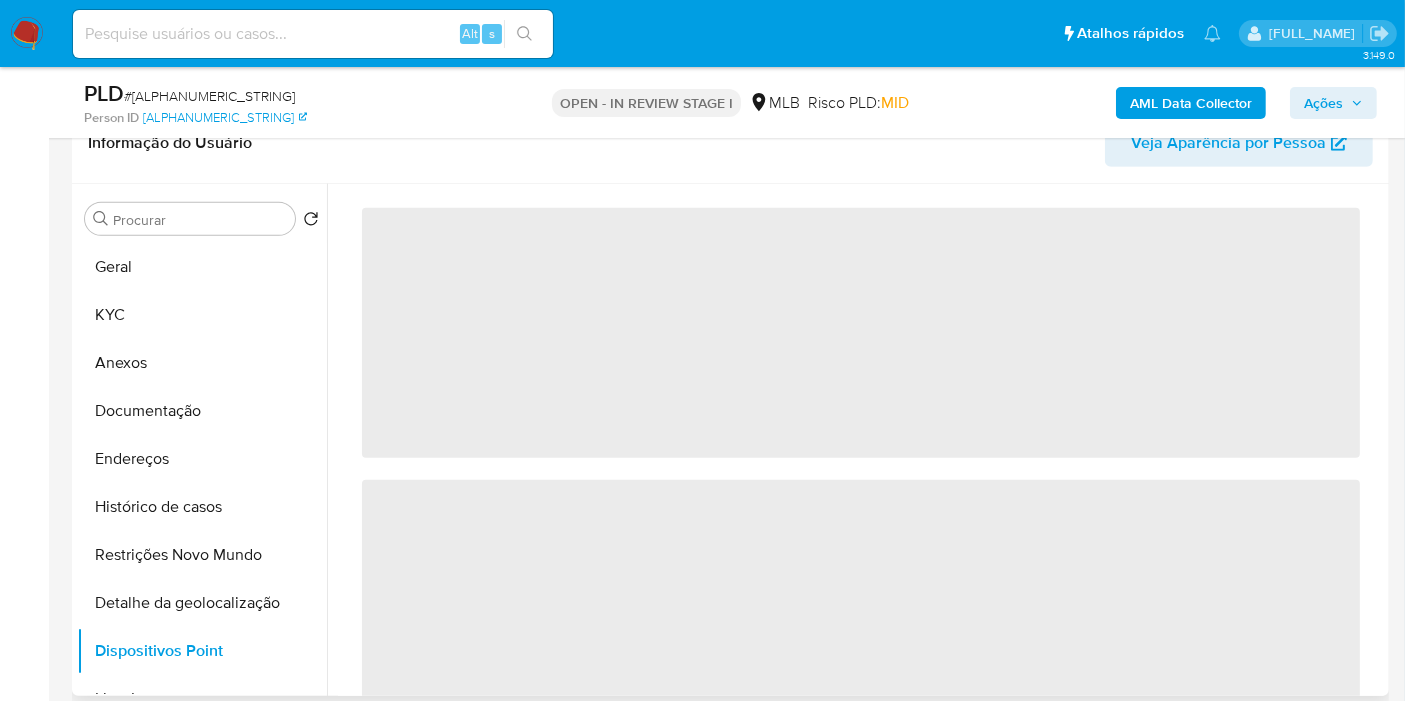 type 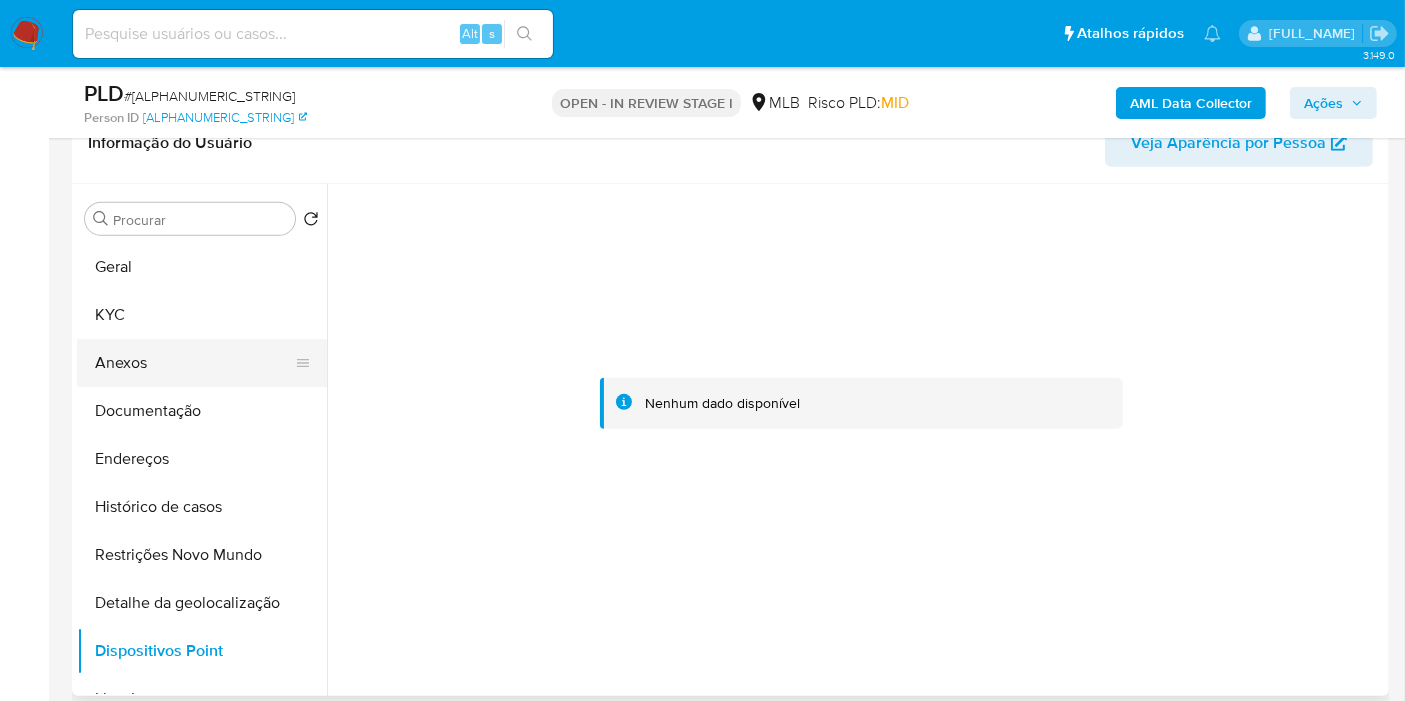 click on "Anexos" at bounding box center [194, 363] 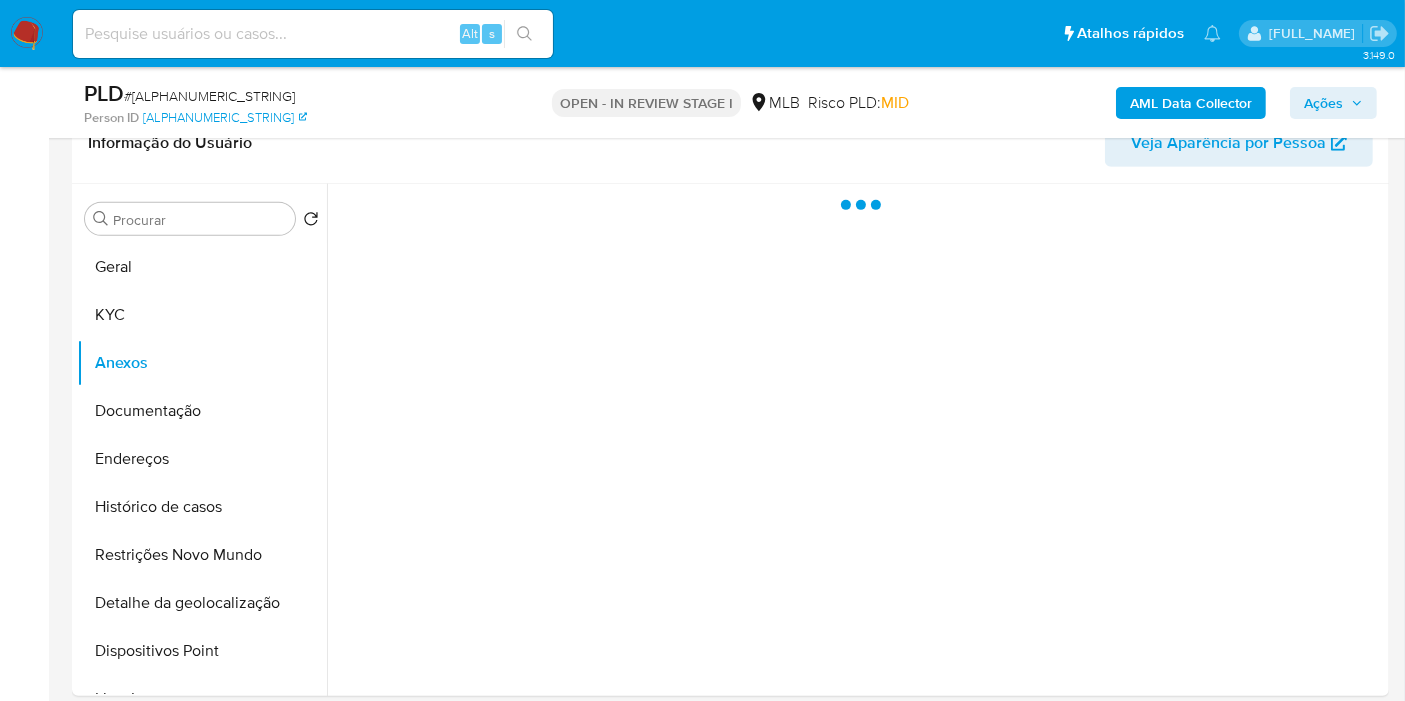 click on "Ações" at bounding box center (1323, 103) 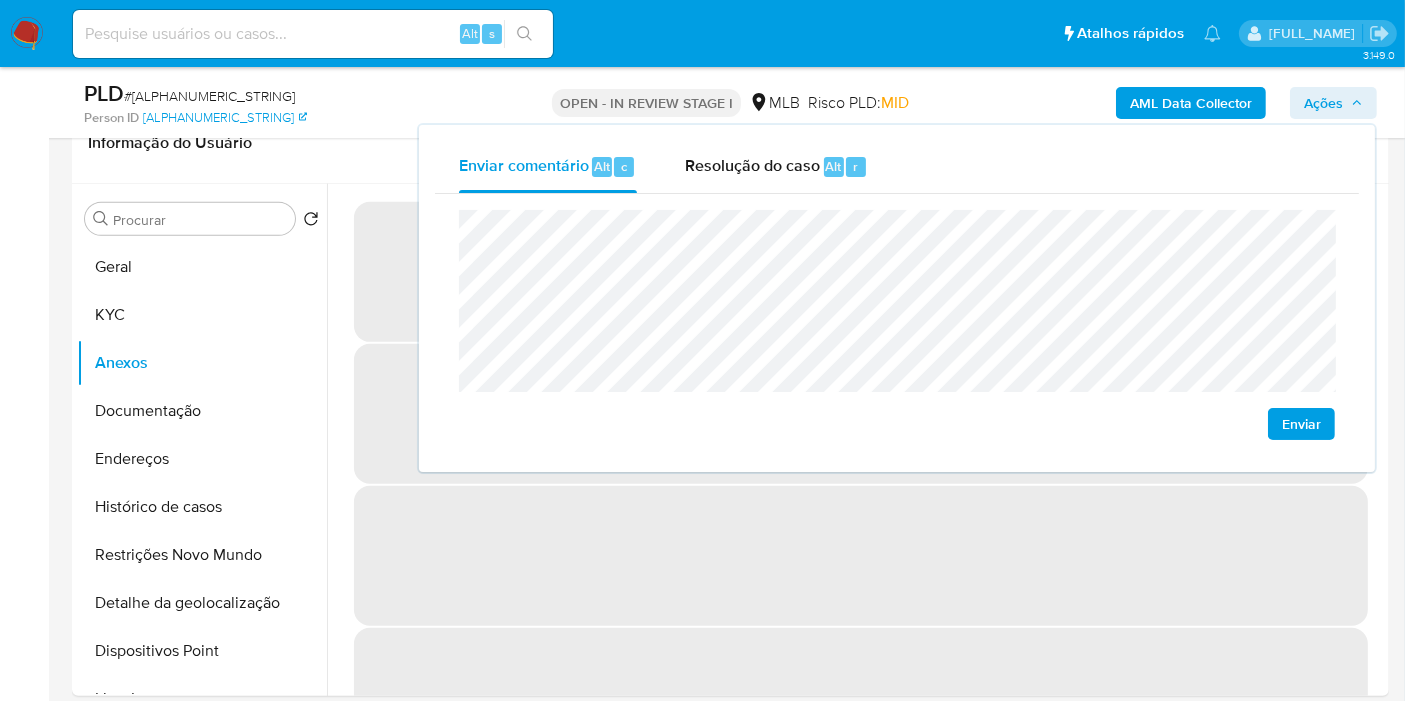 drag, startPoint x: 776, startPoint y: 144, endPoint x: 778, endPoint y: 192, distance: 48.04165 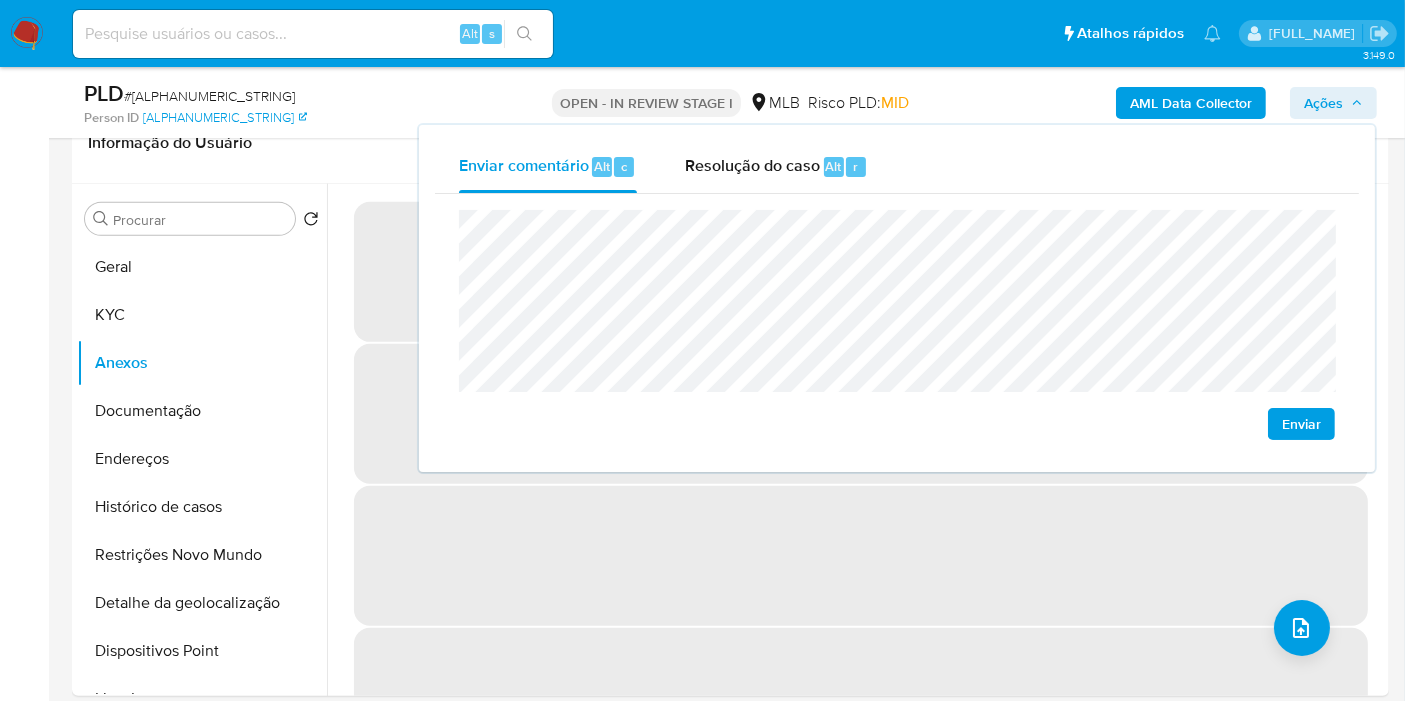 click on "Resolução do caso Alt r" at bounding box center (776, 167) 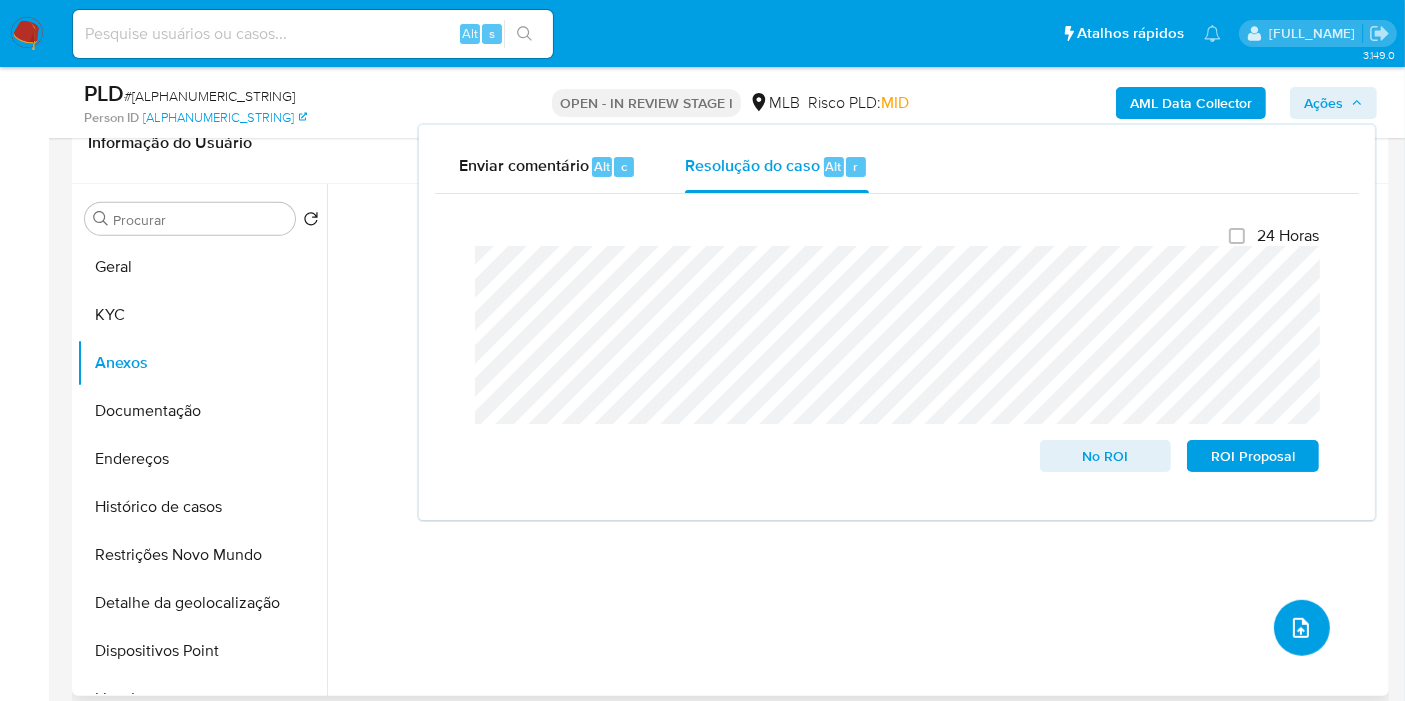 click 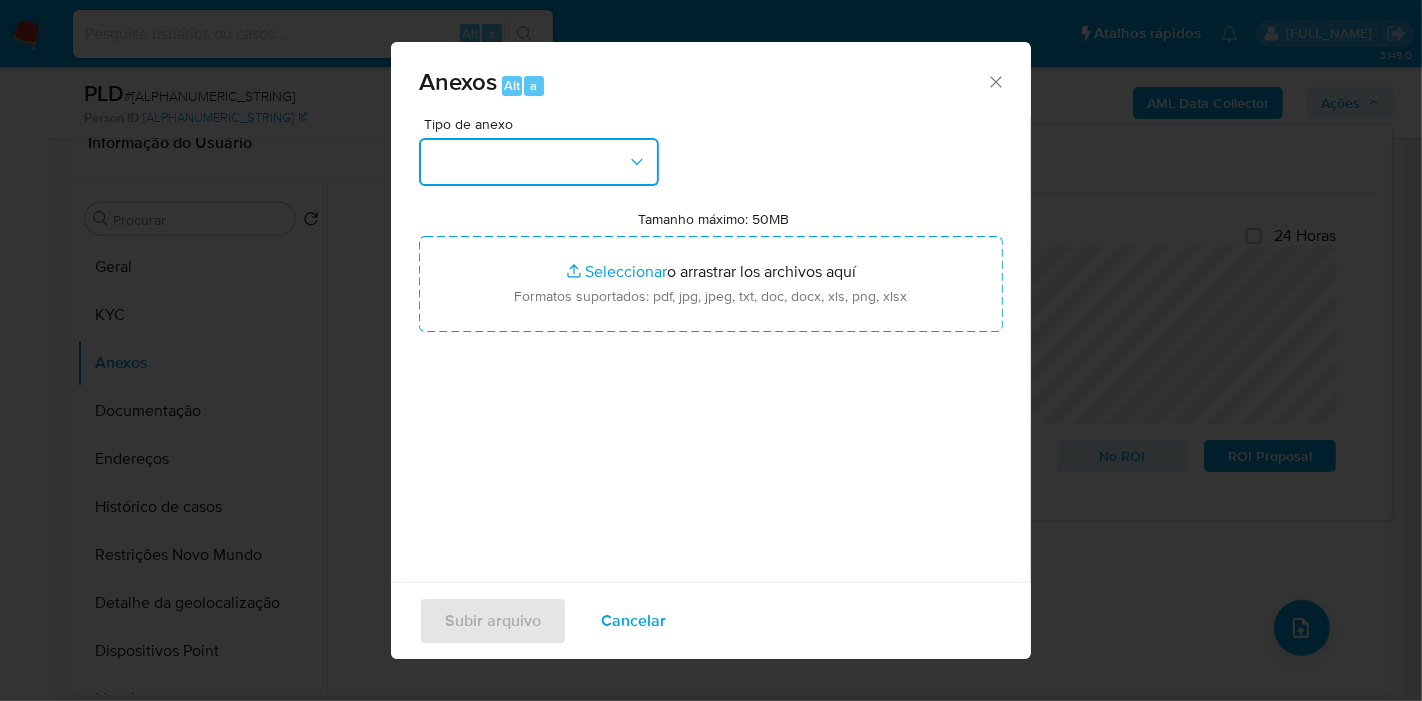 click 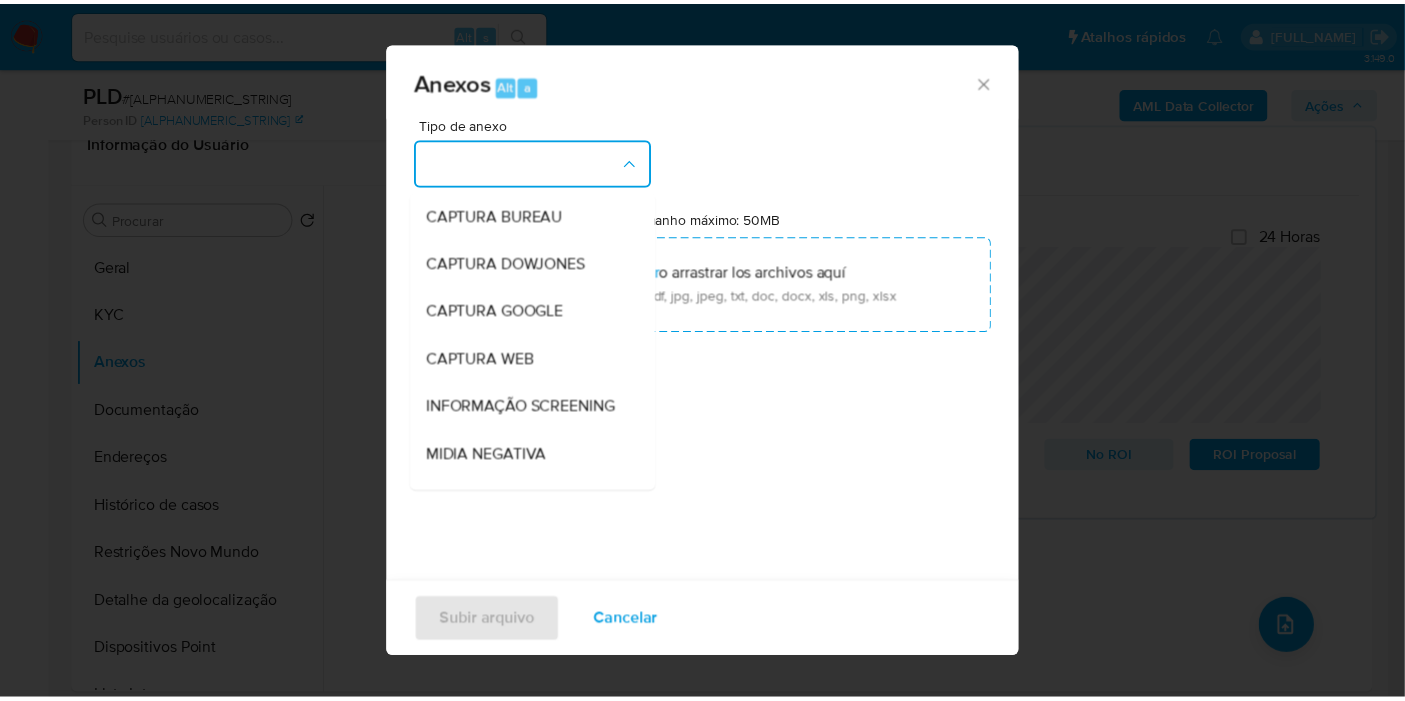 scroll, scrollTop: 307, scrollLeft: 0, axis: vertical 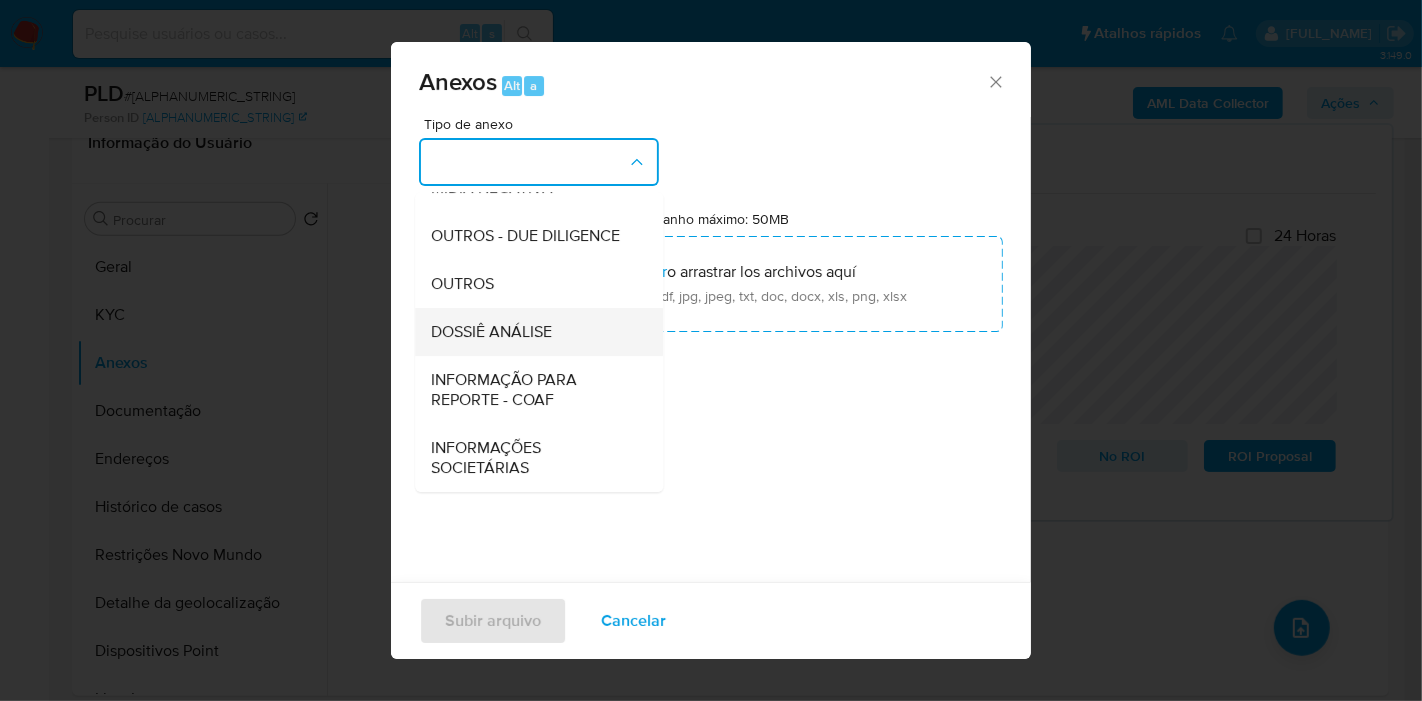 click on "DOSSIÊ ANÁLISE" at bounding box center (491, 332) 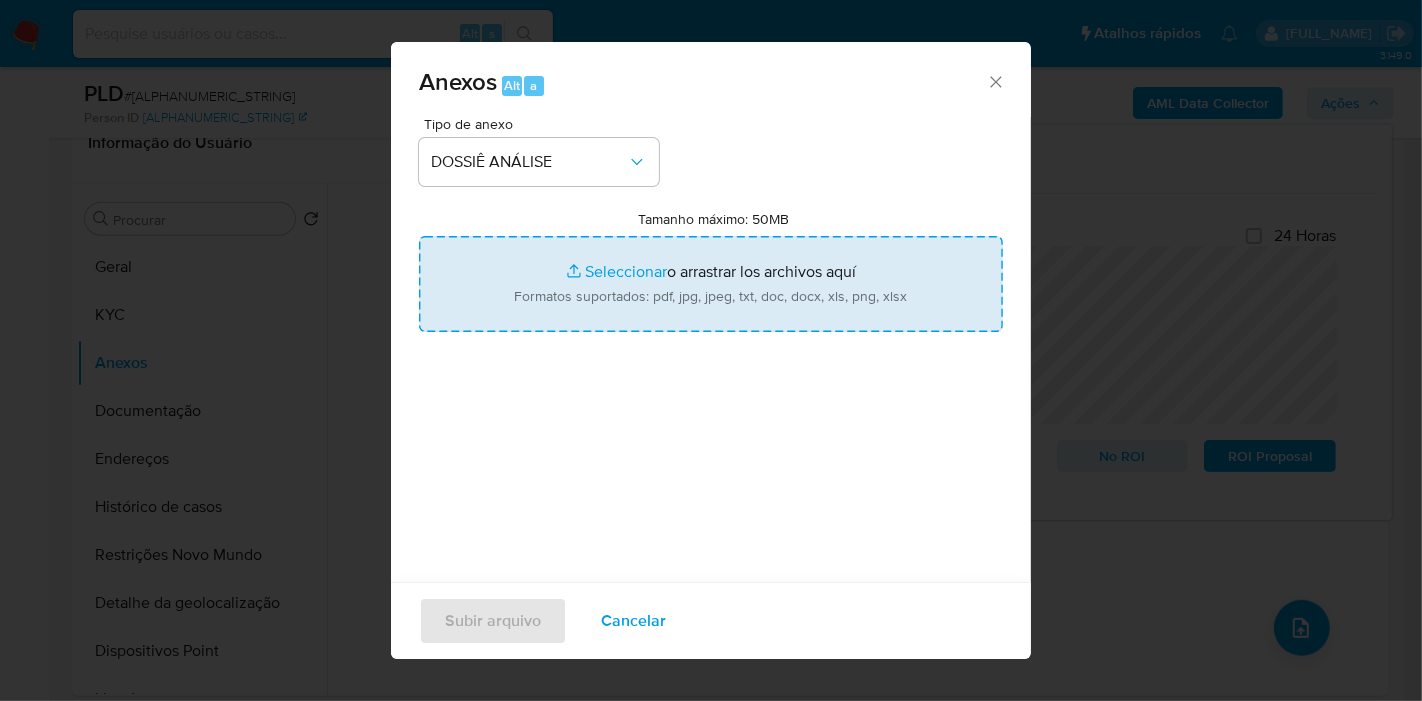 click on "Tamanho máximo: 50MB Seleccionar archivos" at bounding box center [711, 284] 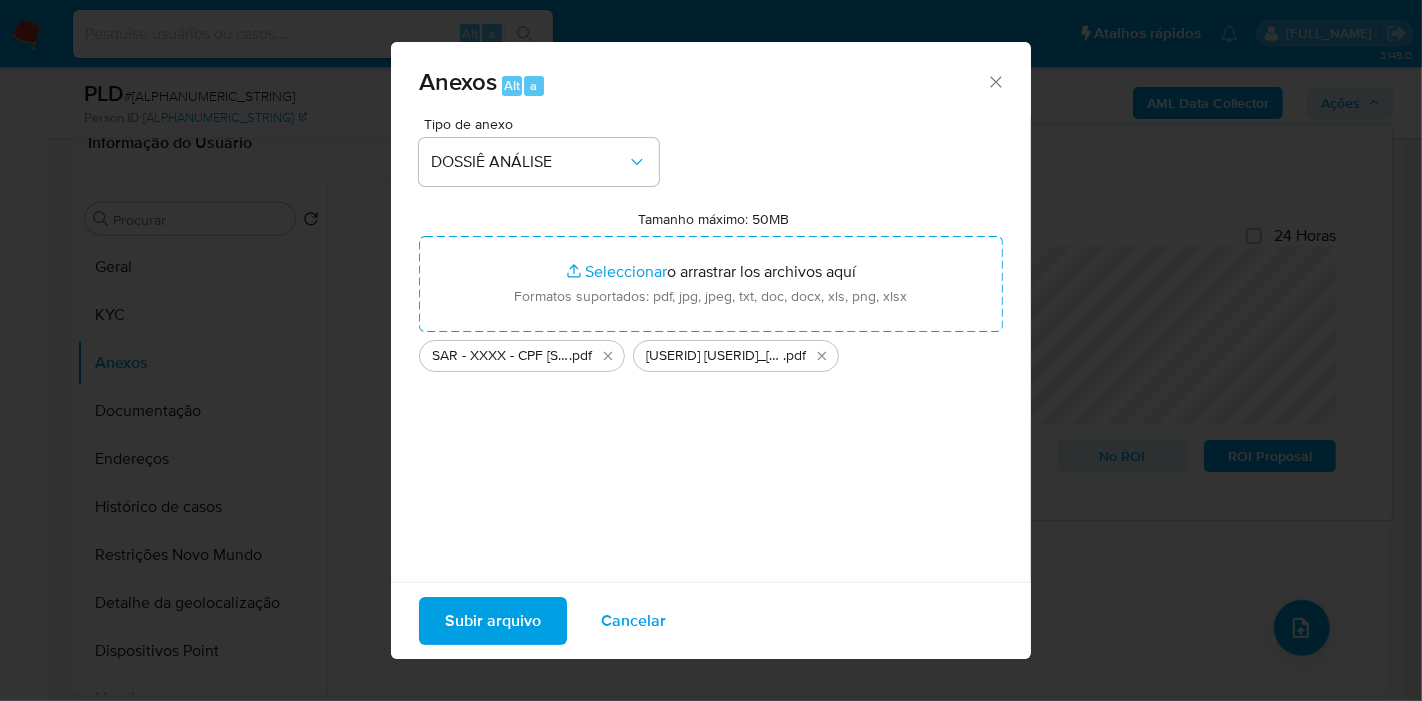 click on "Subir arquivo" at bounding box center [493, 621] 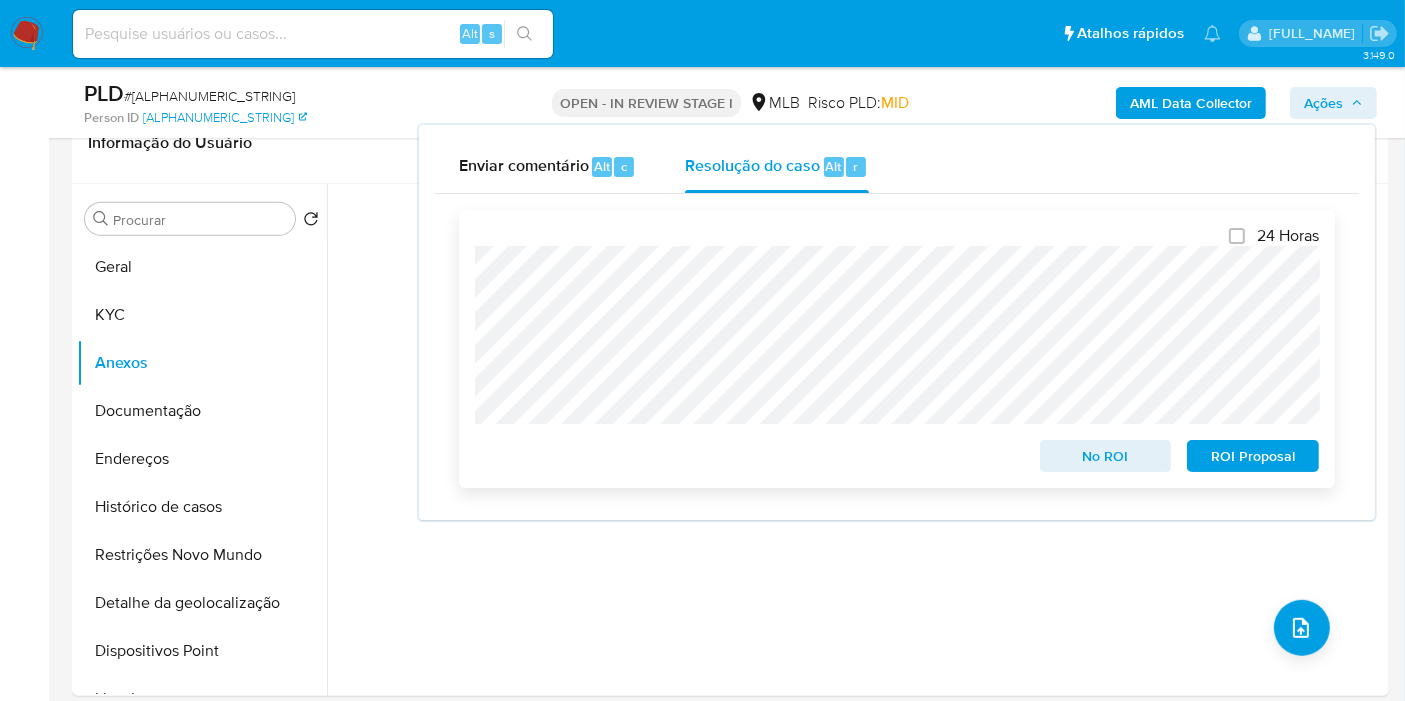 click on "ROI Proposal" at bounding box center (1253, 456) 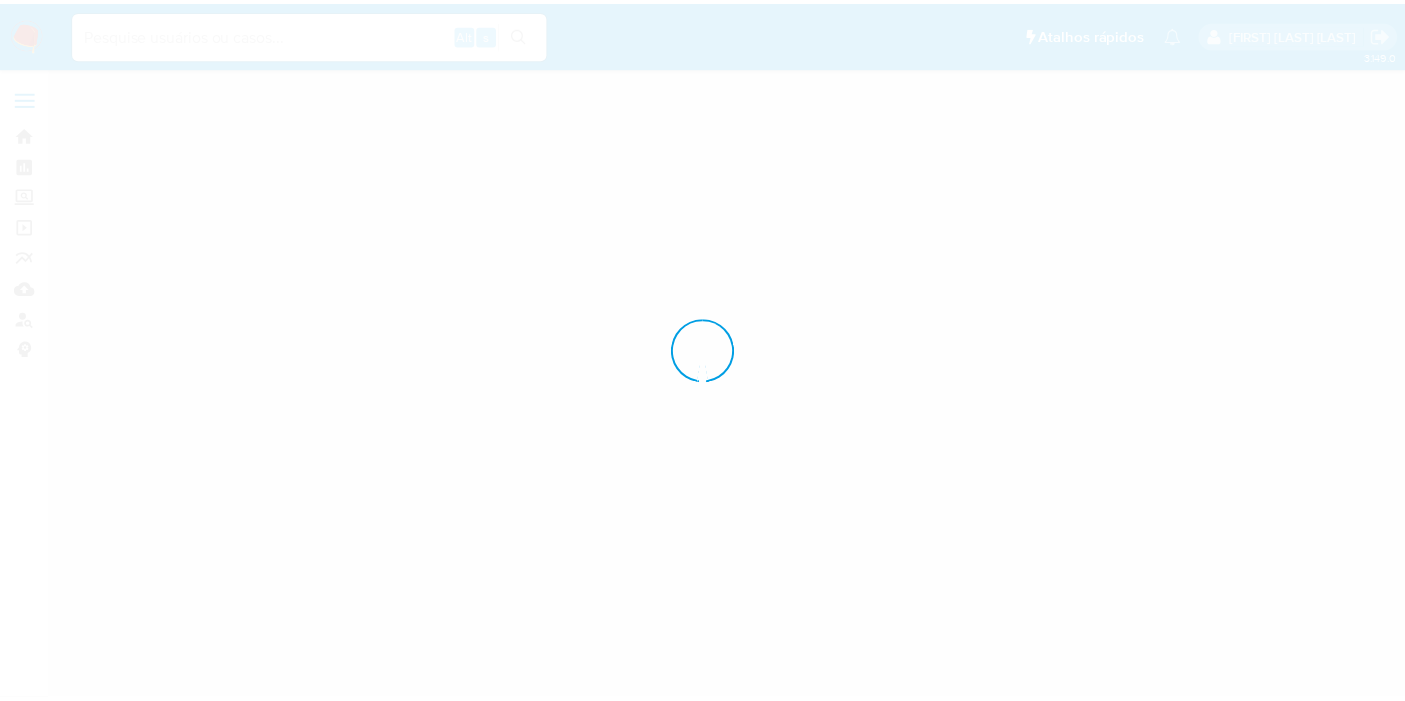 scroll, scrollTop: 0, scrollLeft: 0, axis: both 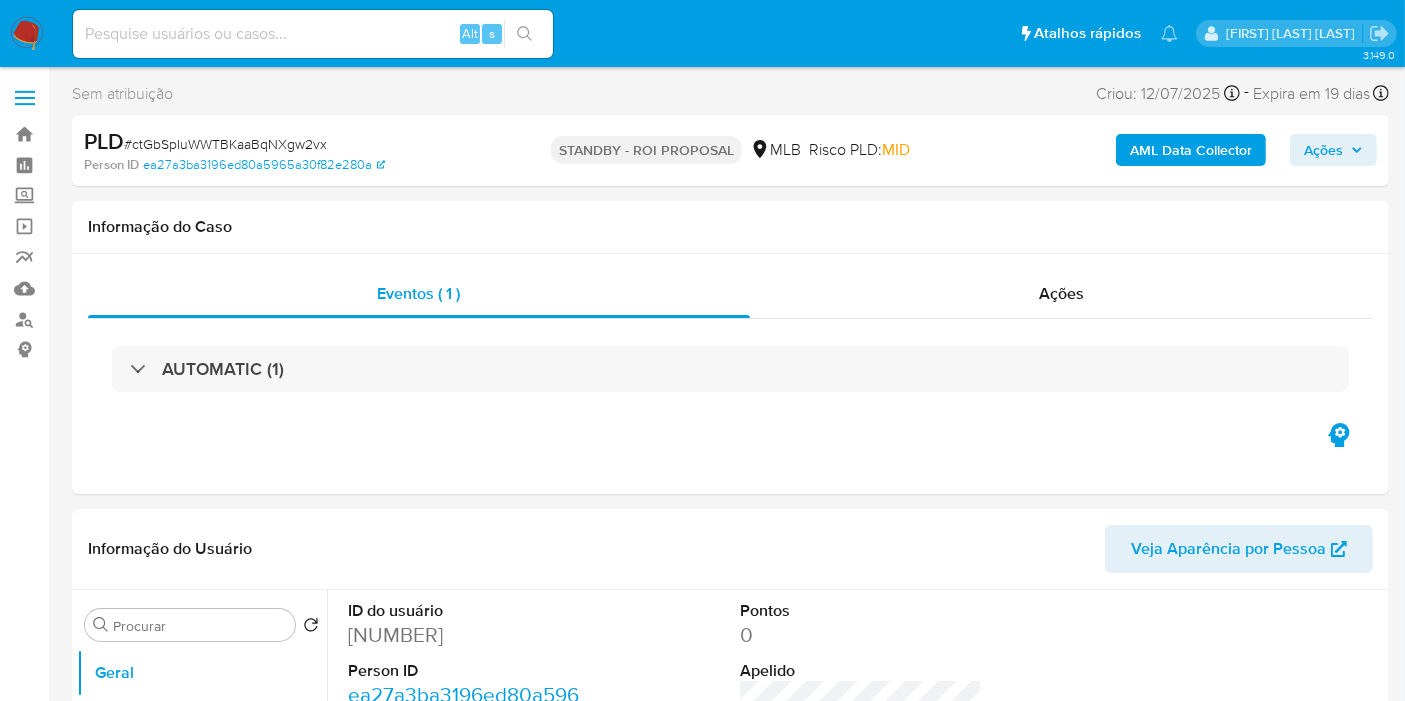 select on "10" 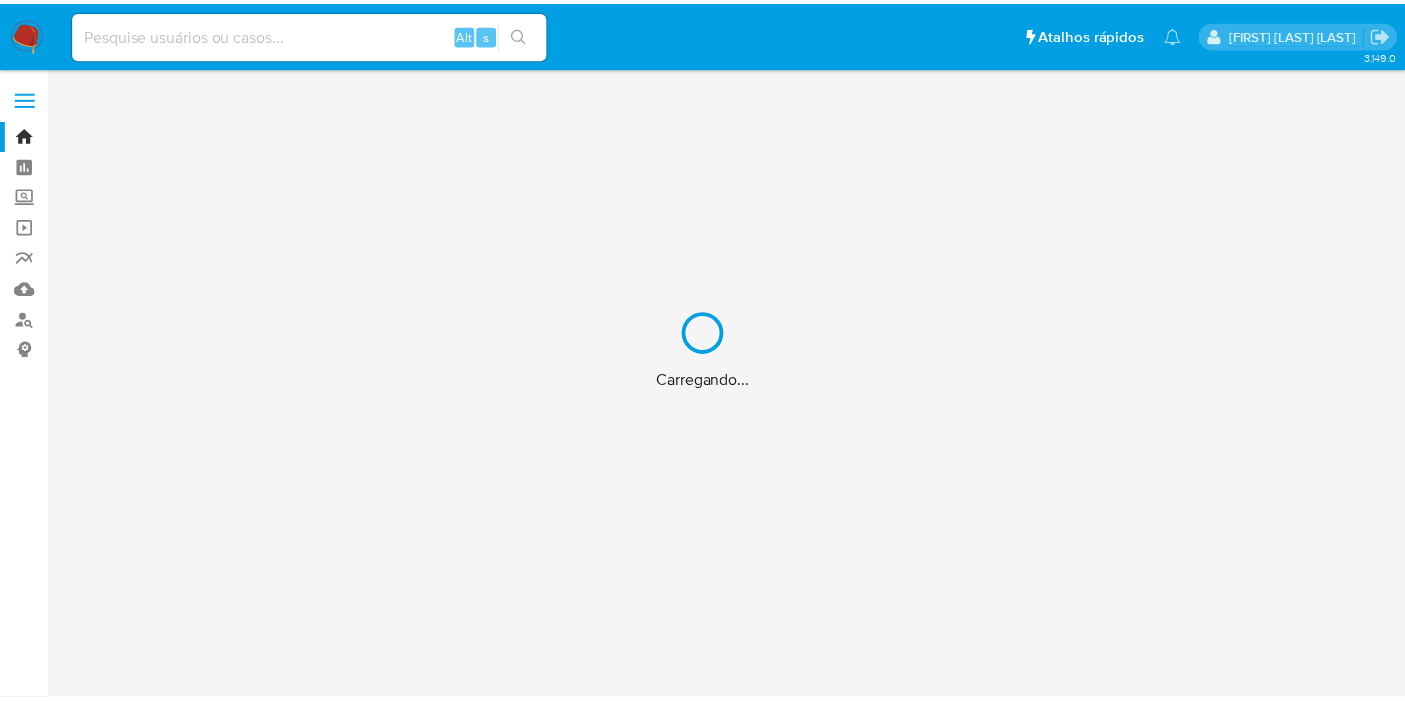 scroll, scrollTop: 0, scrollLeft: 0, axis: both 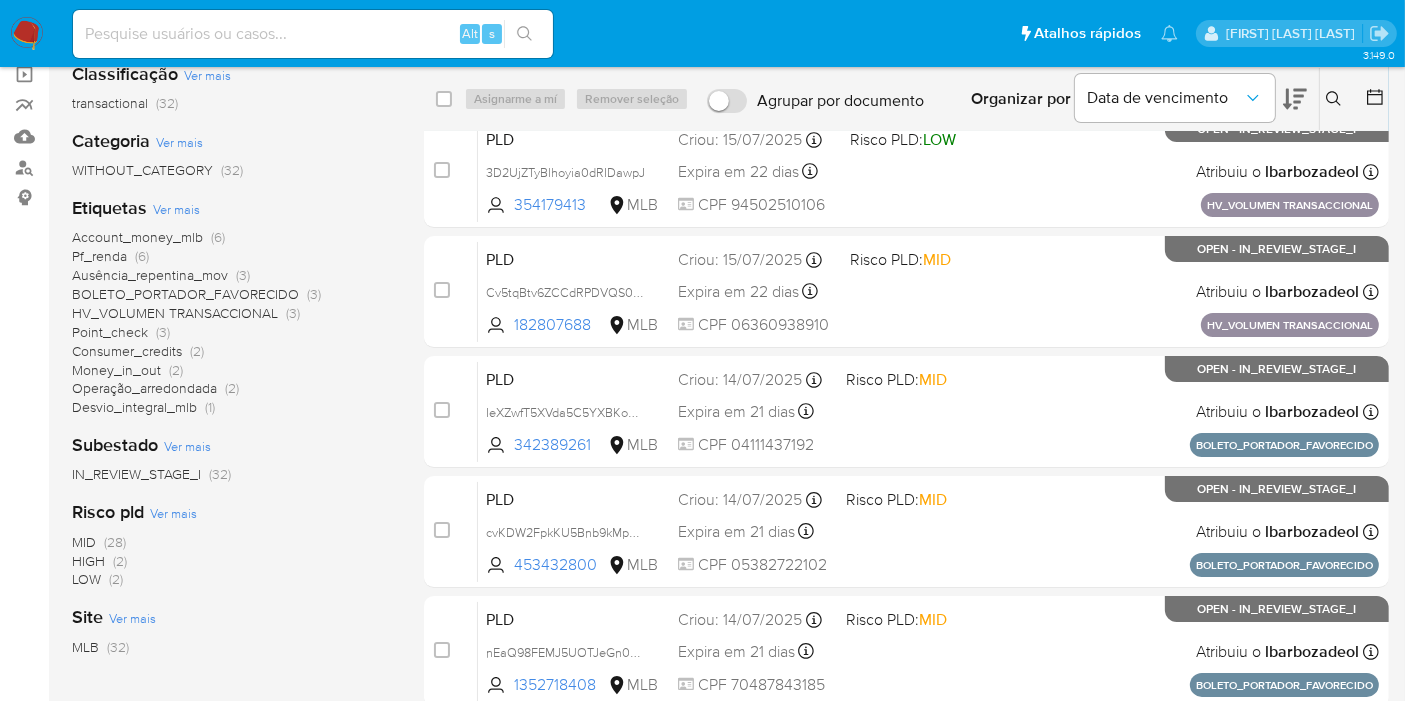 click on "Ver mais" at bounding box center (176, 209) 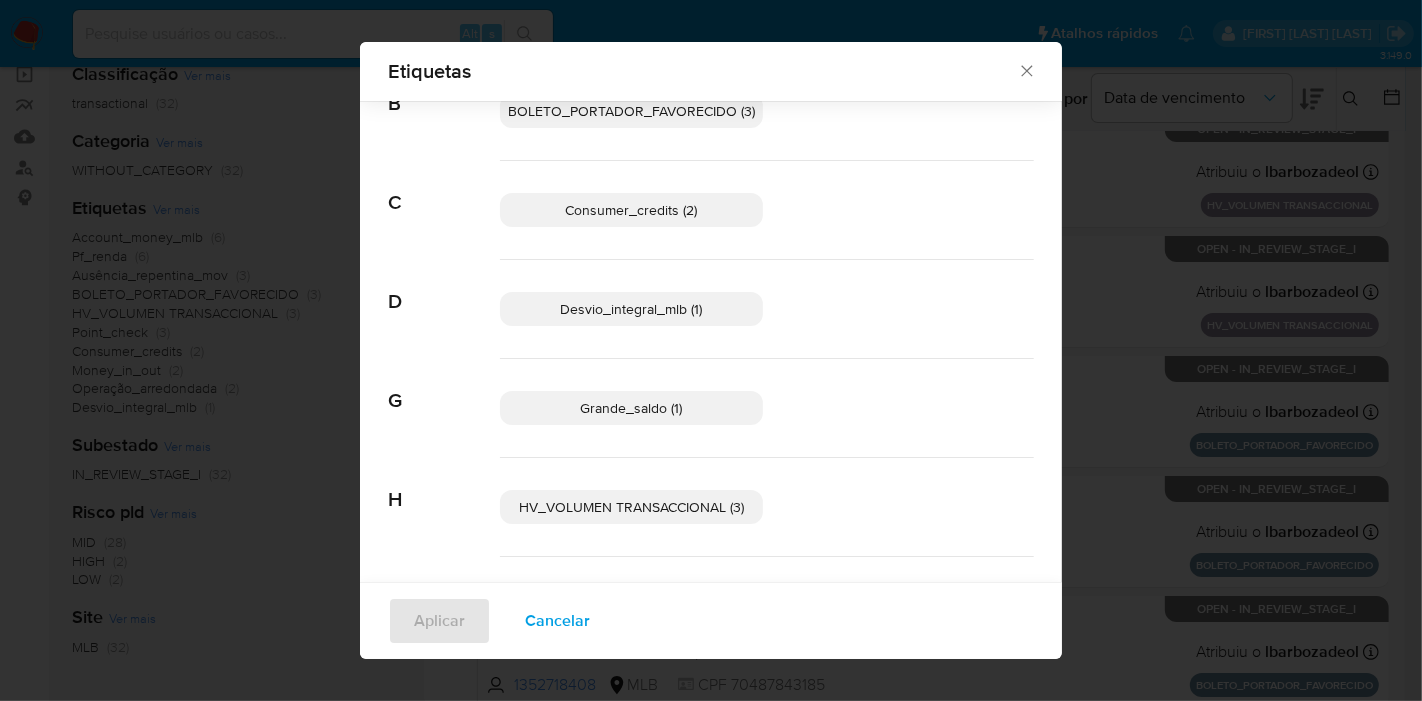 scroll, scrollTop: 513, scrollLeft: 0, axis: vertical 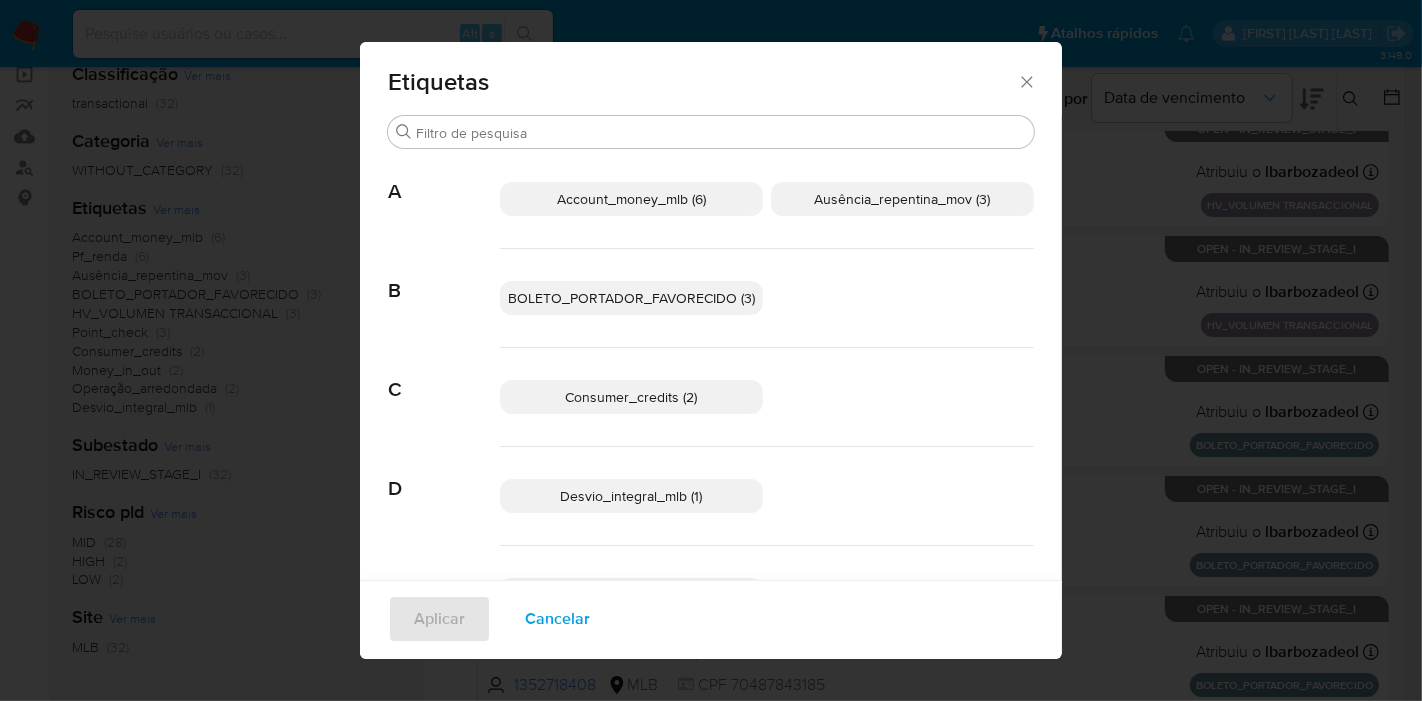 click 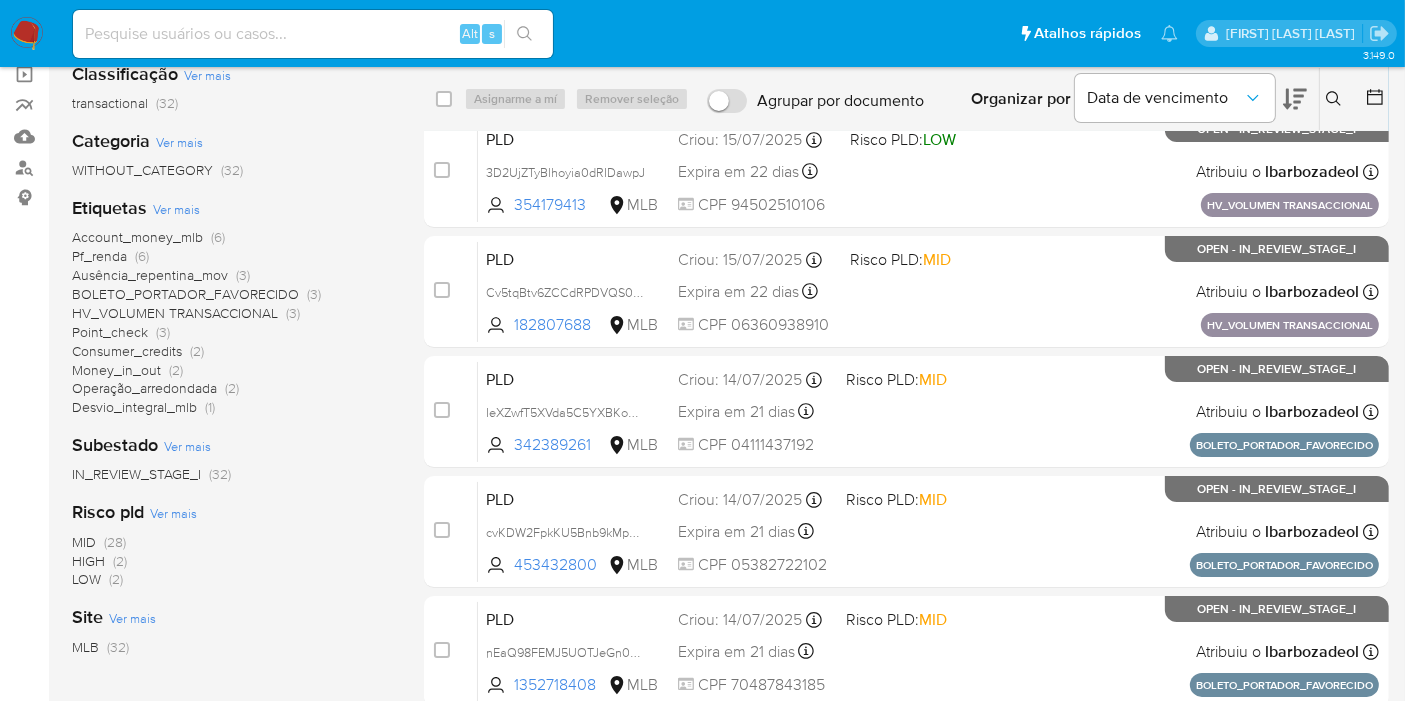 click on "Pf_renda" at bounding box center (99, 256) 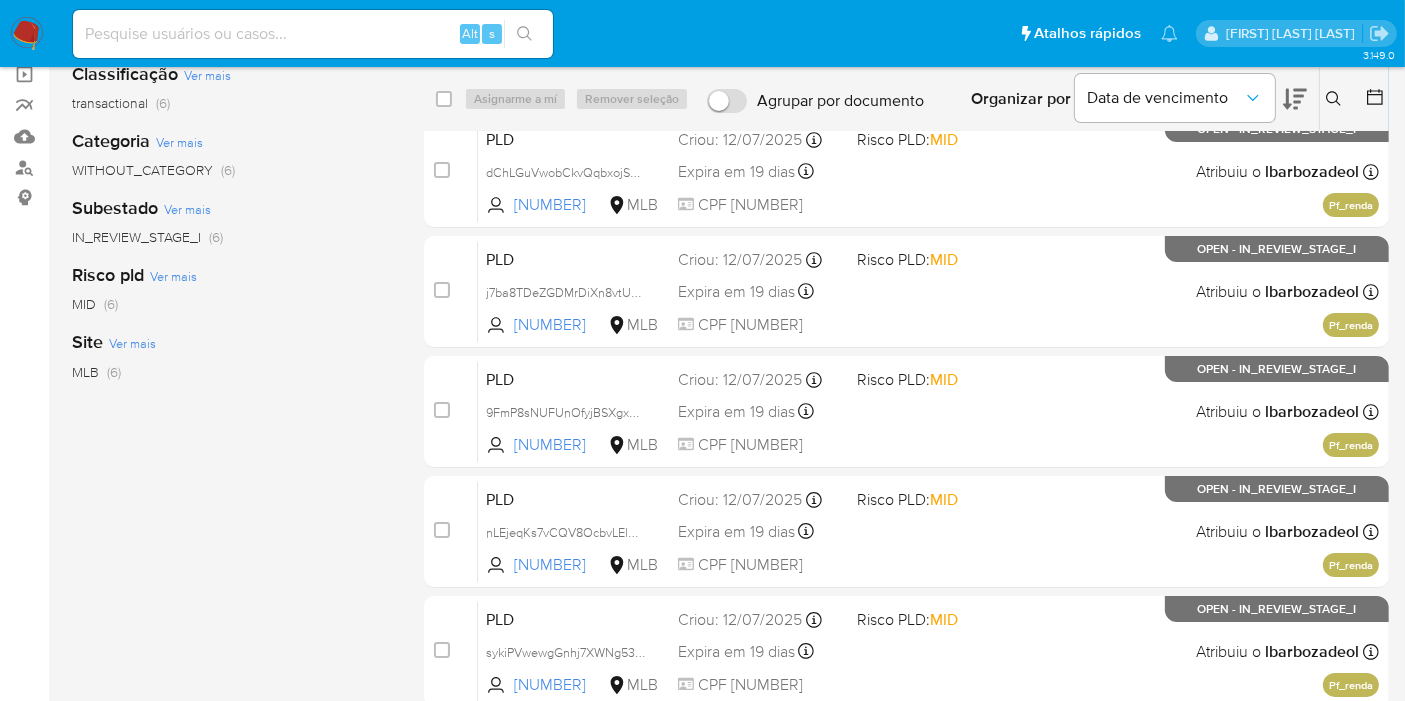 scroll, scrollTop: 0, scrollLeft: 0, axis: both 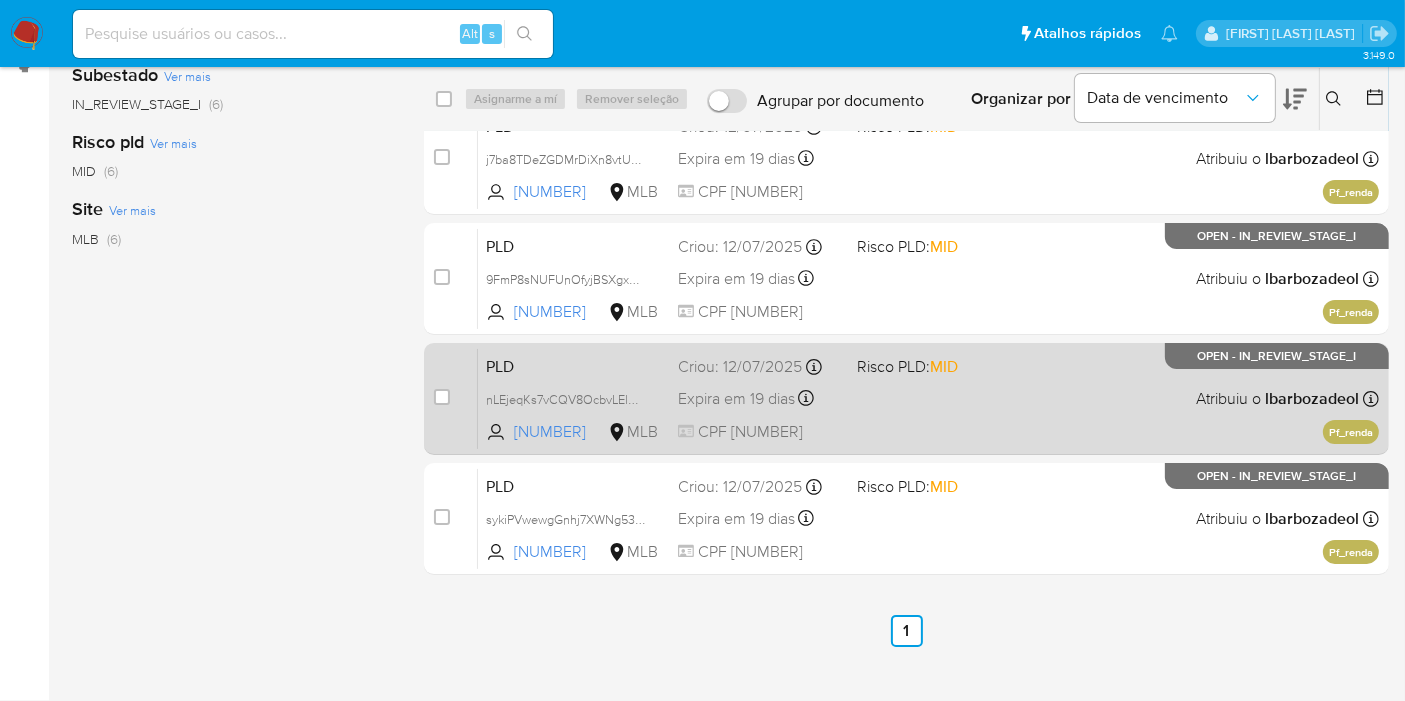 click on "PLD nLEjeqKs7vCQV8OcbvLEl00q 787519891 MLB Risco PLD:  MID Criou: 12/07/2025   Criou: 12/07/2025 01:12:02 Expira em 19 dias   Expira em 26/08/2025 01:12:03 CPF   15358246703 Atribuiu o   lbarbozadeol   Asignado el: 24/07/2025 16:22:06 Pf_renda OPEN - IN_REVIEW_STAGE_I" at bounding box center [928, 398] 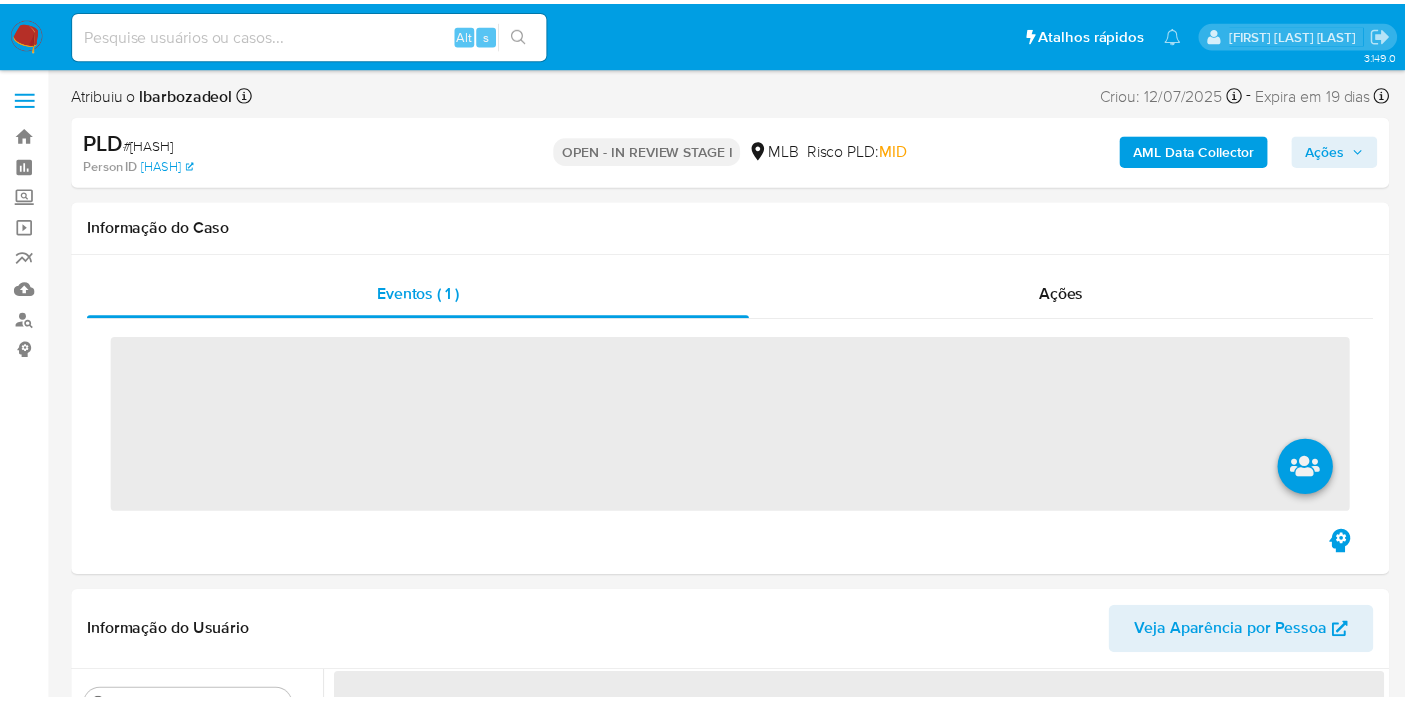 scroll, scrollTop: 0, scrollLeft: 0, axis: both 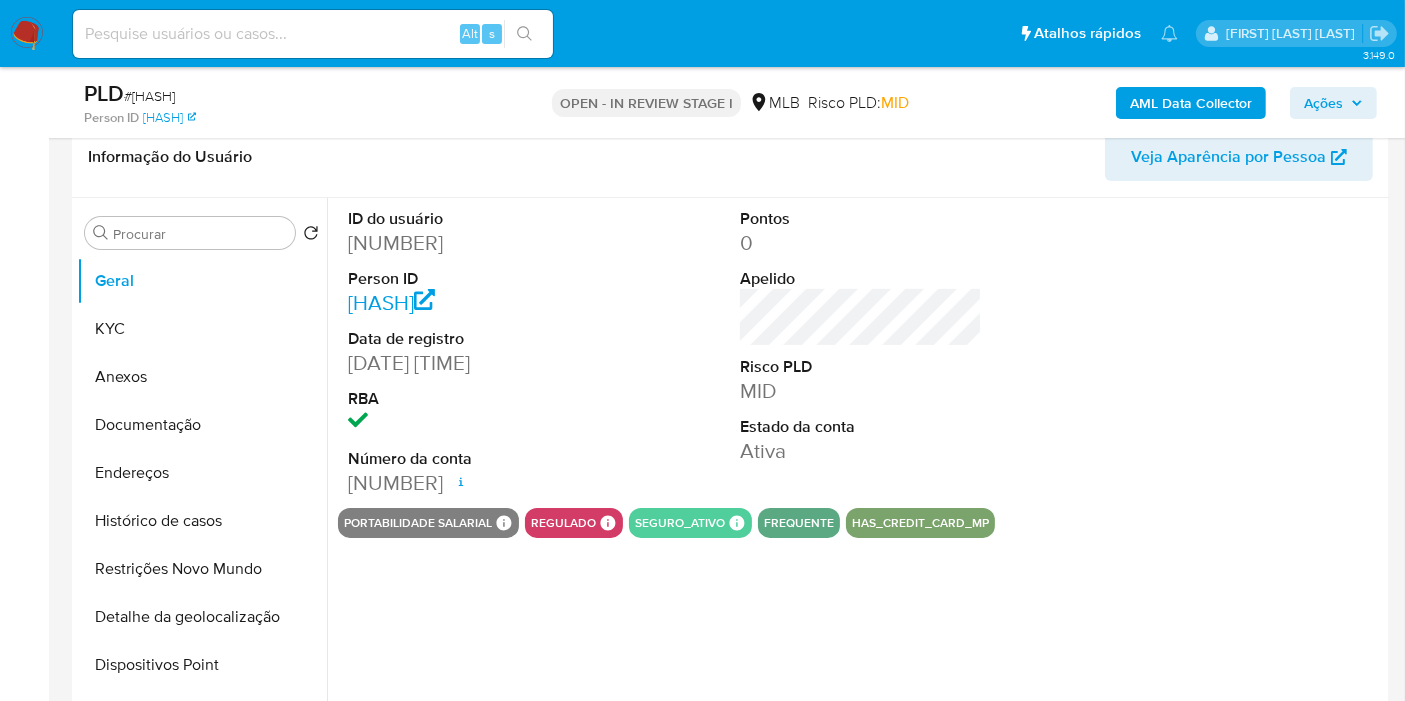 select on "10" 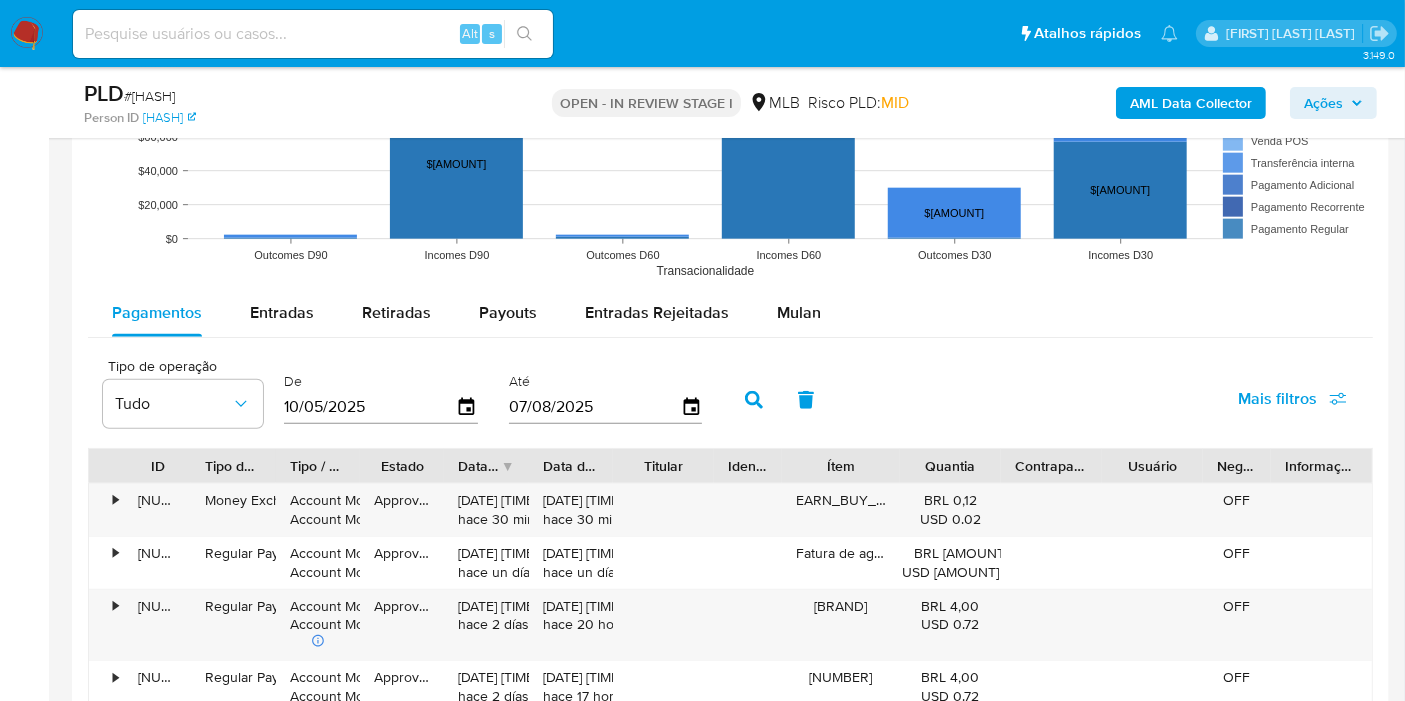scroll, scrollTop: 1983, scrollLeft: 0, axis: vertical 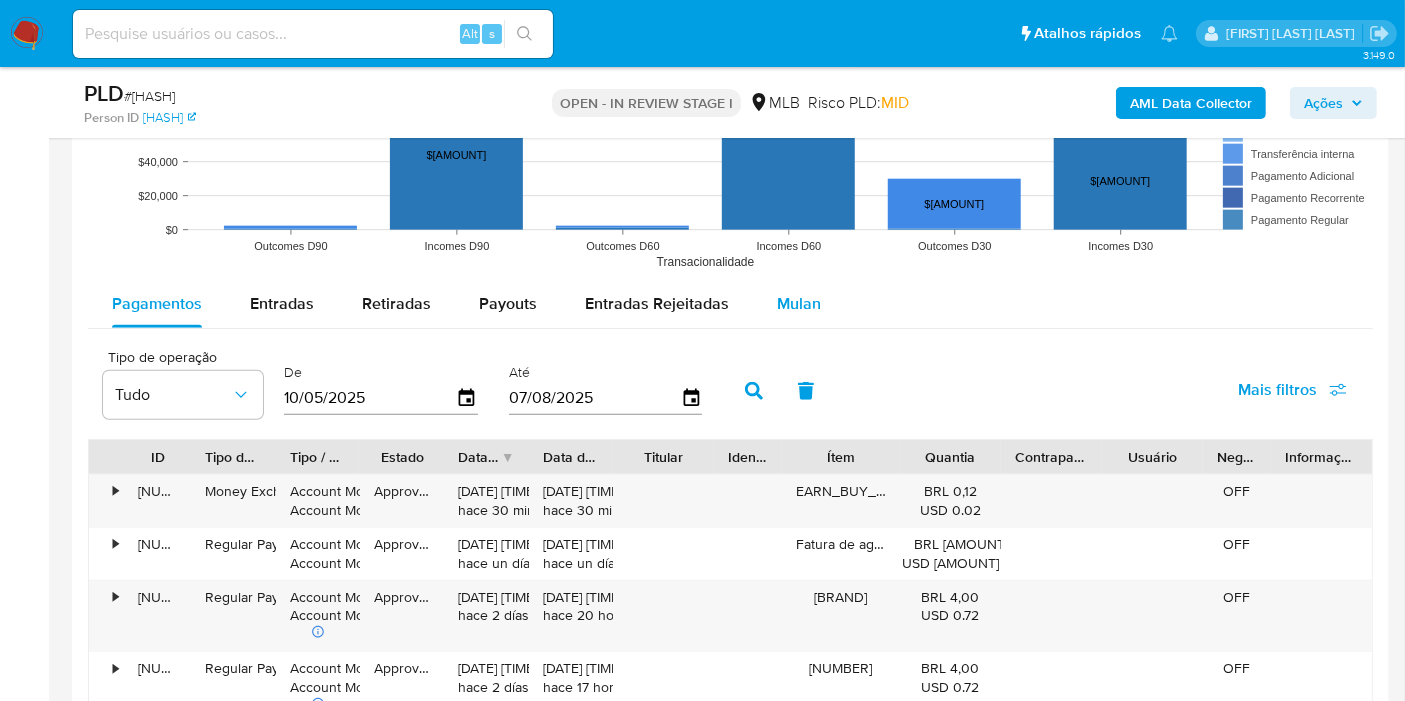 drag, startPoint x: 781, startPoint y: 295, endPoint x: 767, endPoint y: 314, distance: 23.600847 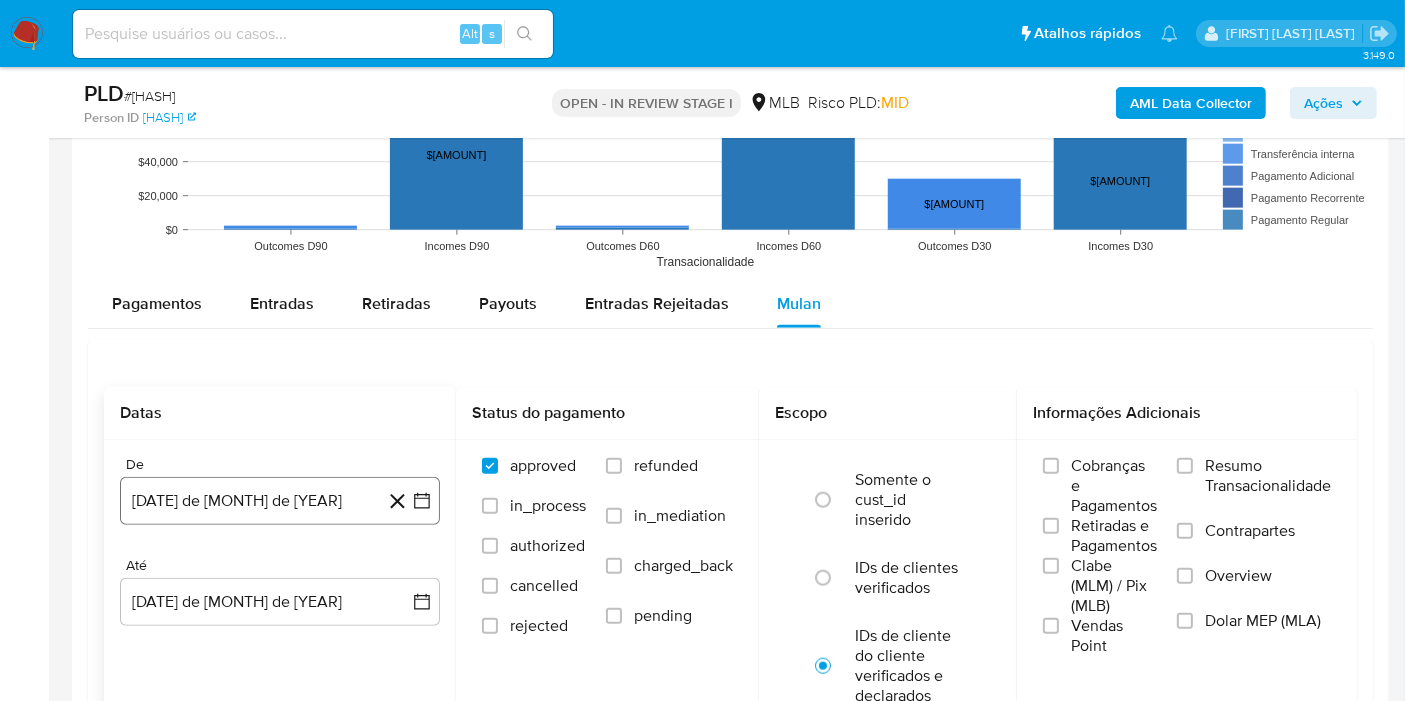 click on "7 de julio de 2024" at bounding box center [280, 501] 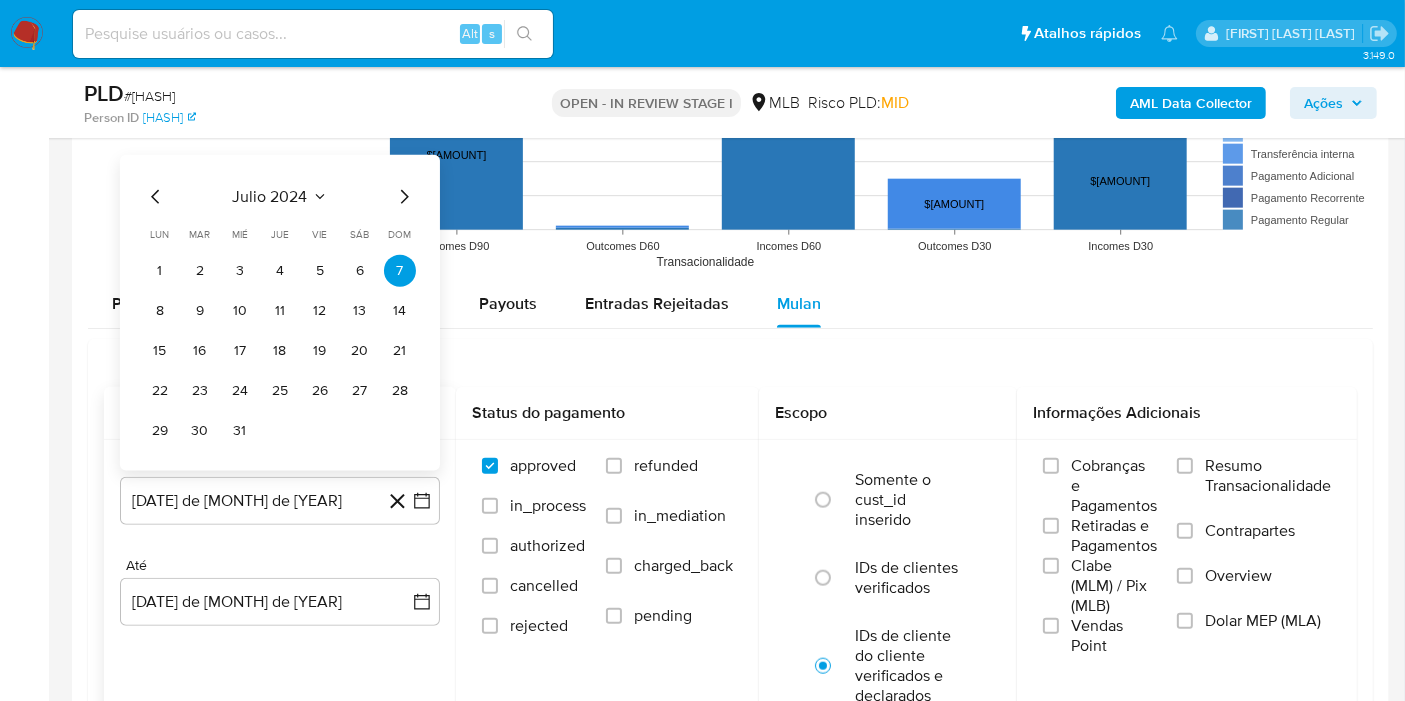 click on "julio 2024" at bounding box center (270, 197) 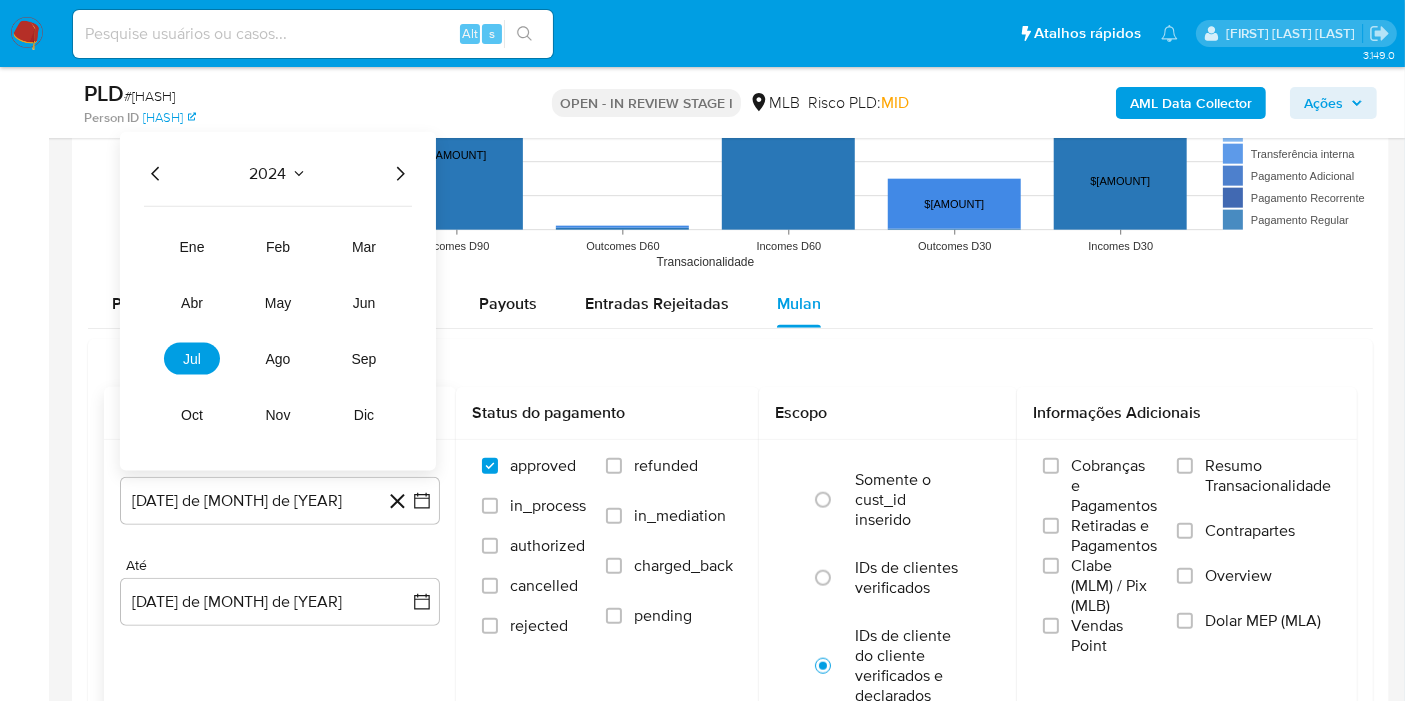 click 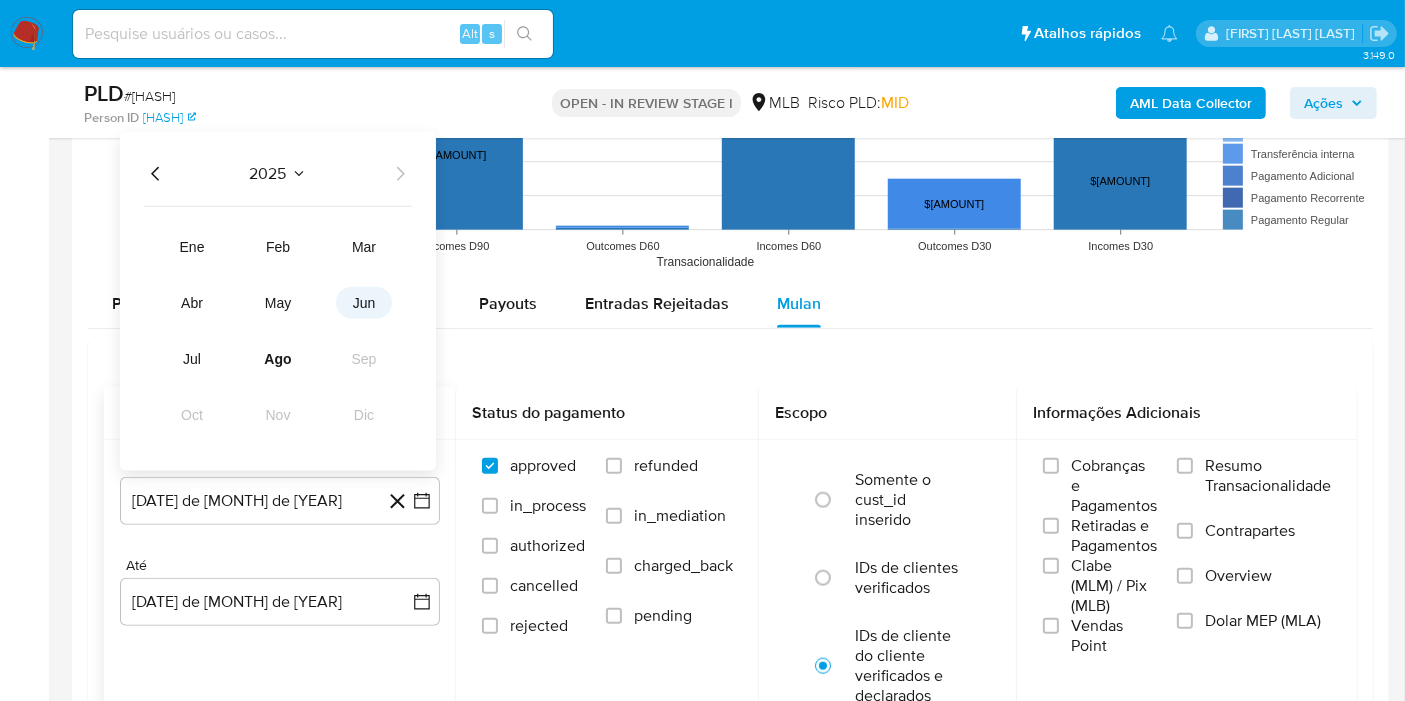 click on "jun" at bounding box center (364, 303) 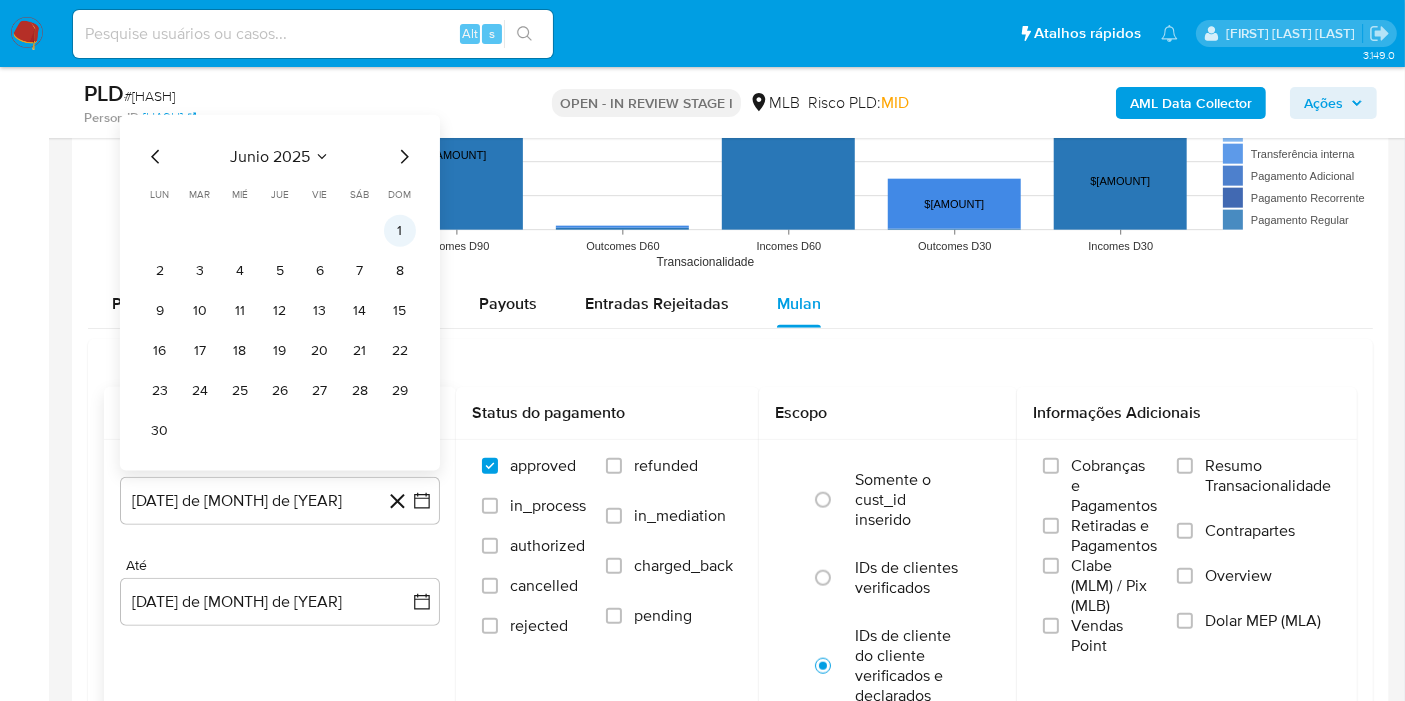 click on "1" at bounding box center (400, 231) 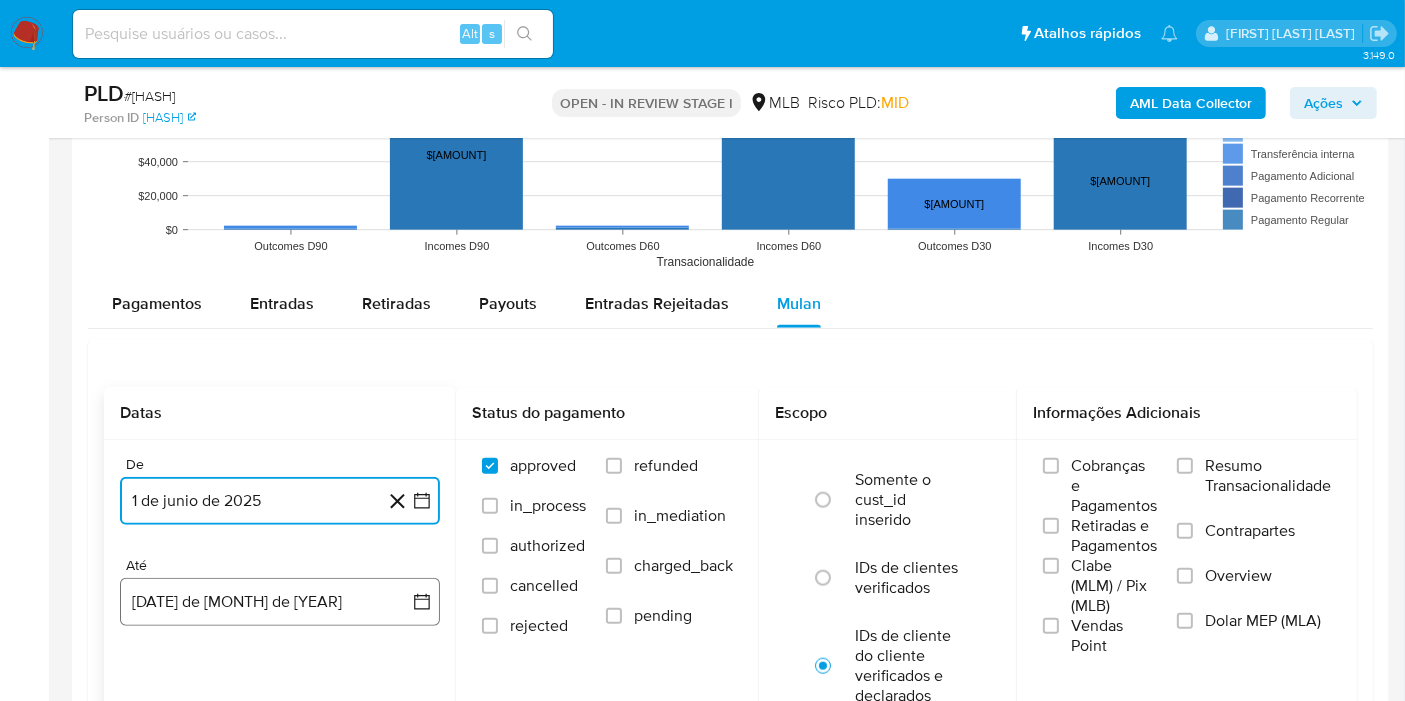 click on "7 de agosto de 2025" at bounding box center [280, 602] 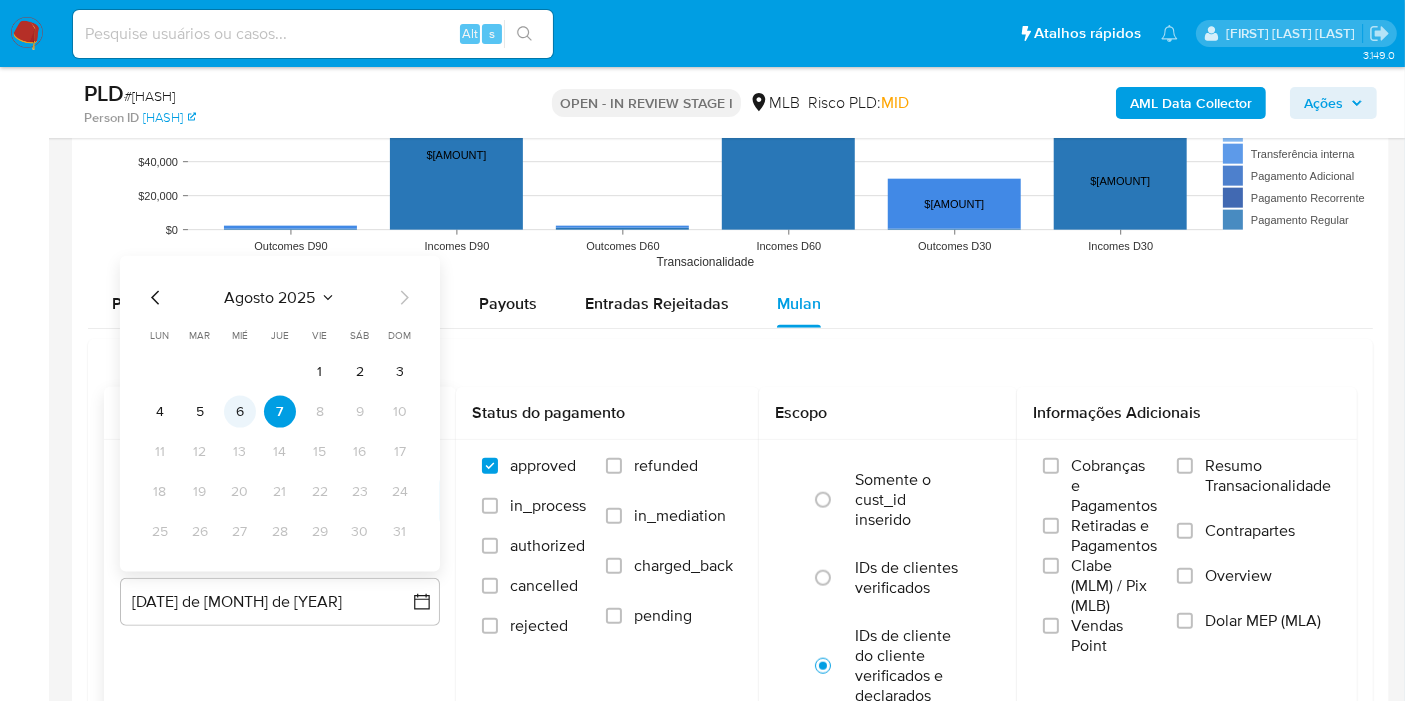 click on "6" at bounding box center (240, 412) 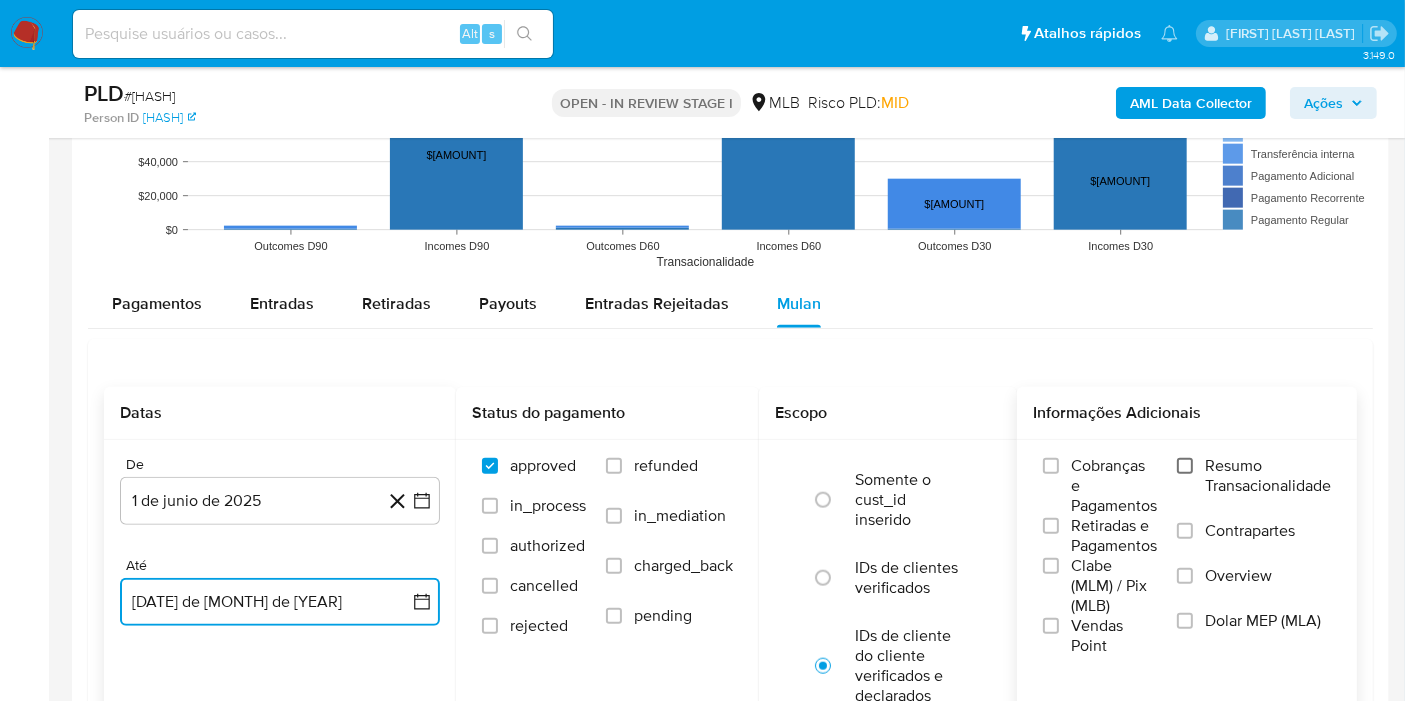 click on "Resumo Transacionalidade" at bounding box center (1185, 466) 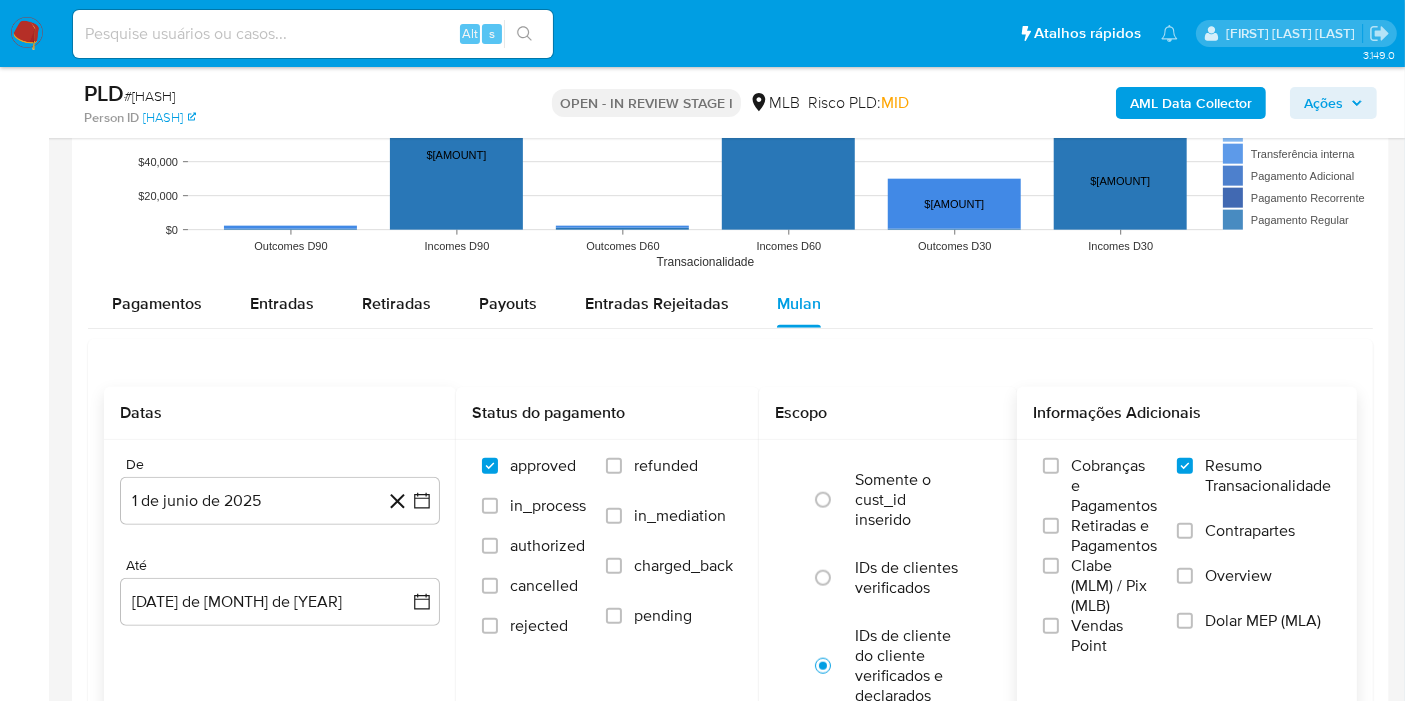 scroll, scrollTop: 2317, scrollLeft: 0, axis: vertical 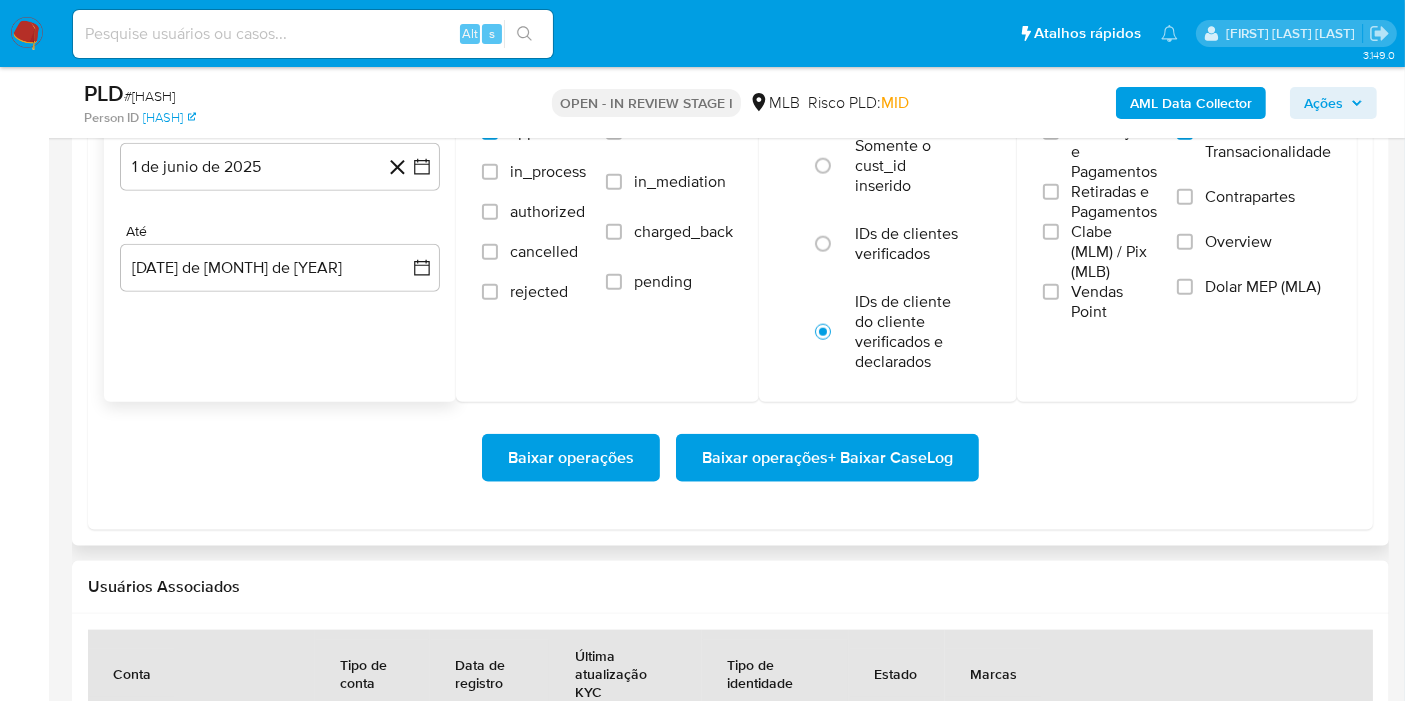 click on "Baixar operações  +   Baixar CaseLog" at bounding box center (827, 458) 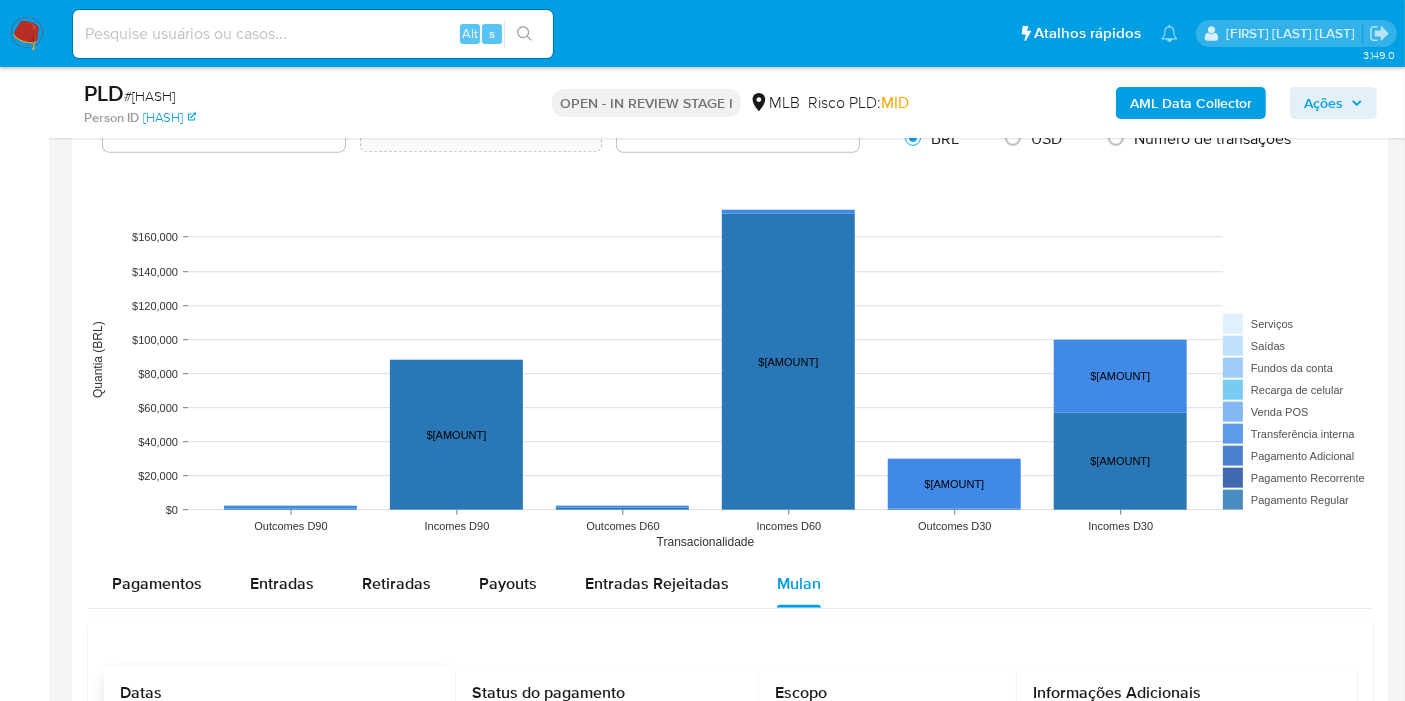 scroll, scrollTop: 67, scrollLeft: 0, axis: vertical 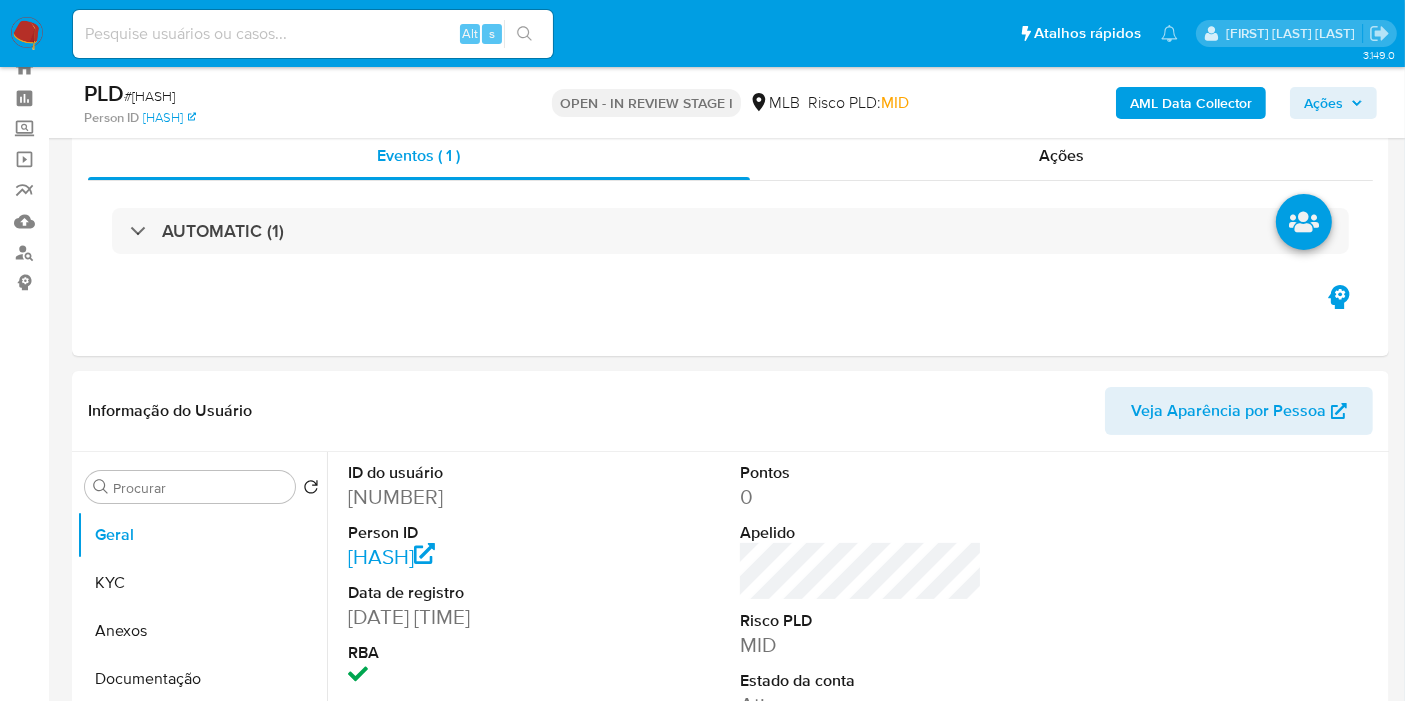 type 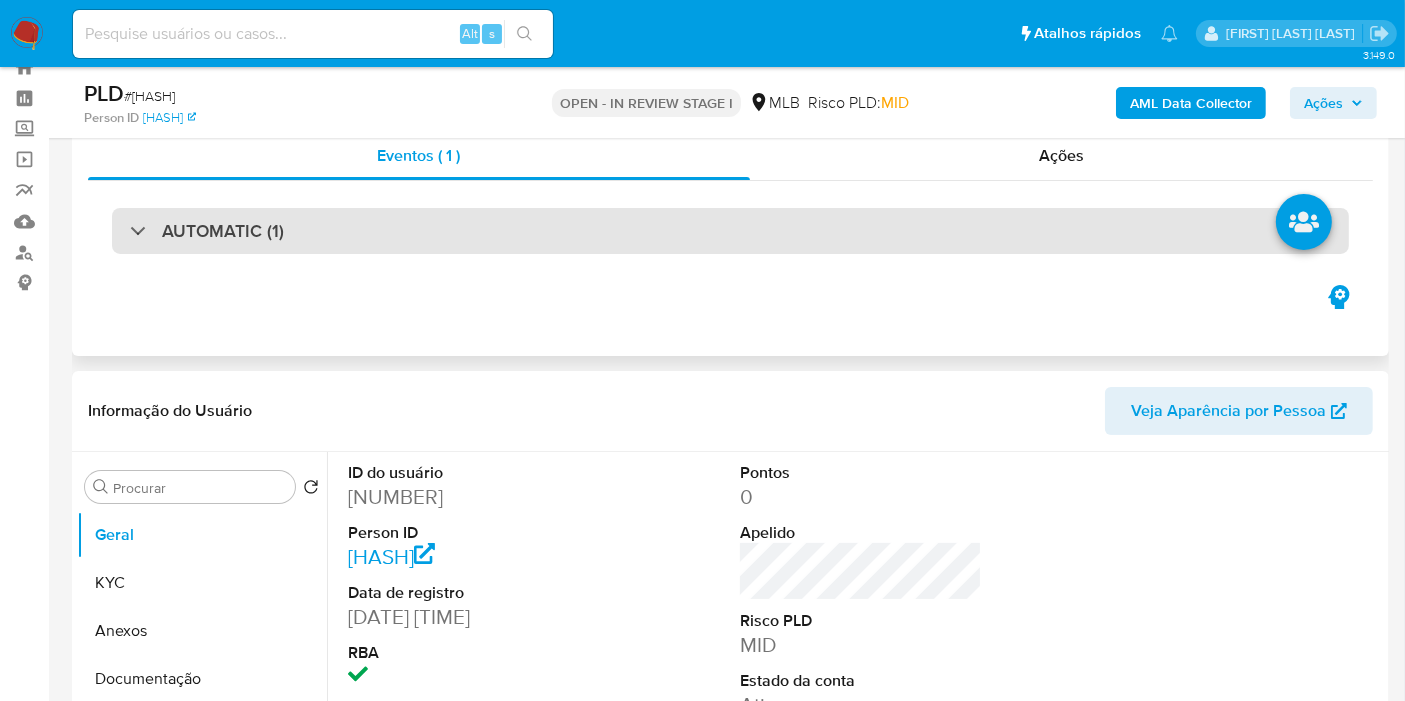 click on "AUTOMATIC (1)" at bounding box center (730, 231) 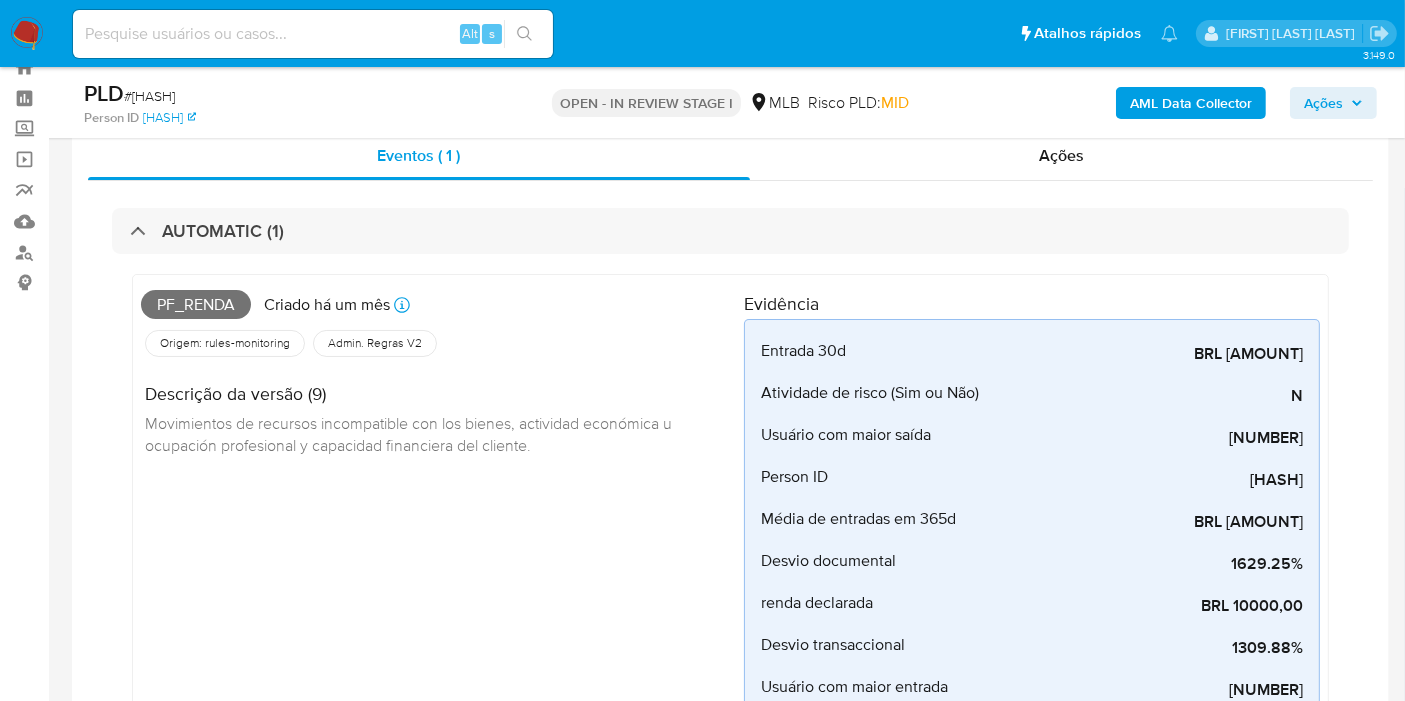 click on "Pf_renda" at bounding box center [196, 305] 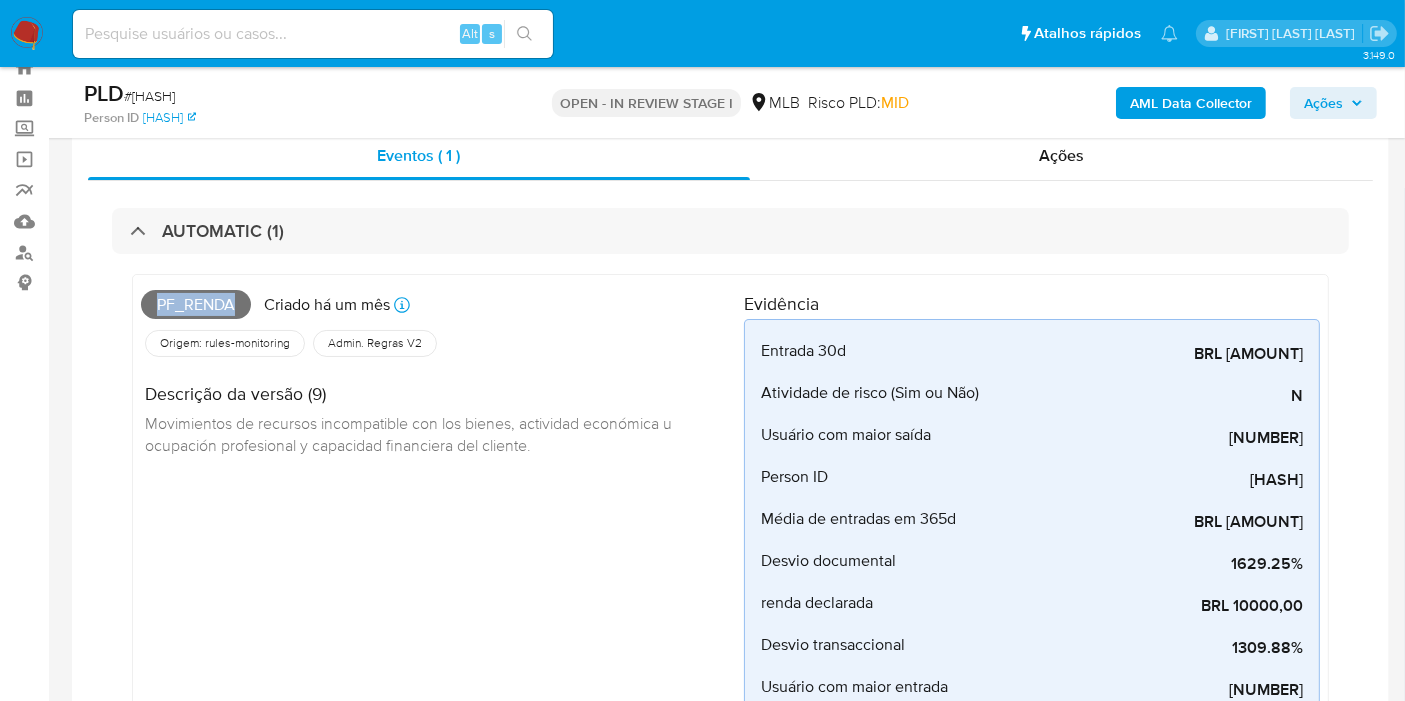 click on "Pf_renda" at bounding box center [196, 305] 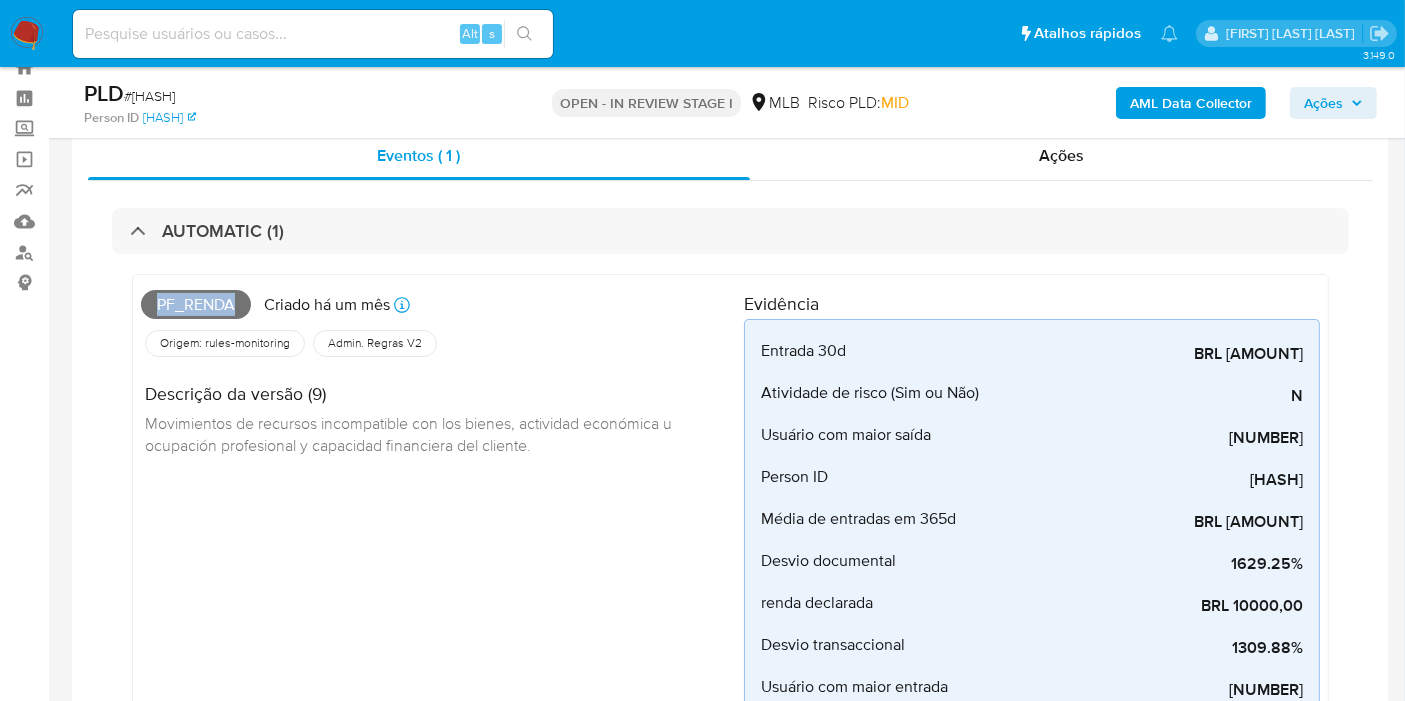 click on "Ações" at bounding box center (1323, 103) 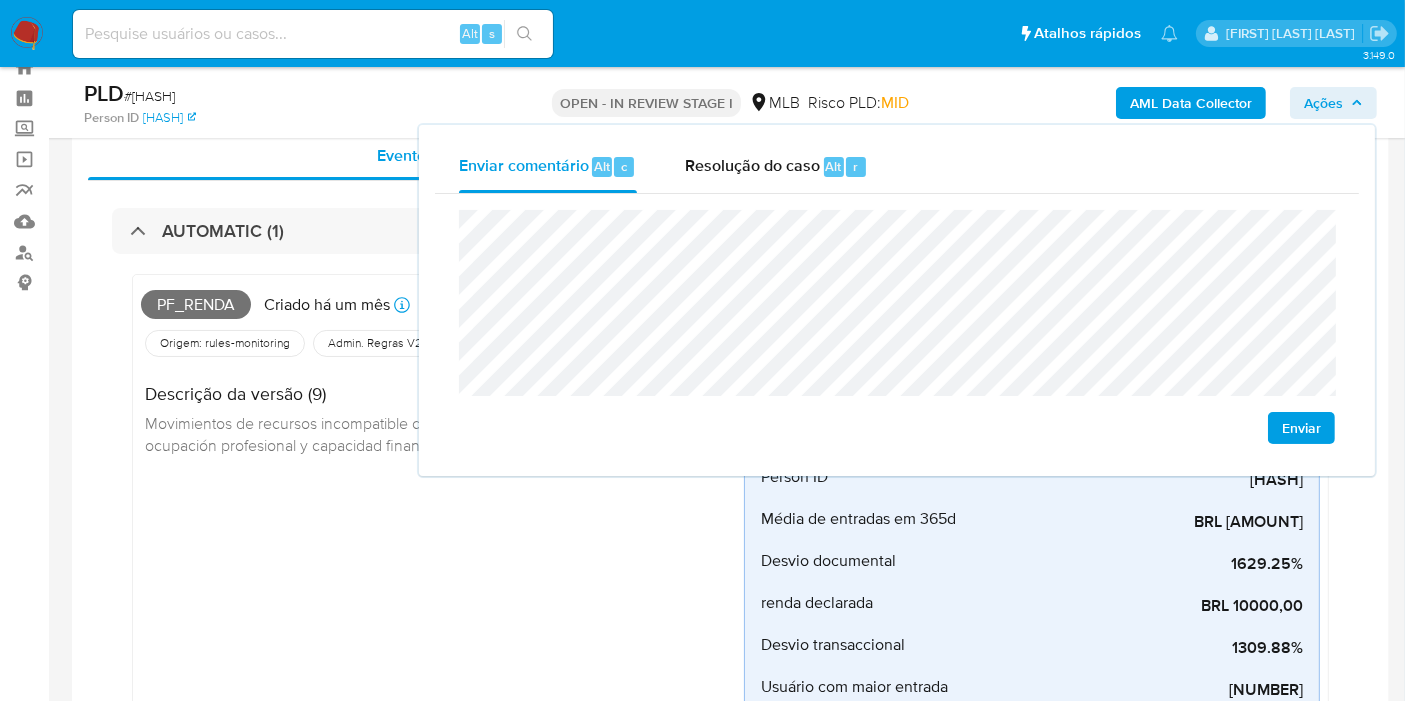 click on "Pf_renda Criado há um mês   Criado: 12/07/2025 01:12:02 Origem: rules-monitoring    Referência ao id da tabela de resultados da regra em rules-monitoring Admin. Regras V2 Descrição da versão (9) Movimientos de recursos incompatible con los bienes, actividad económica u ocupación profesional y capacidad financiera del cliente." at bounding box center [442, 543] 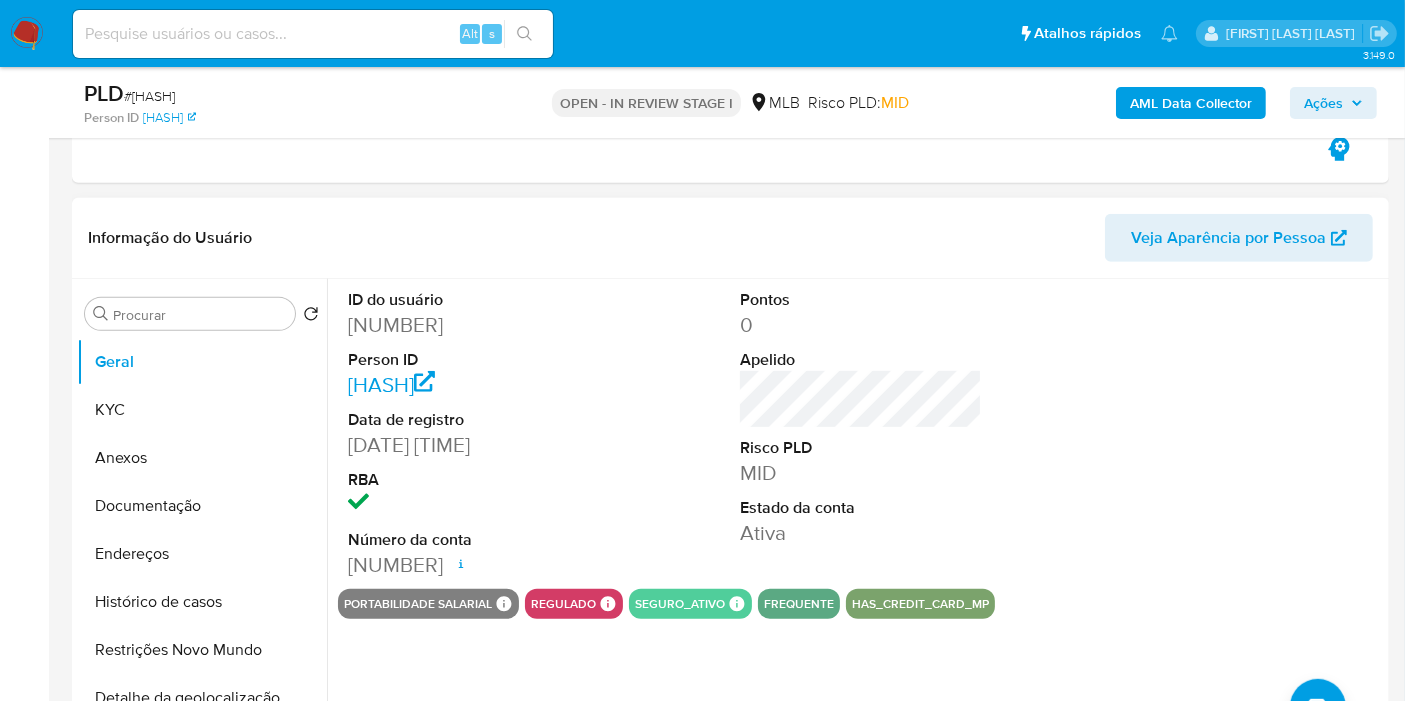 scroll, scrollTop: 845, scrollLeft: 0, axis: vertical 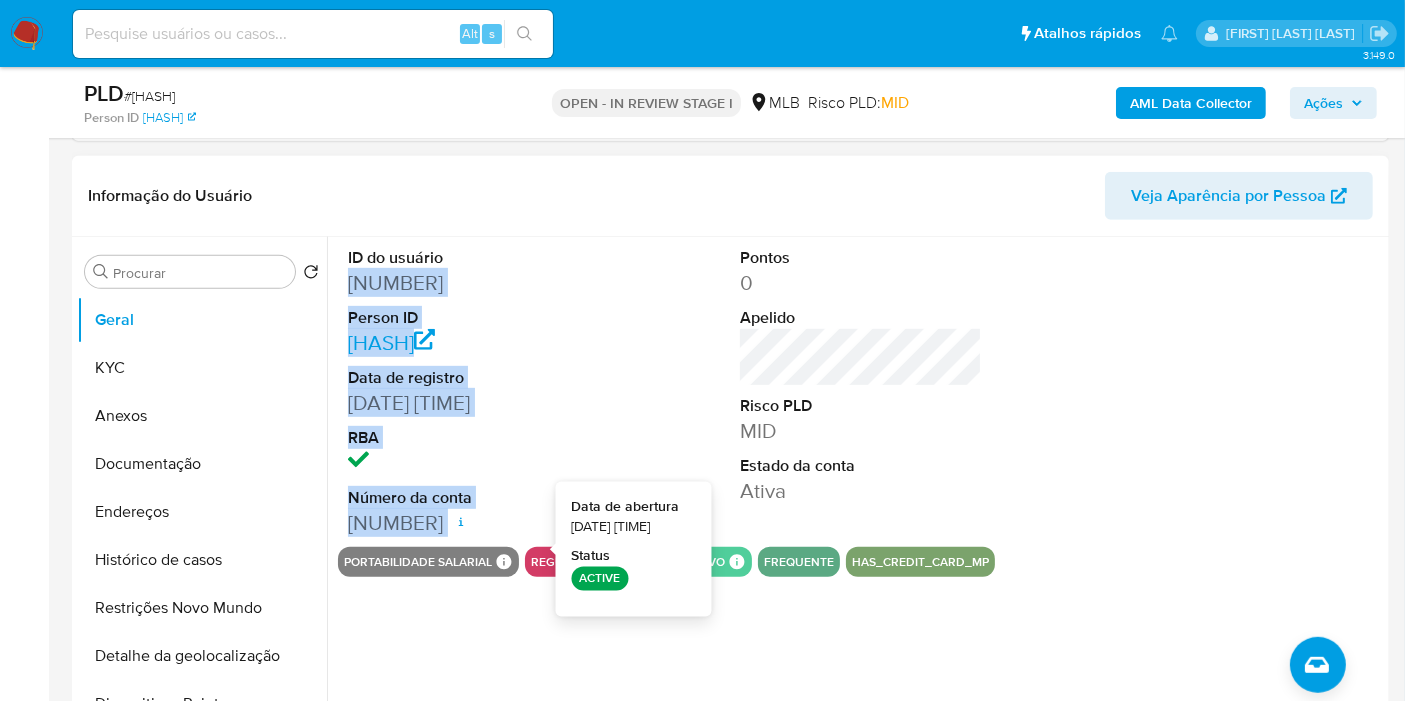 drag, startPoint x: 343, startPoint y: 284, endPoint x: 525, endPoint y: 546, distance: 319.011 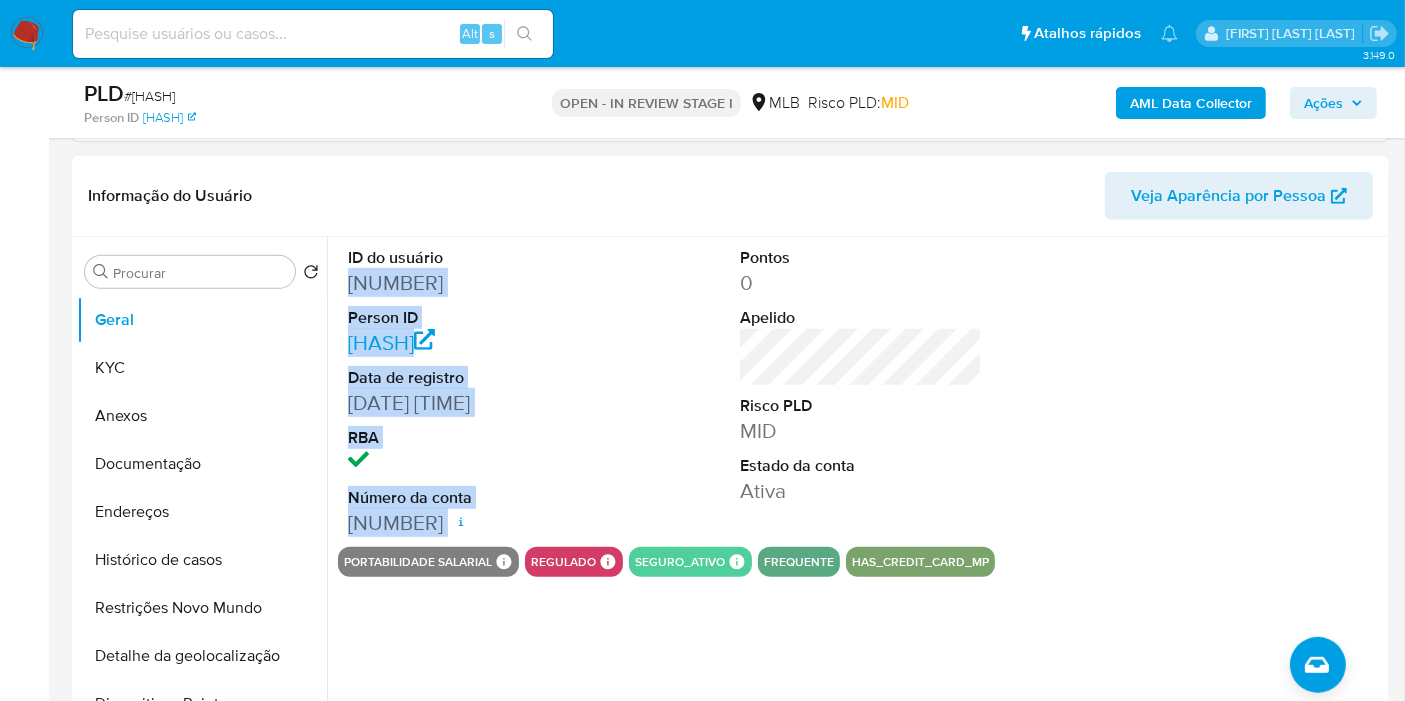 copy on "787519891 Person ID f0191260d9ff8641f309d42b95aca6bc Data de registro 31/10/2022 19:13:24 RBA Número da conta 000167364148515" 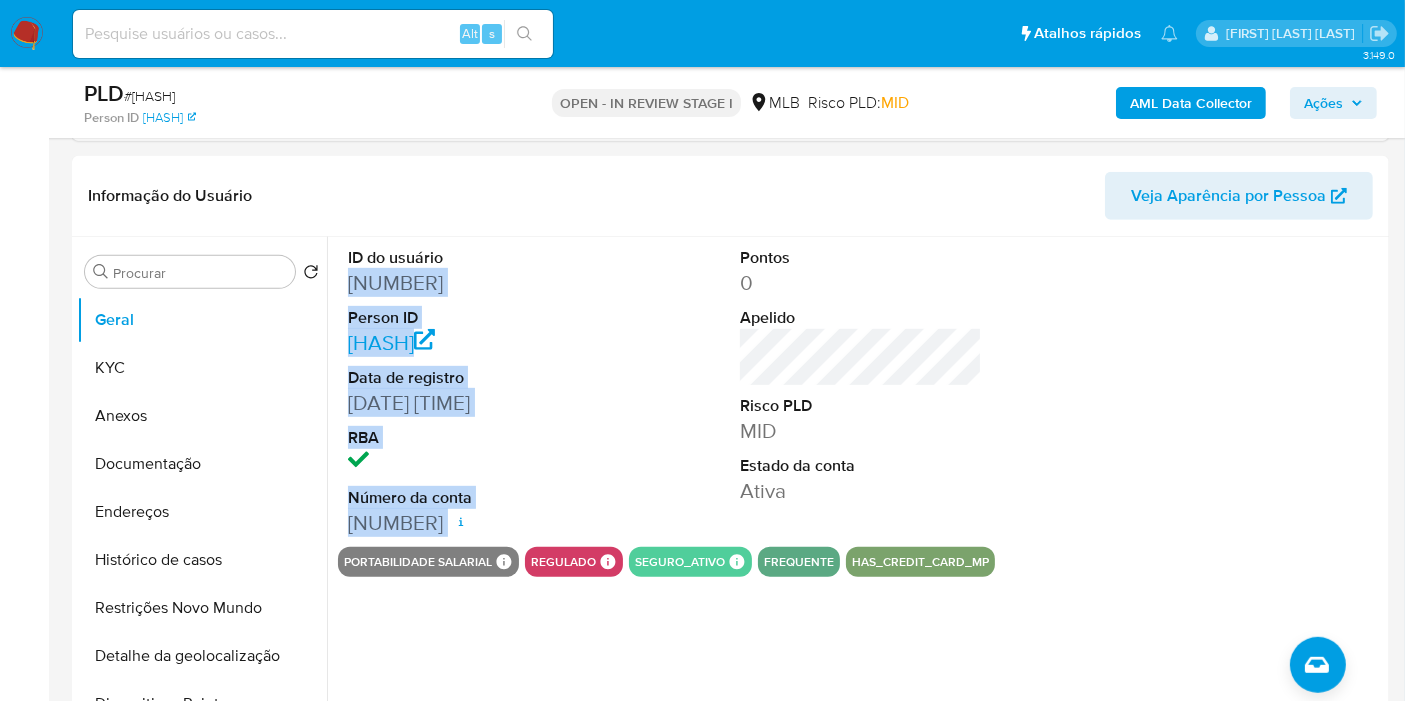 click on "Ações" at bounding box center [1323, 103] 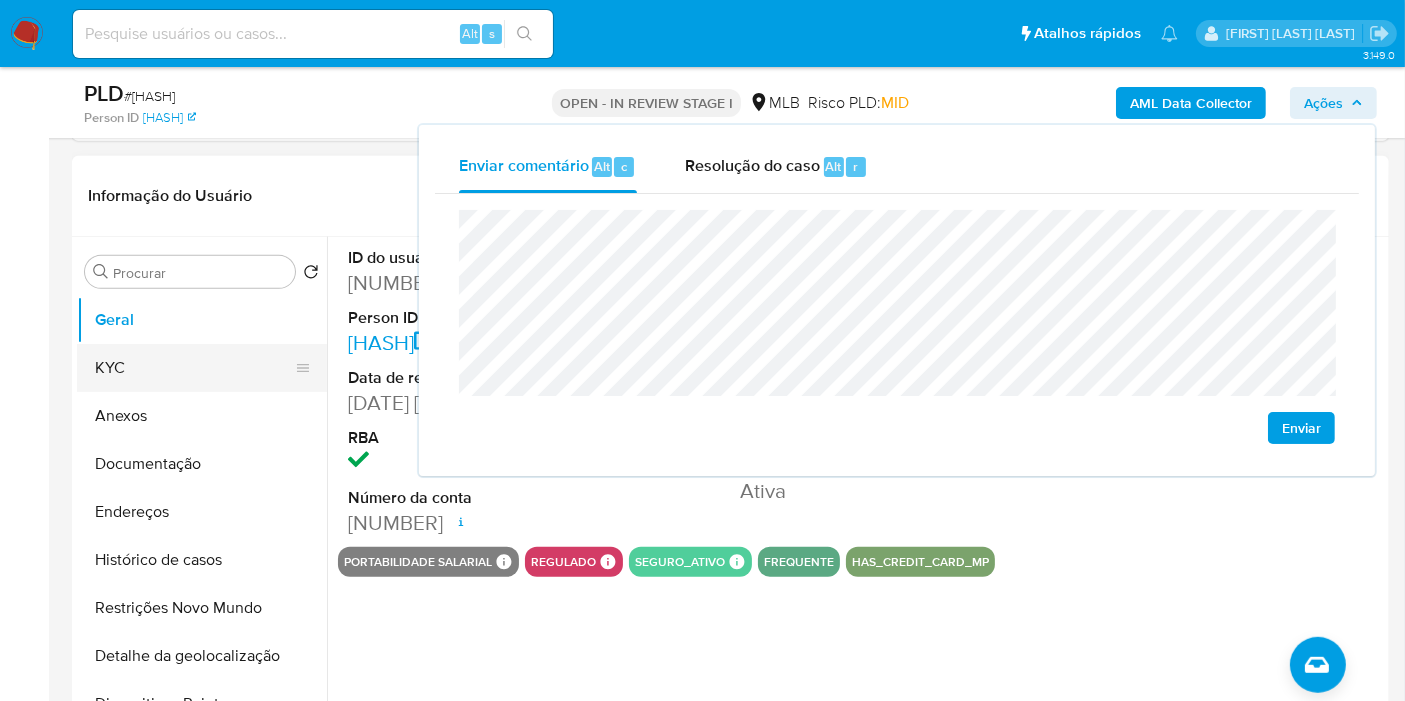 click on "KYC" at bounding box center [194, 368] 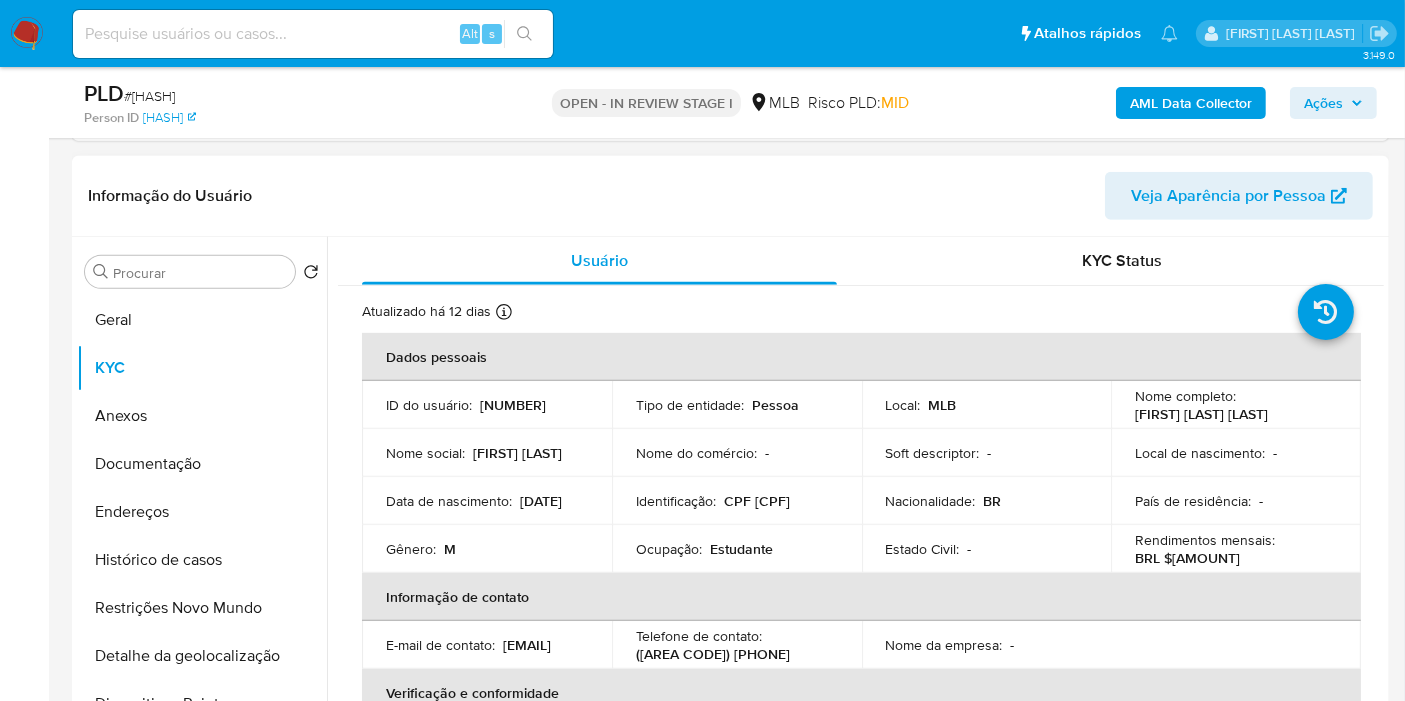 click on "CPF 15358246703" at bounding box center (757, 501) 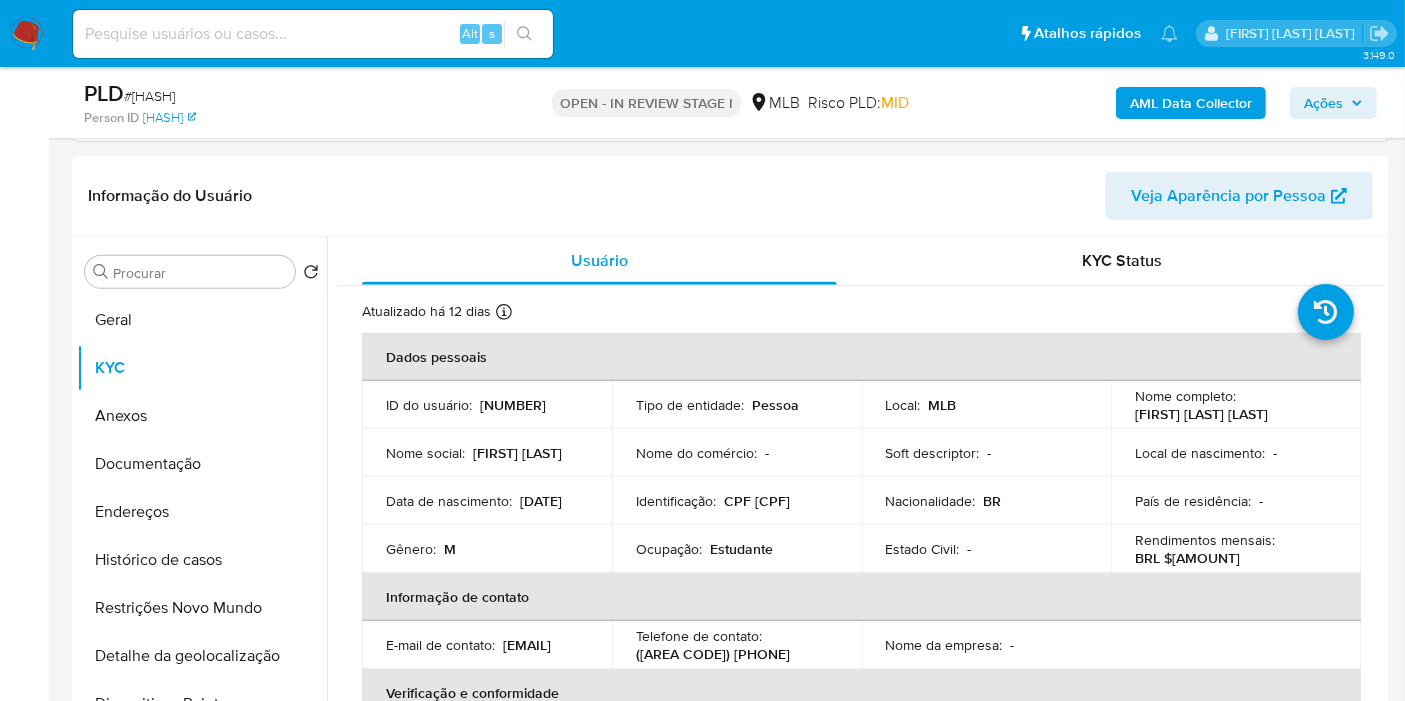 click on "Ações" at bounding box center (1333, 103) 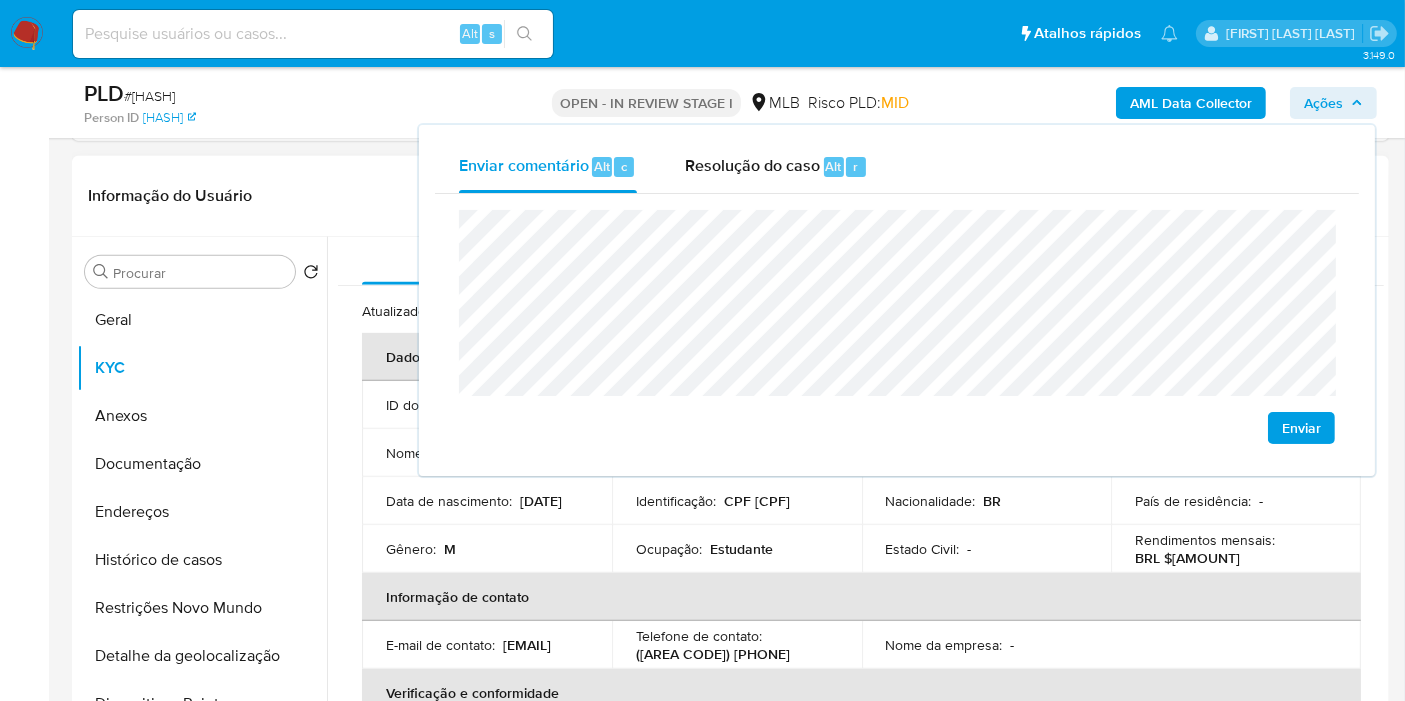 click on "Identificação :    CPF 15358246703" at bounding box center (737, 501) 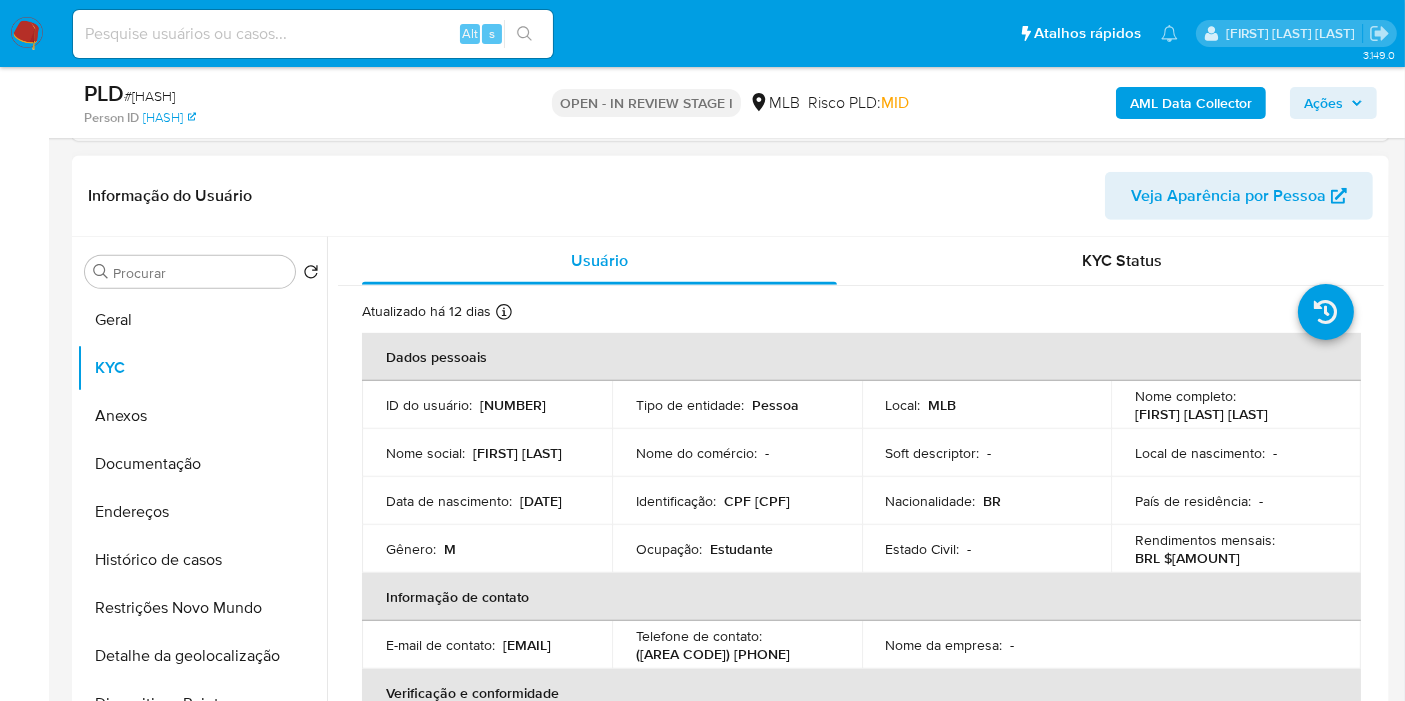 click on "Estudante" at bounding box center [741, 549] 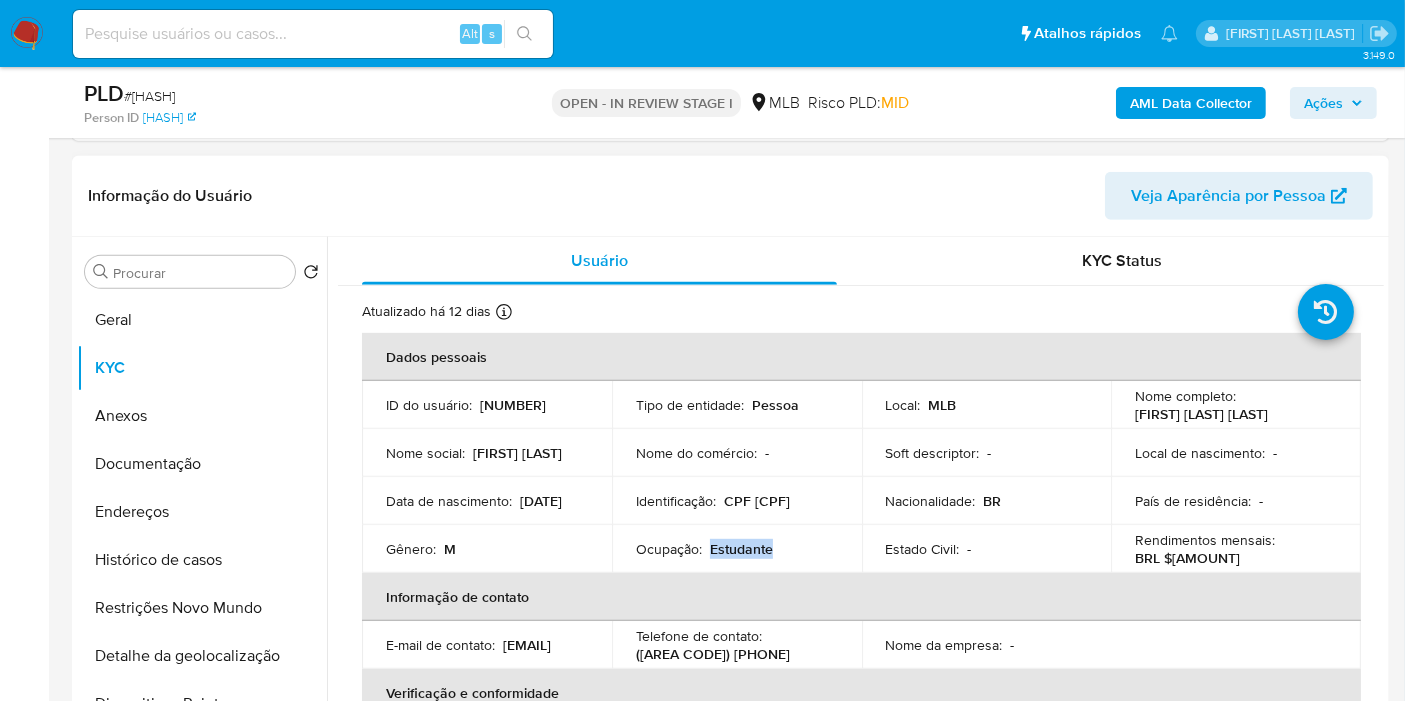 click on "Estudante" at bounding box center [741, 549] 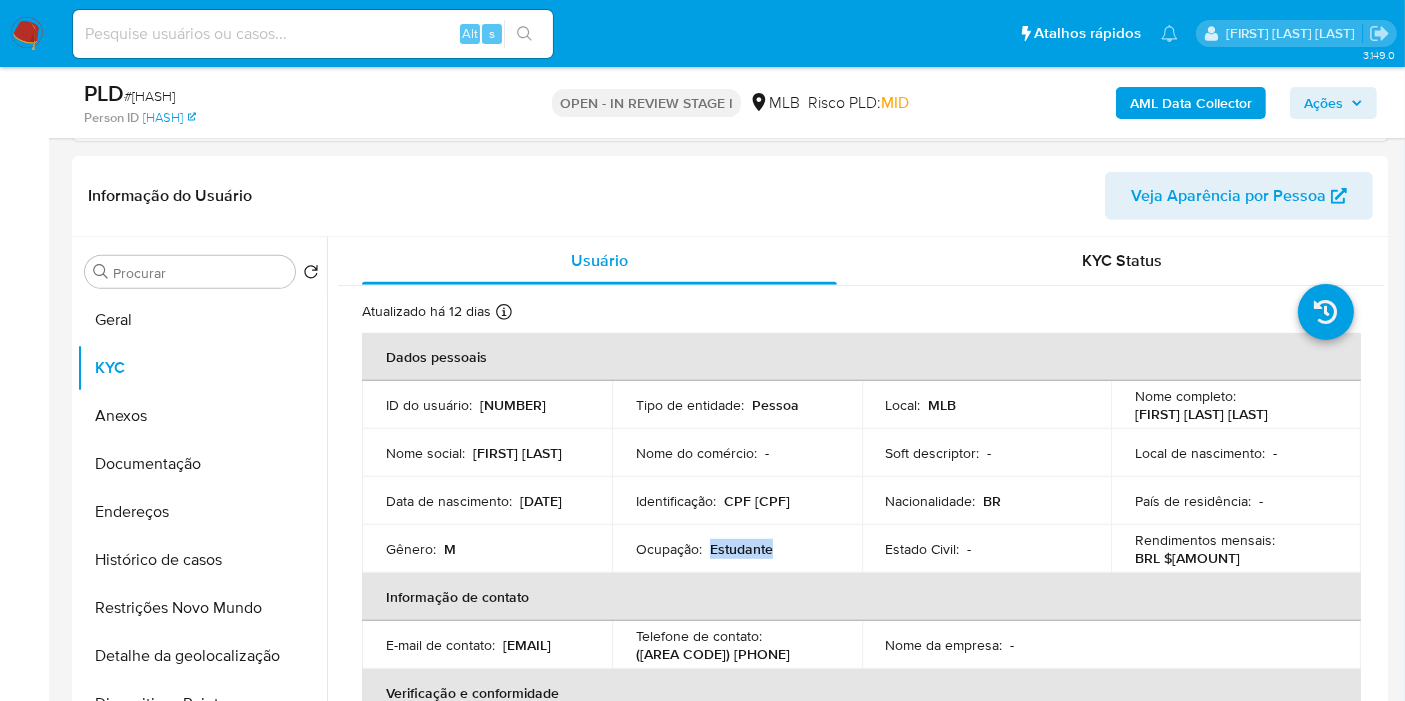 click on "Ações" at bounding box center (1323, 103) 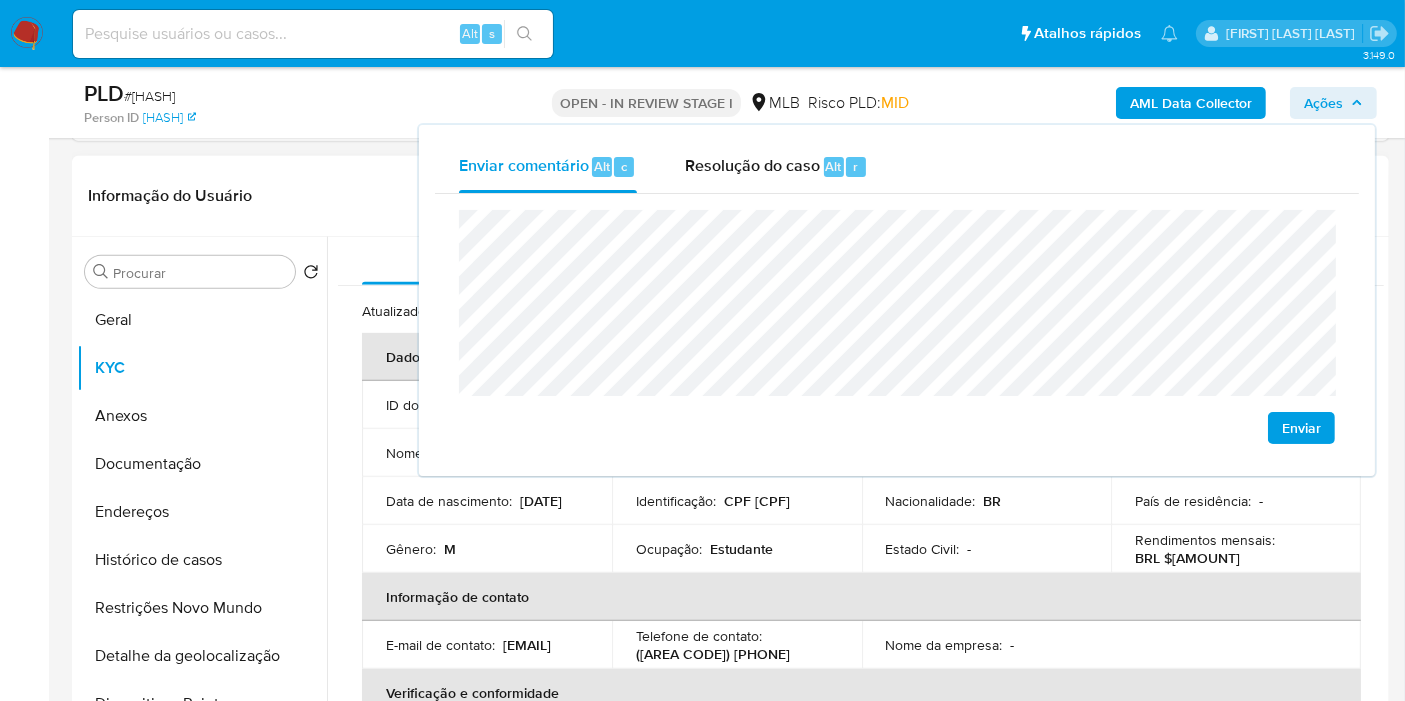 click on "Ocupação :    Estudante" at bounding box center (737, 549) 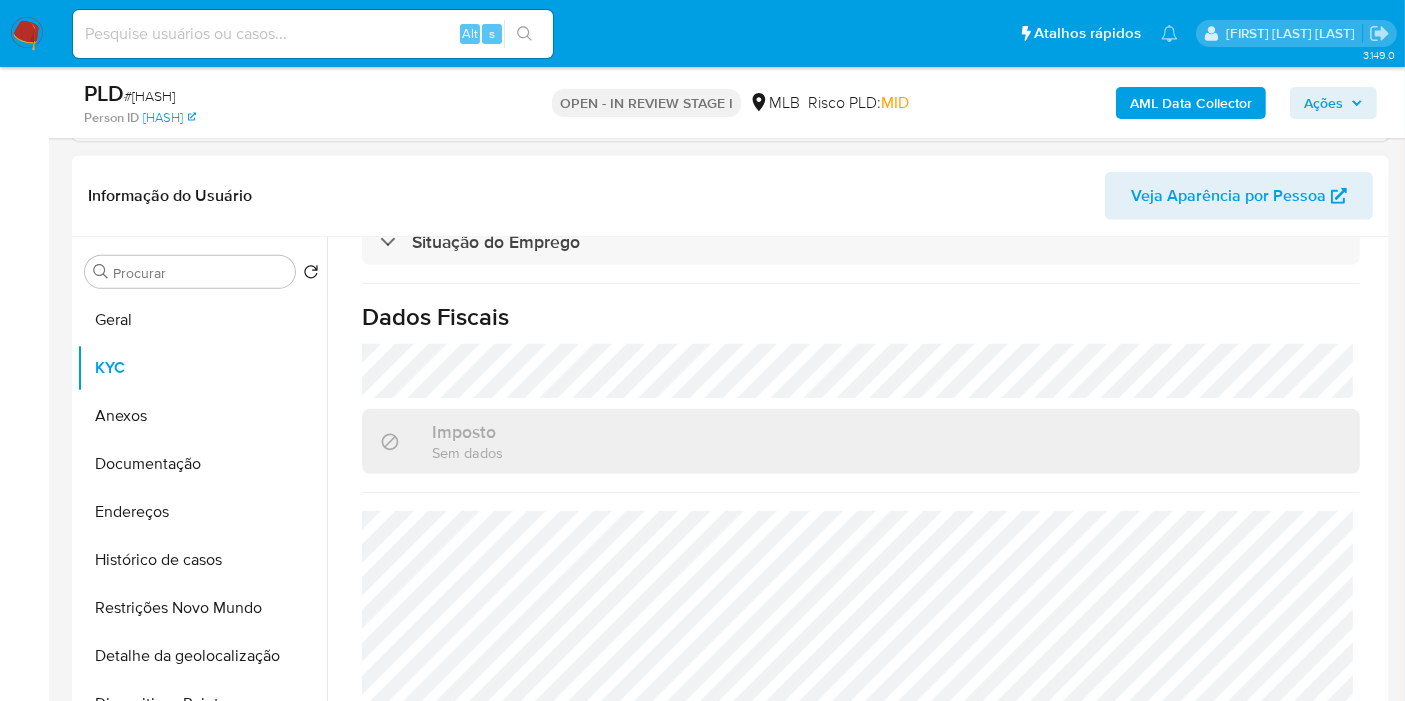 scroll, scrollTop: 908, scrollLeft: 0, axis: vertical 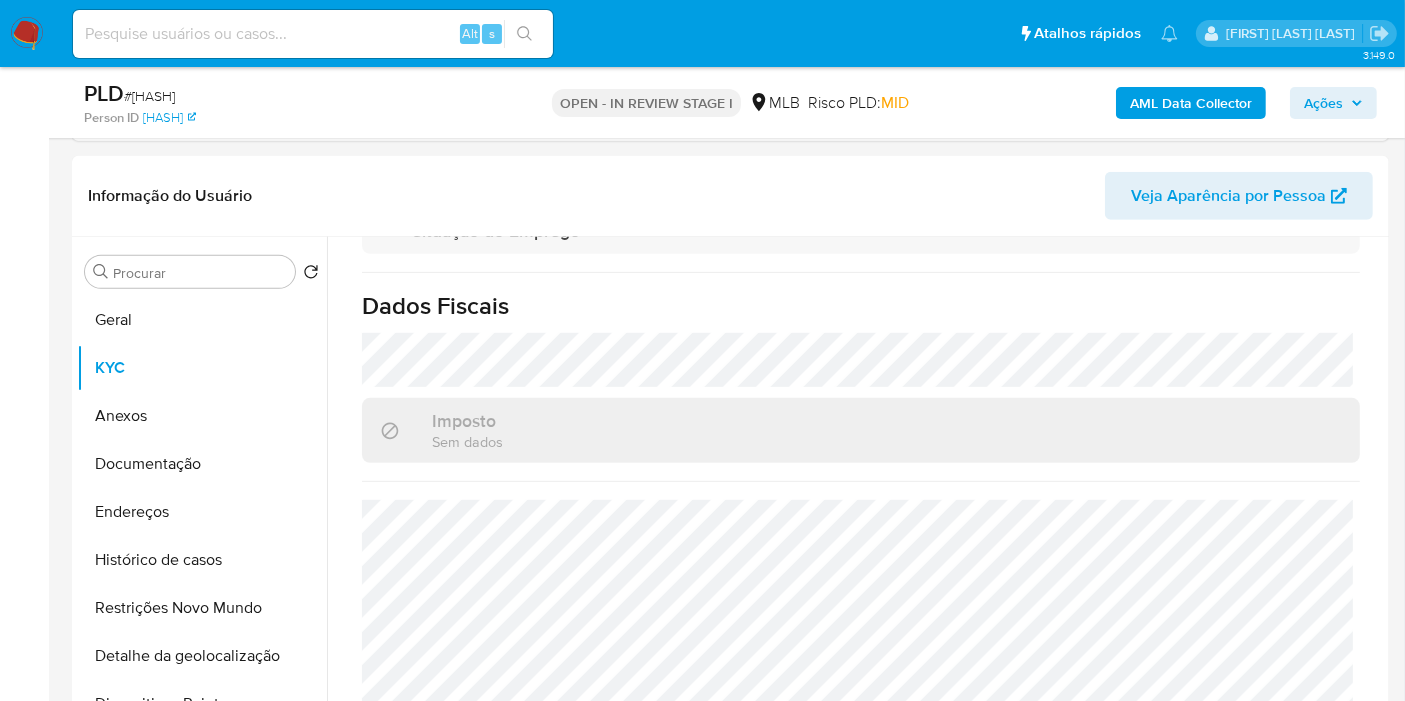 drag, startPoint x: 1340, startPoint y: 95, endPoint x: 1327, endPoint y: 99, distance: 13.601471 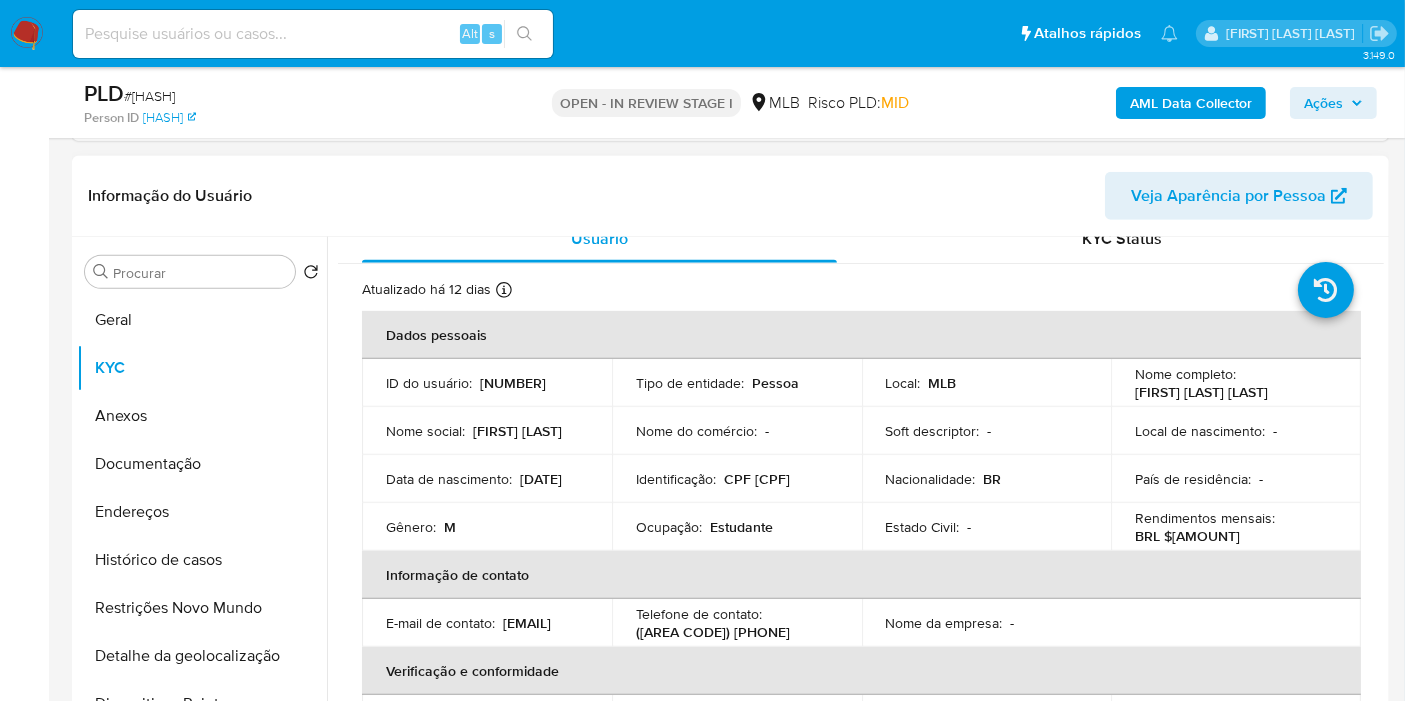 scroll, scrollTop: 19, scrollLeft: 0, axis: vertical 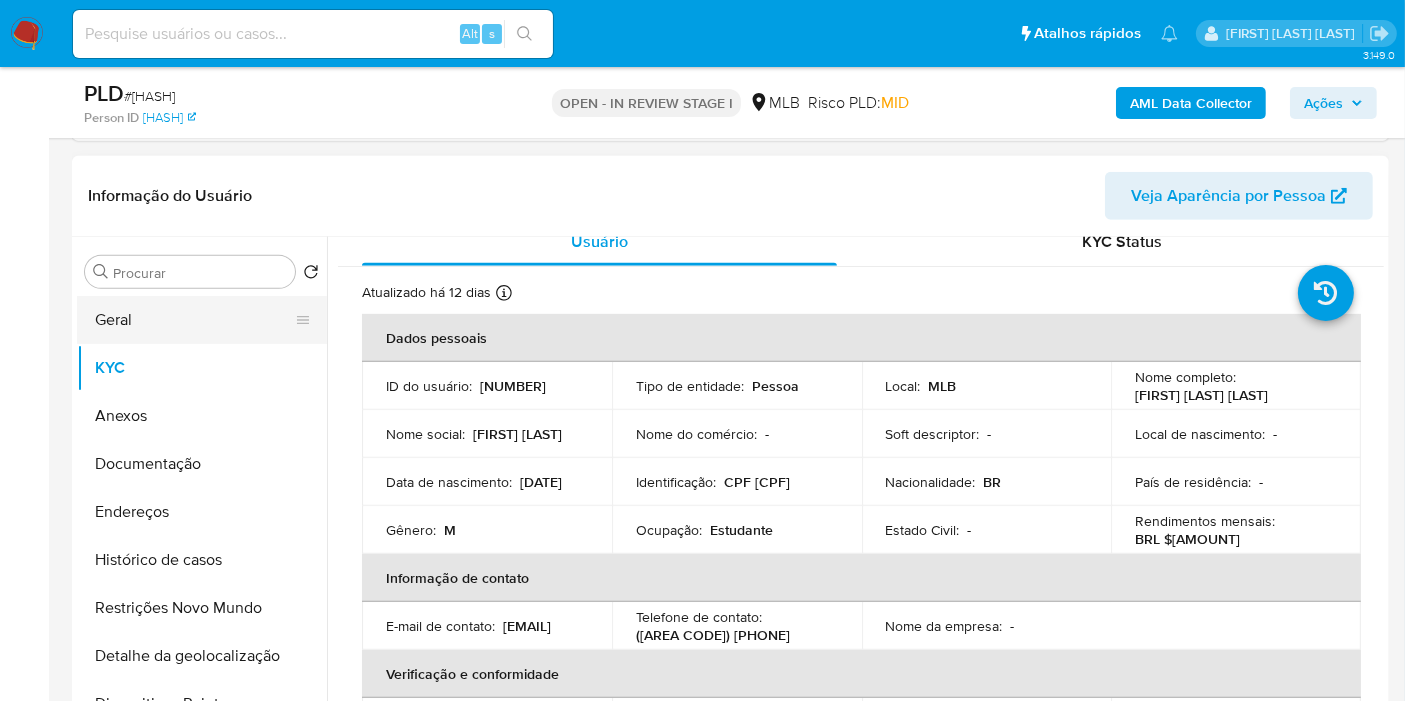click on "Geral" at bounding box center [194, 320] 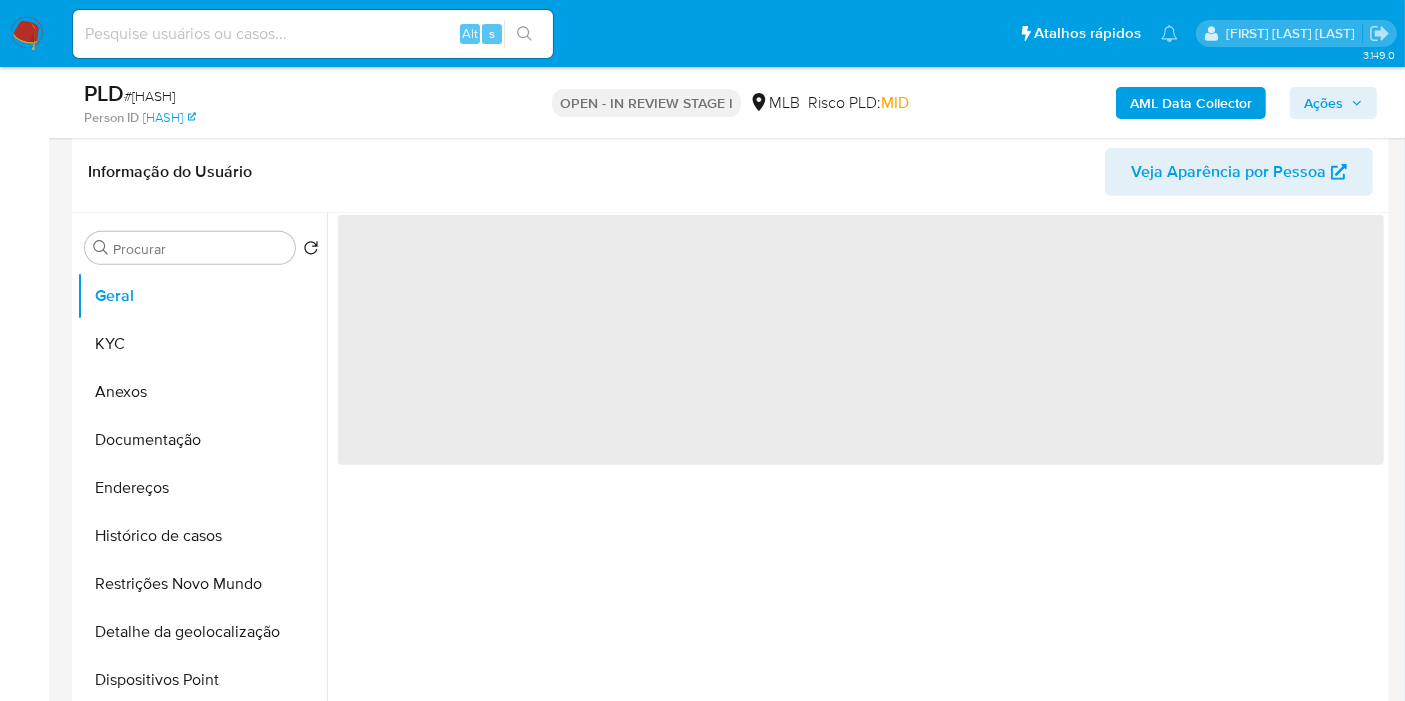 scroll, scrollTop: 0, scrollLeft: 0, axis: both 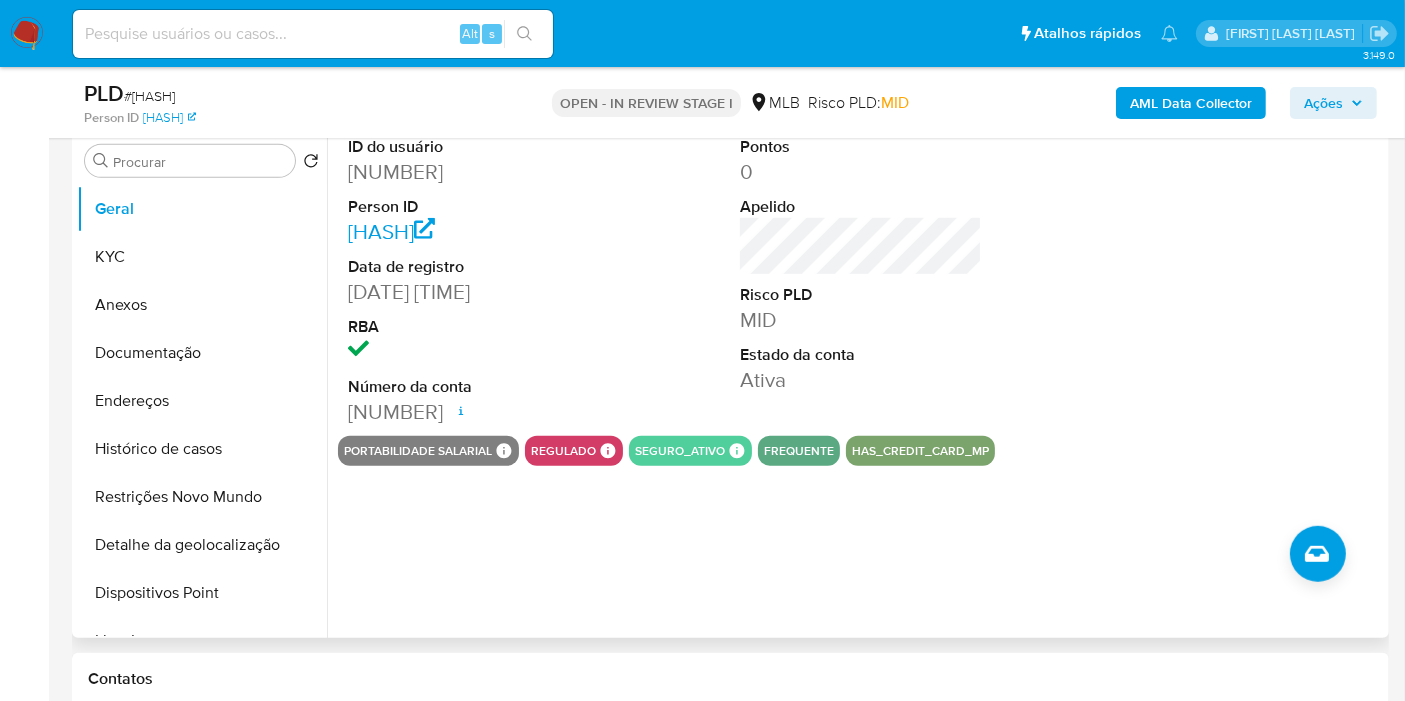 type 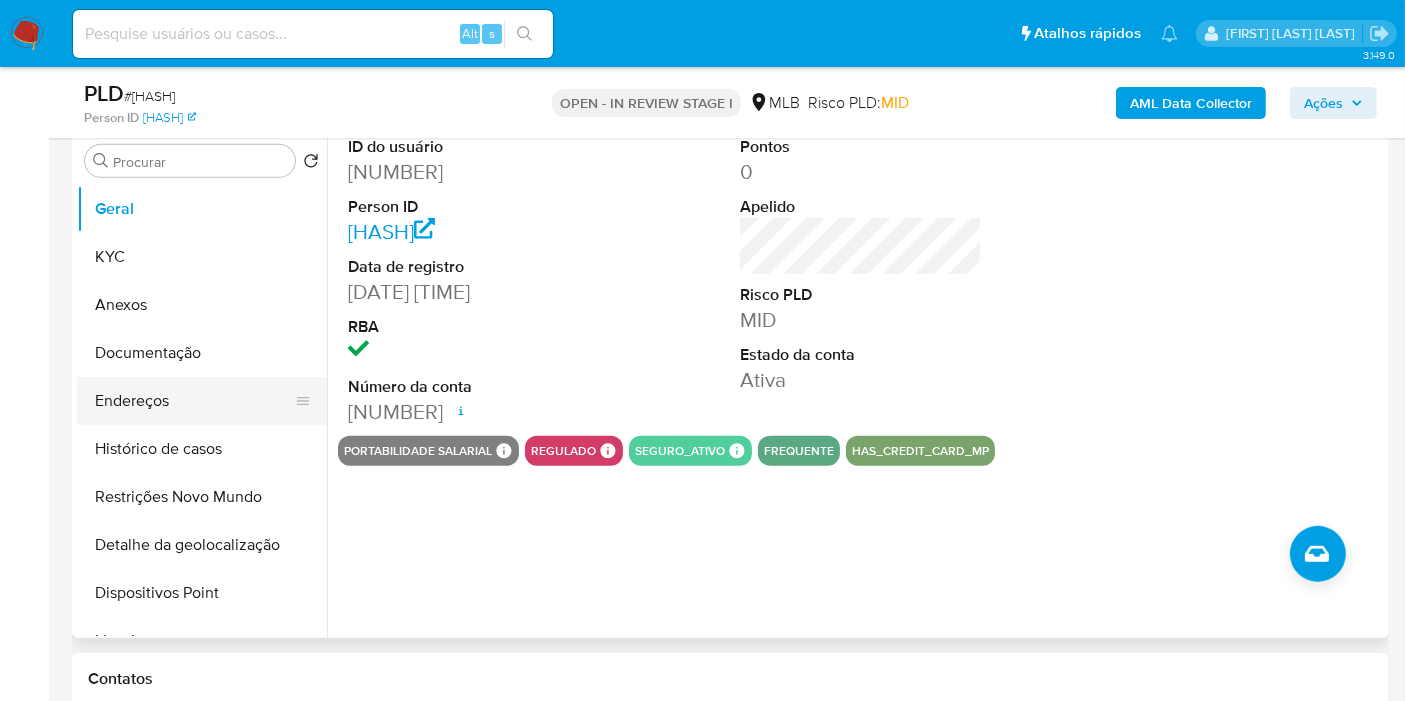 click on "Endereços" at bounding box center (194, 401) 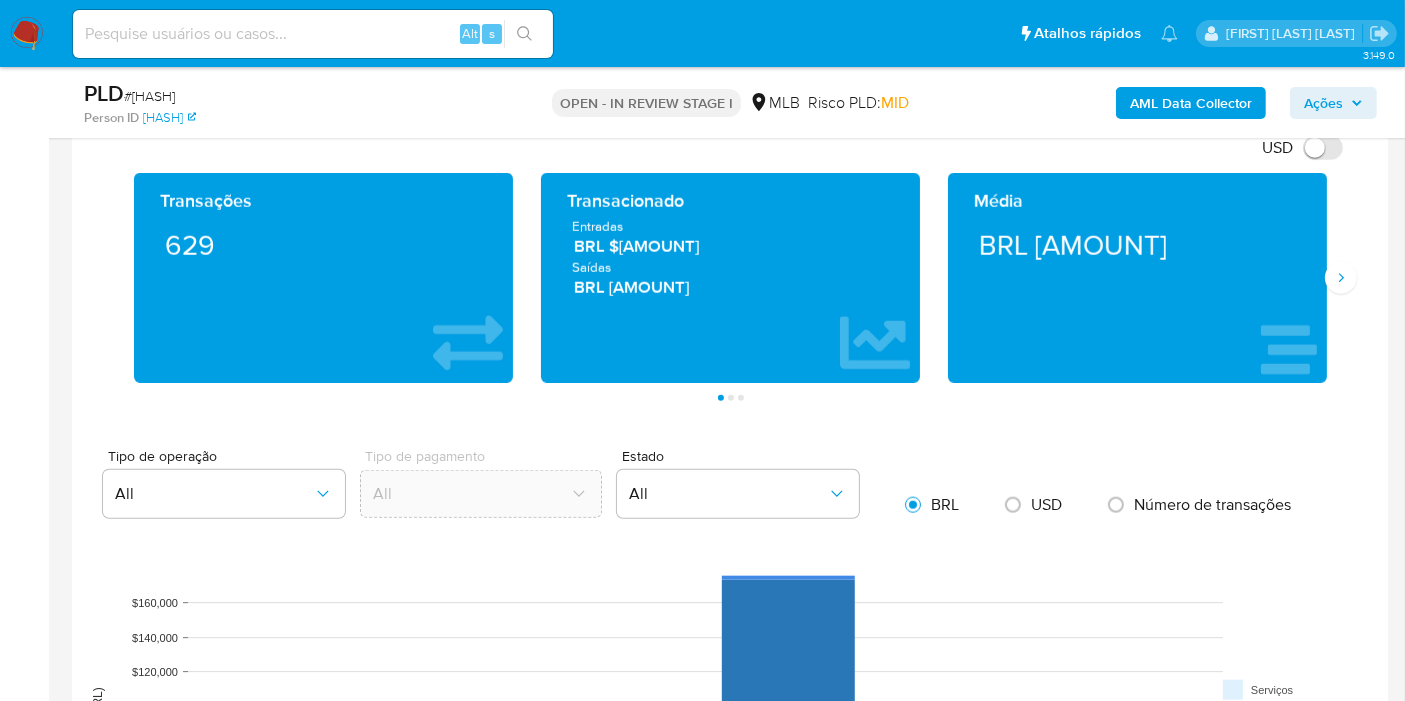 scroll, scrollTop: 1860, scrollLeft: 0, axis: vertical 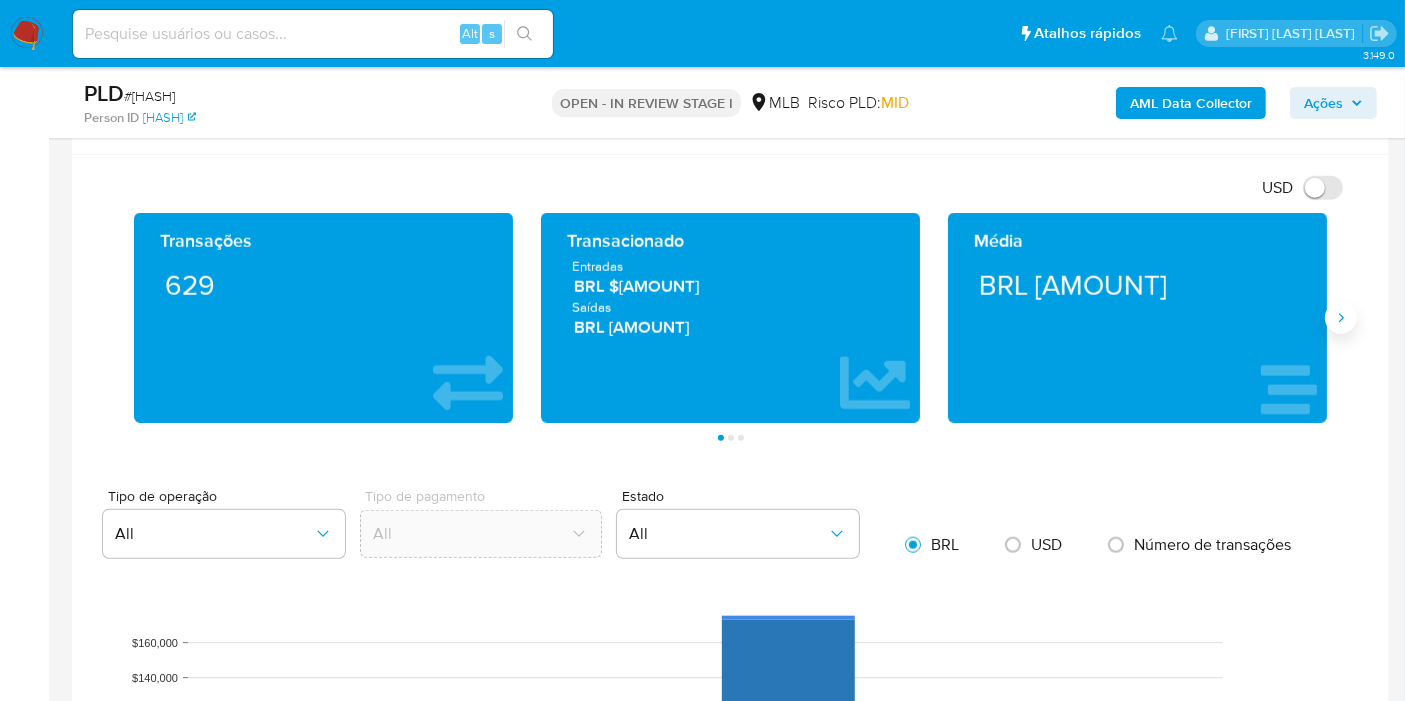 click at bounding box center (1341, 318) 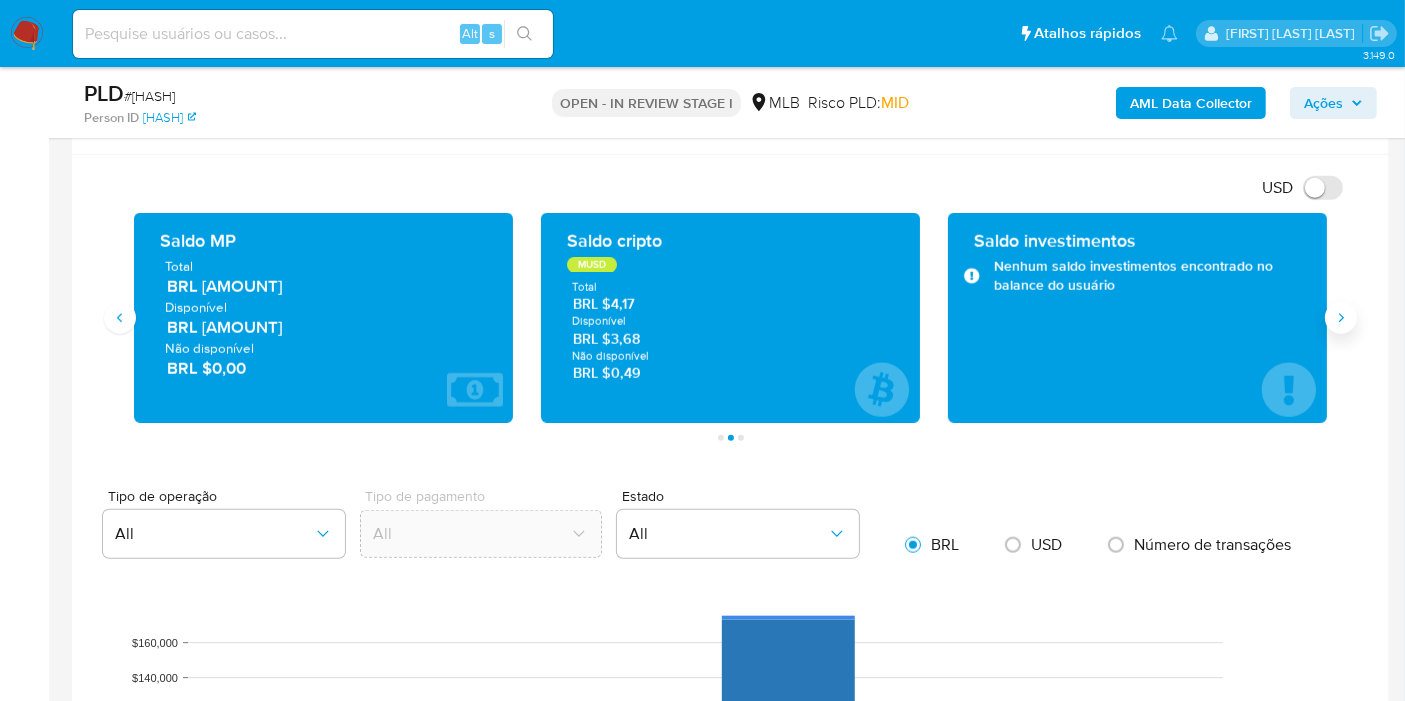 click 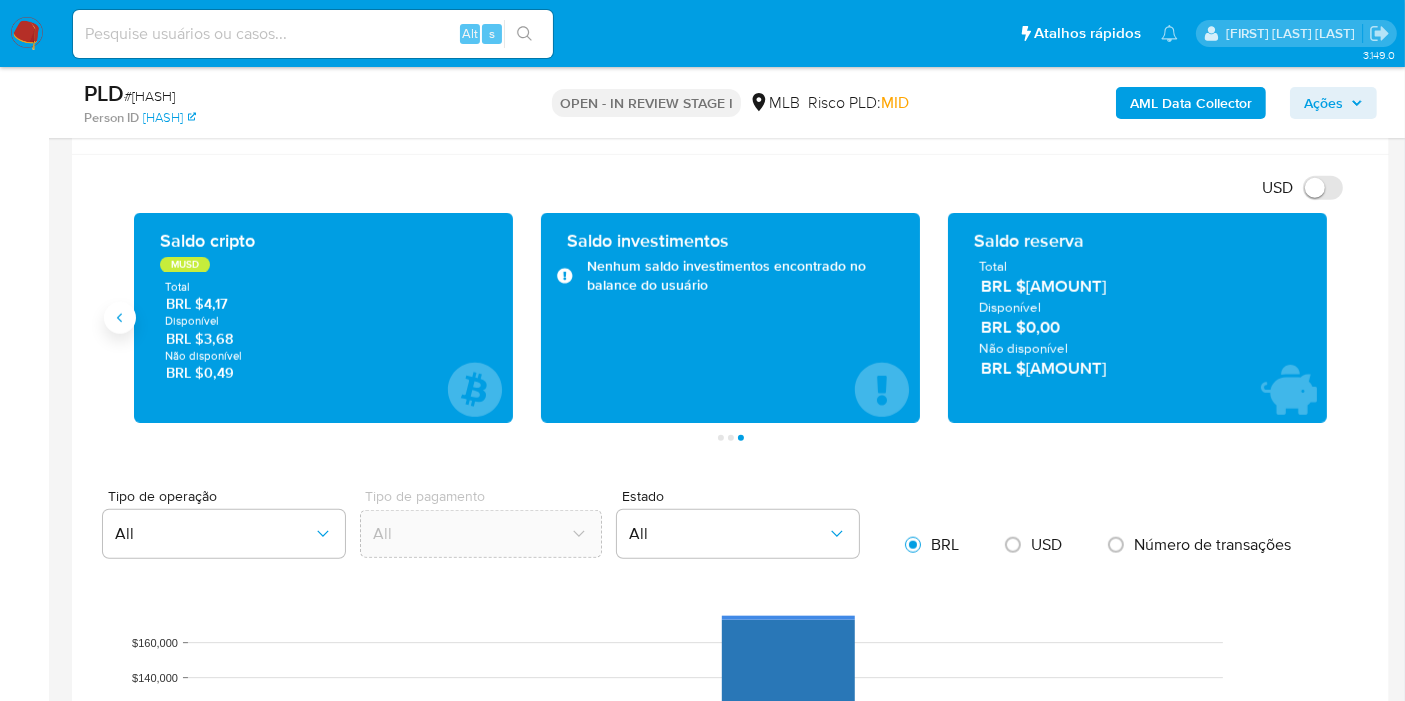 click at bounding box center (120, 318) 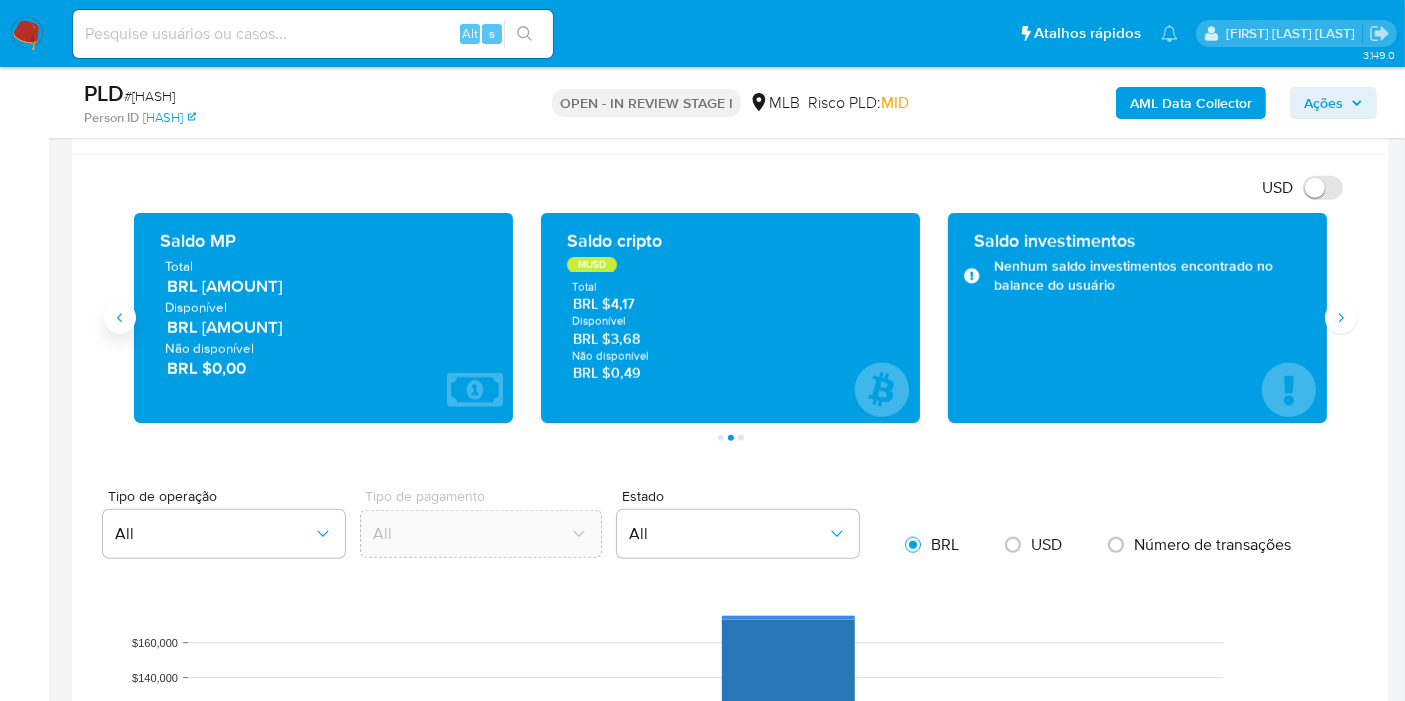 click at bounding box center [120, 318] 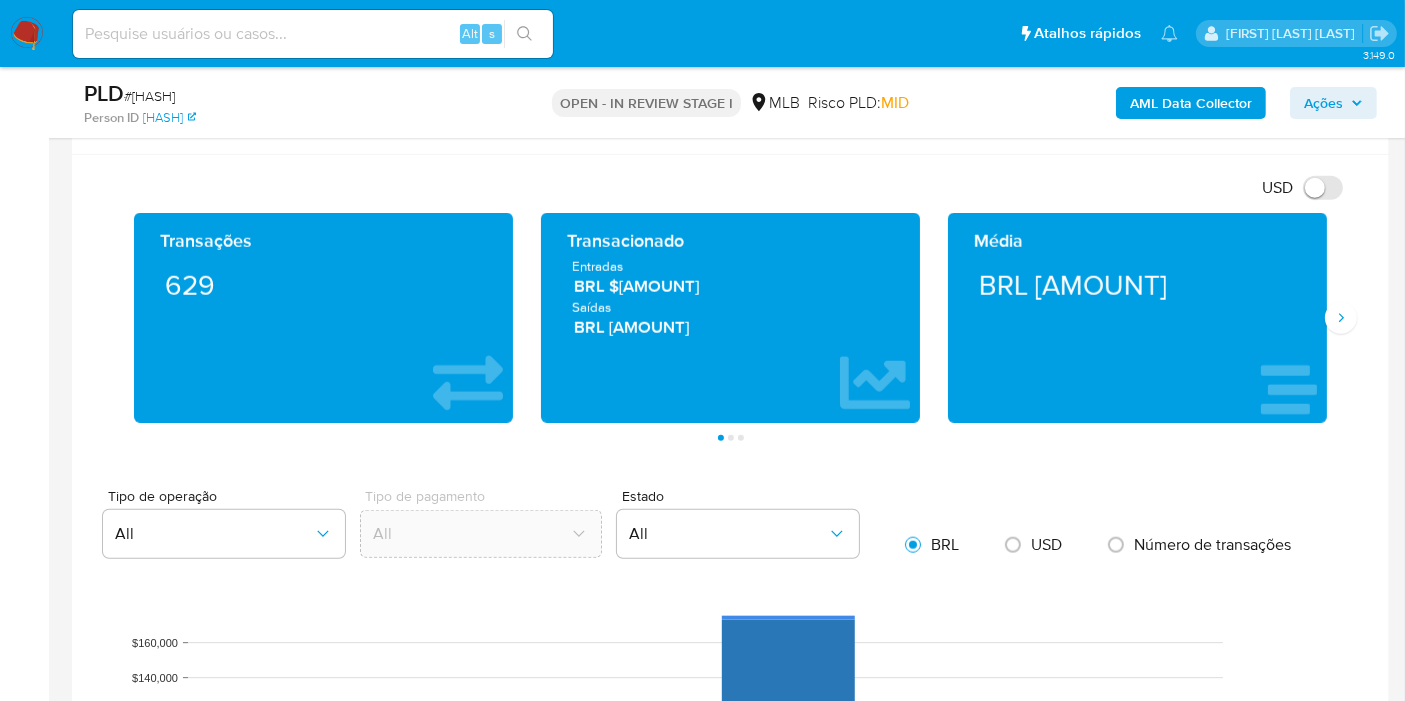 drag, startPoint x: 1265, startPoint y: 150, endPoint x: 1276, endPoint y: 153, distance: 11.401754 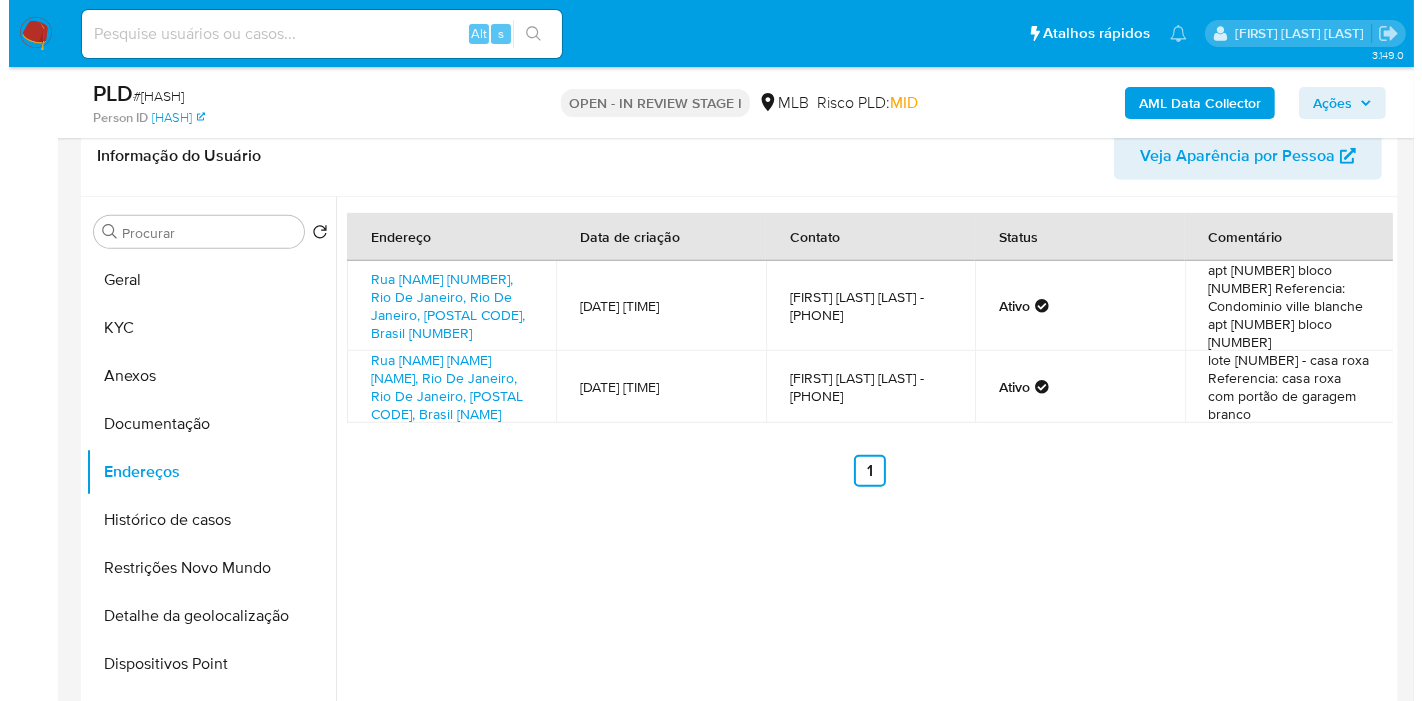 scroll, scrollTop: 887, scrollLeft: 0, axis: vertical 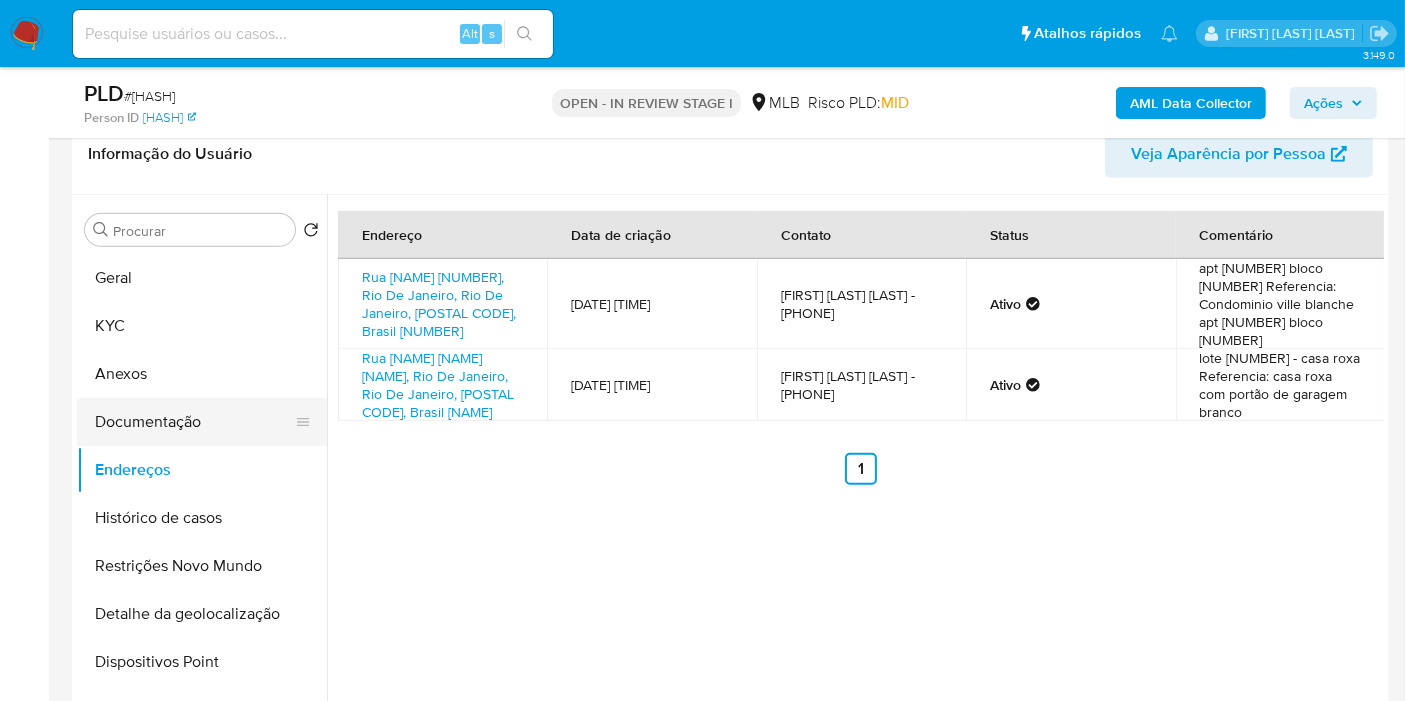 click on "Documentação" at bounding box center (194, 422) 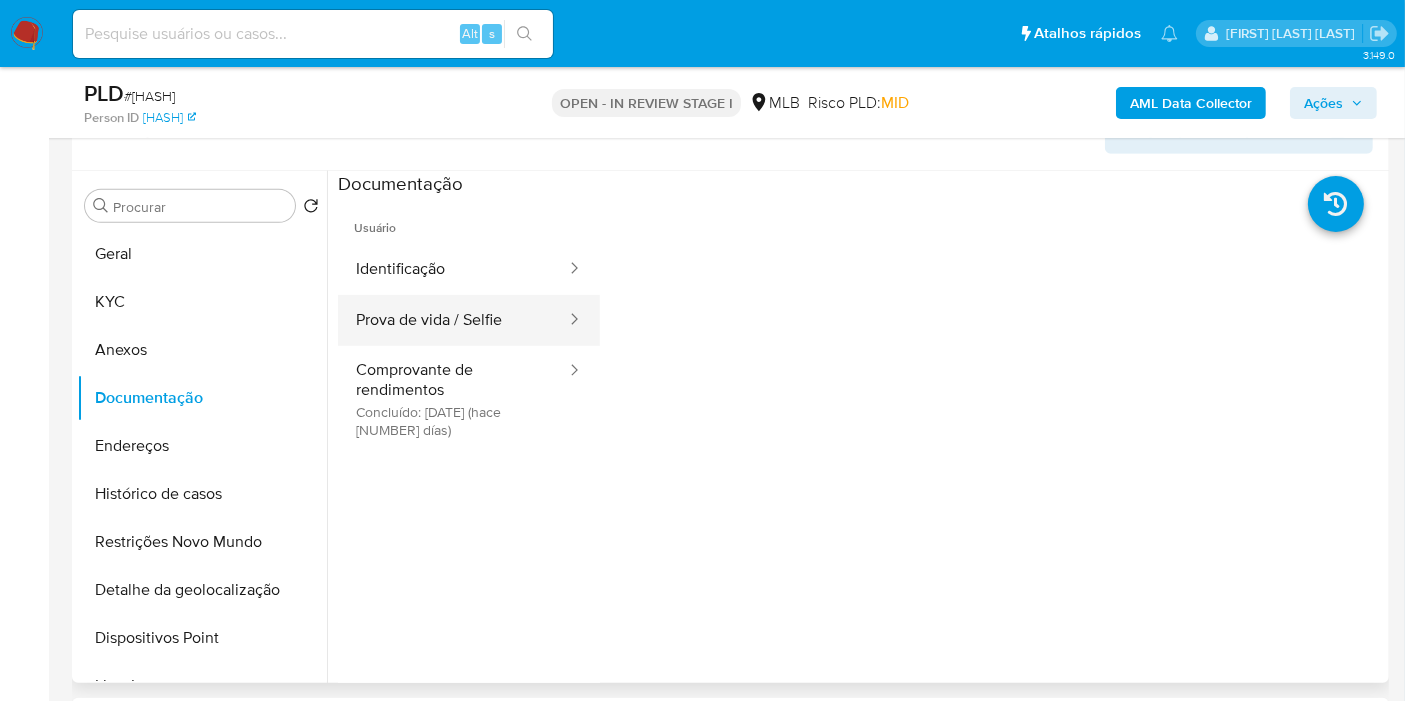 click on "Prova de vida / Selfie" at bounding box center [453, 320] 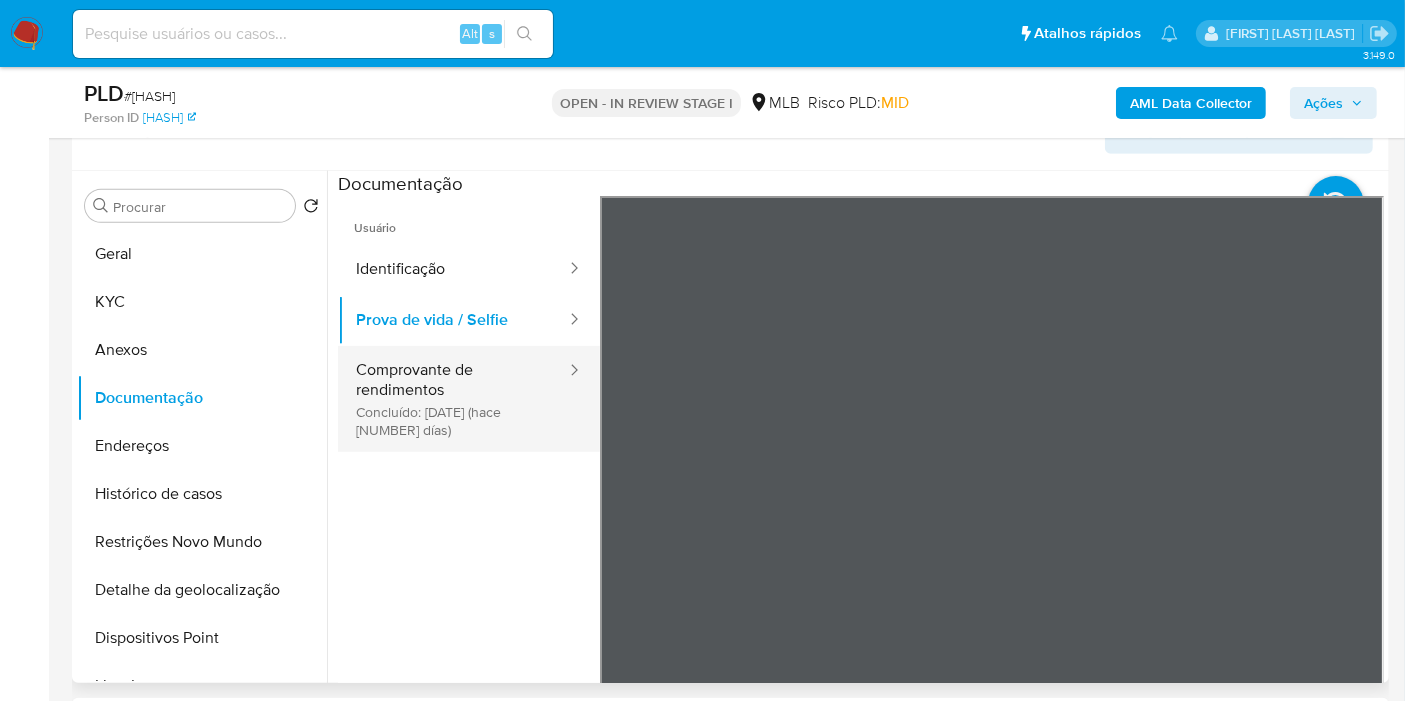 click on "Comprovante de rendimentos Concluído: 26/07/2025 (hace 12 días)" at bounding box center (453, 399) 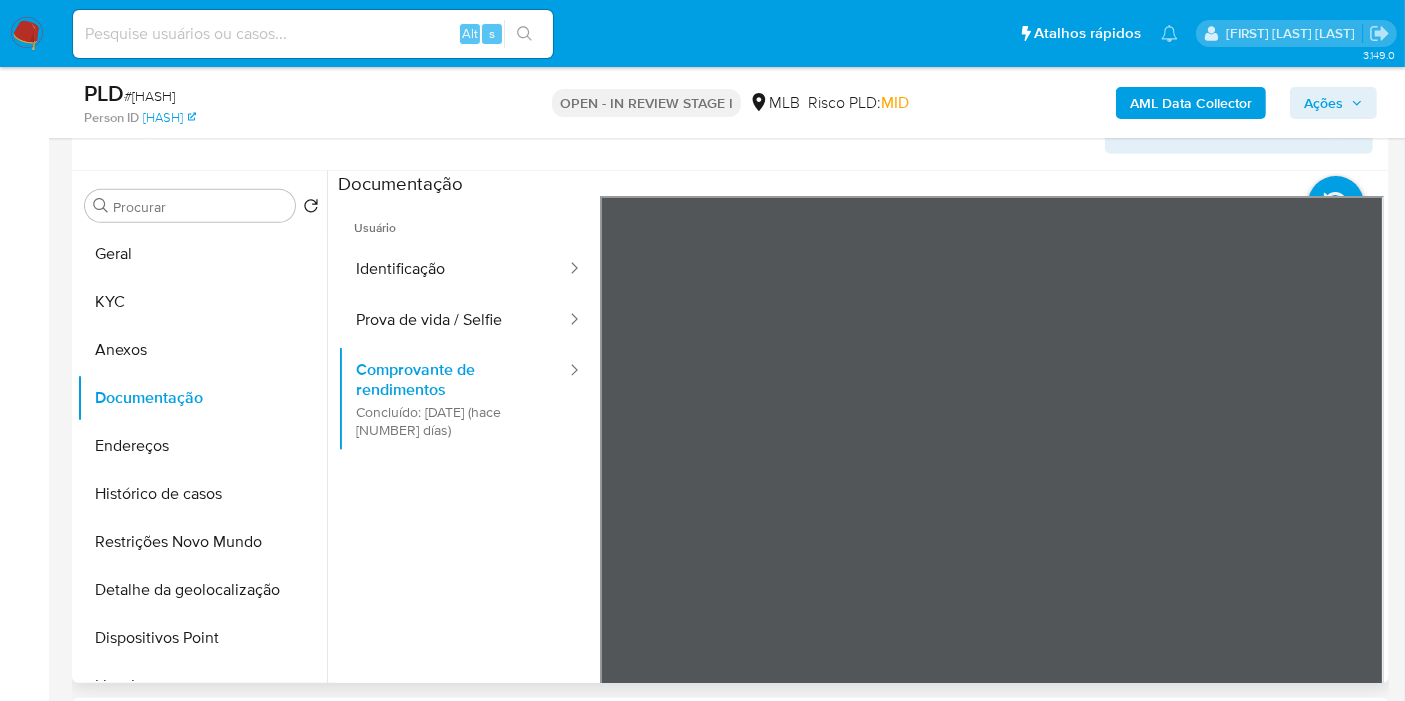 type 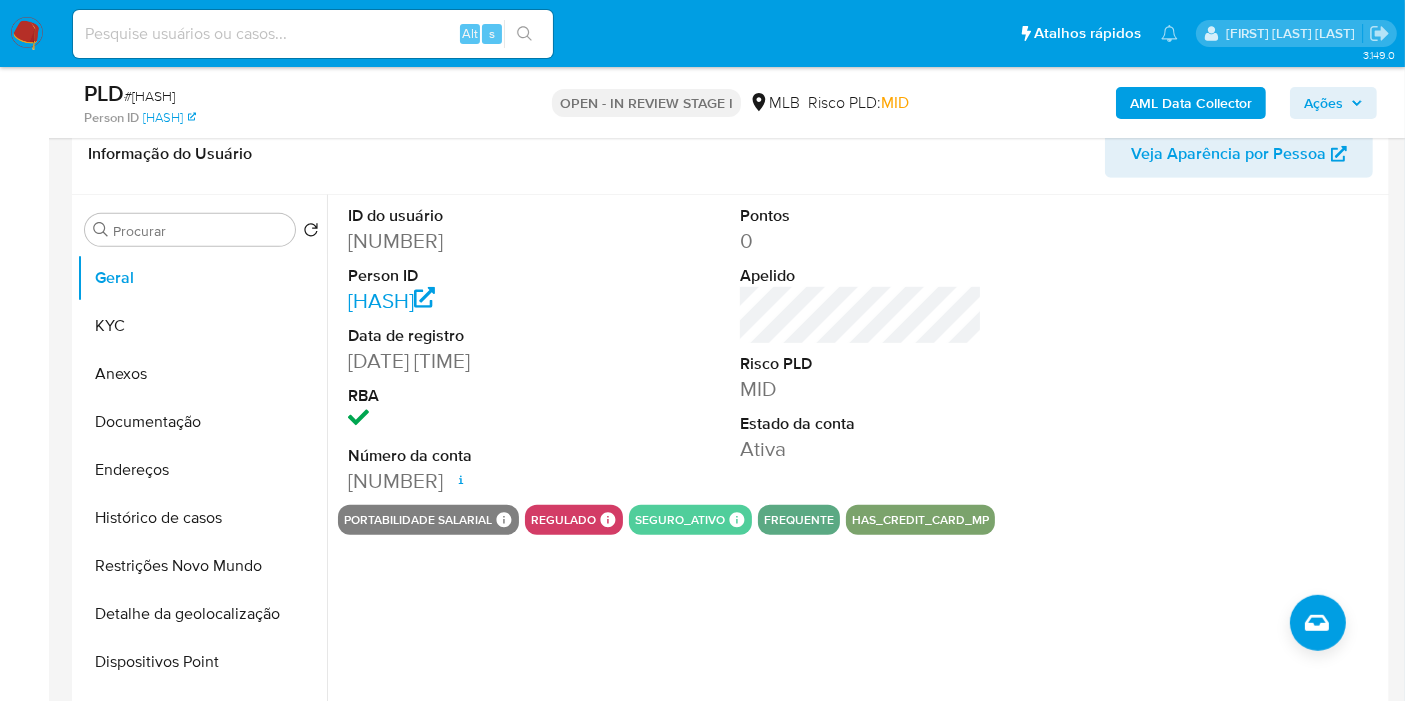 click at bounding box center (1254, 350) 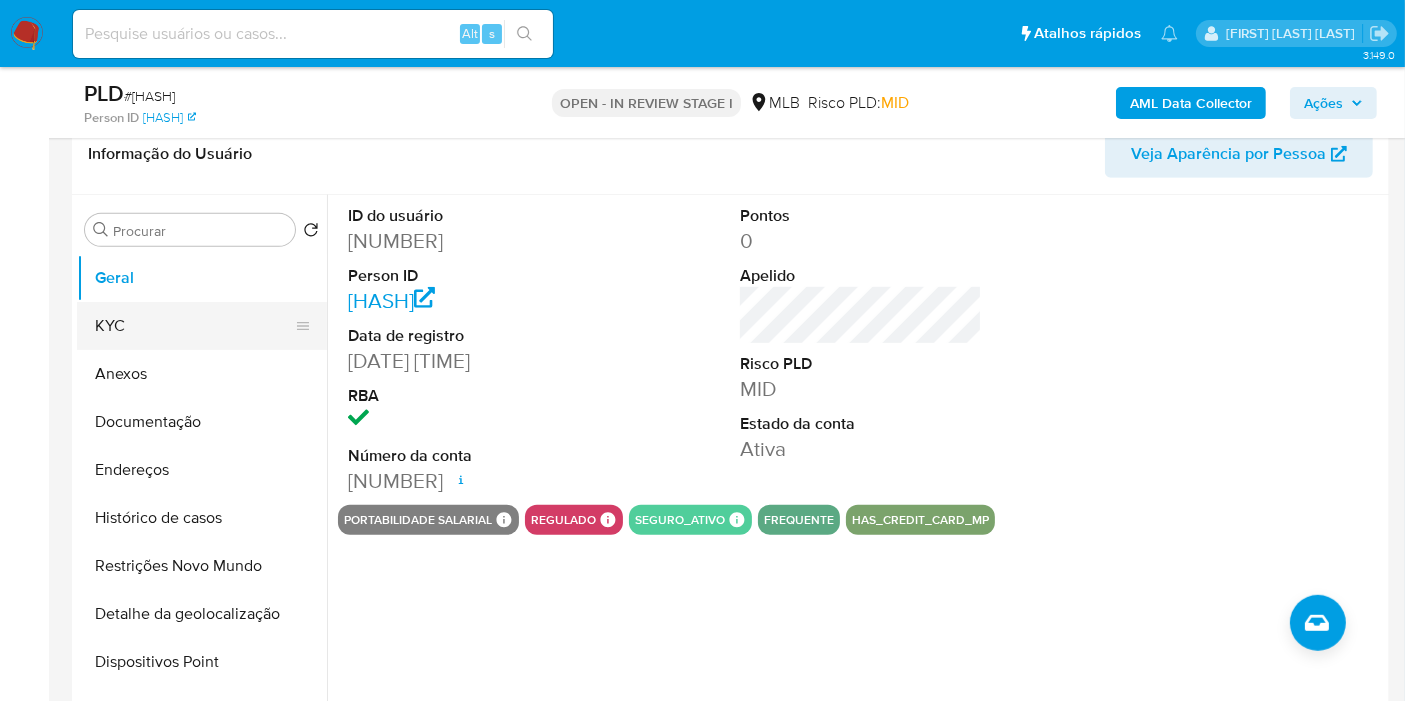click on "KYC" at bounding box center [194, 326] 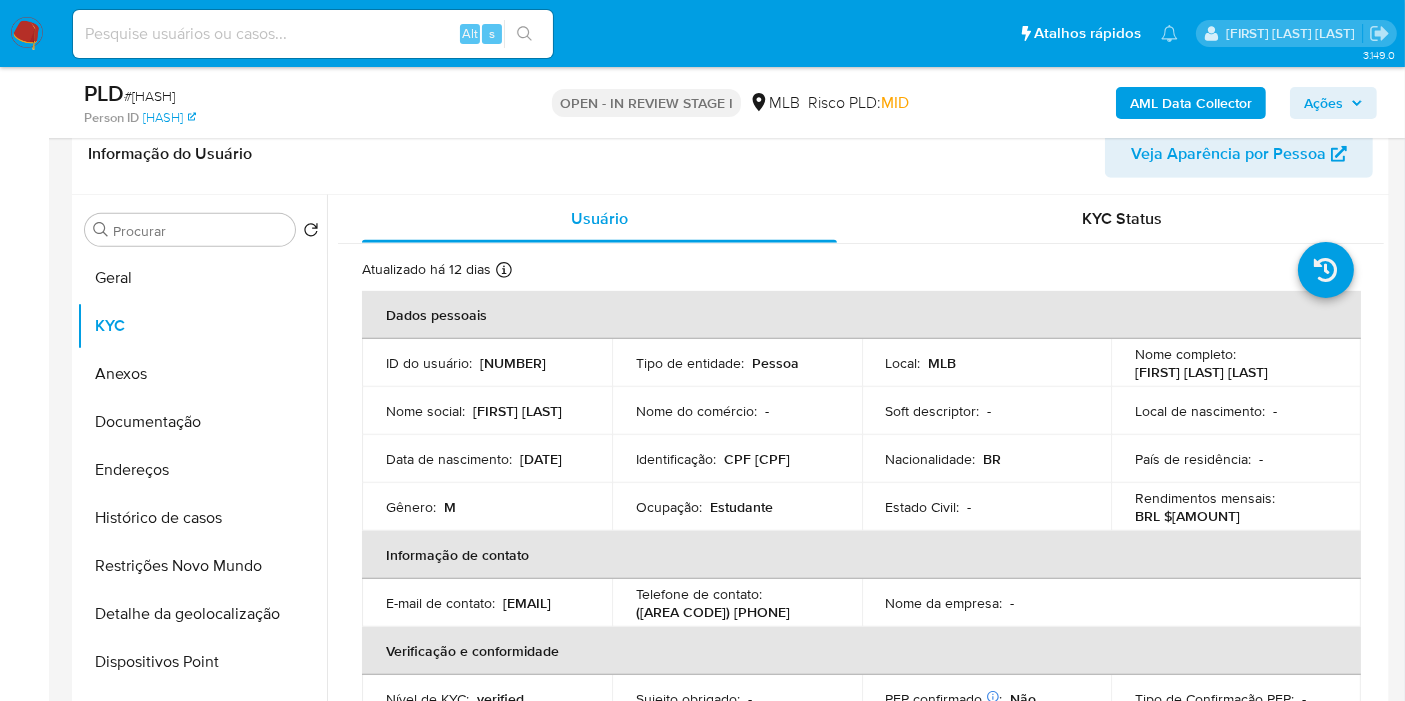 type 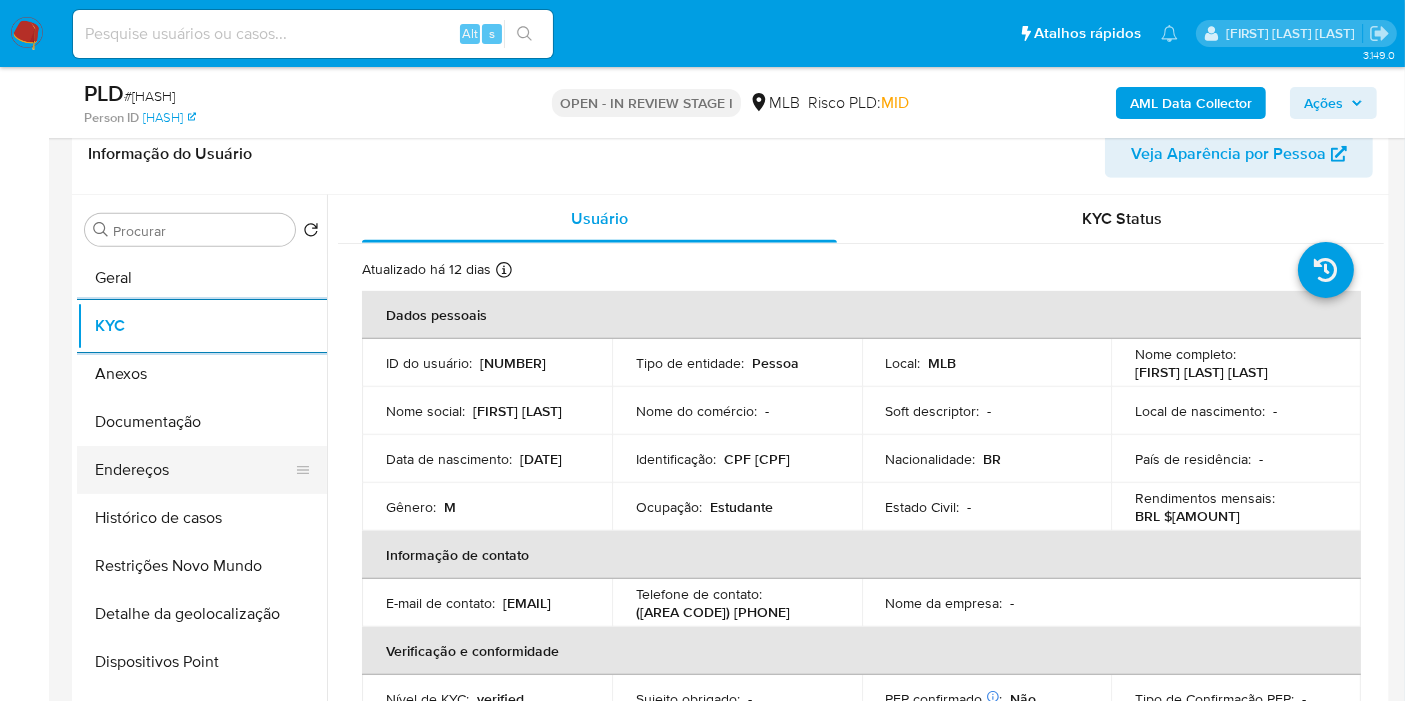 click on "Endereços" at bounding box center (194, 470) 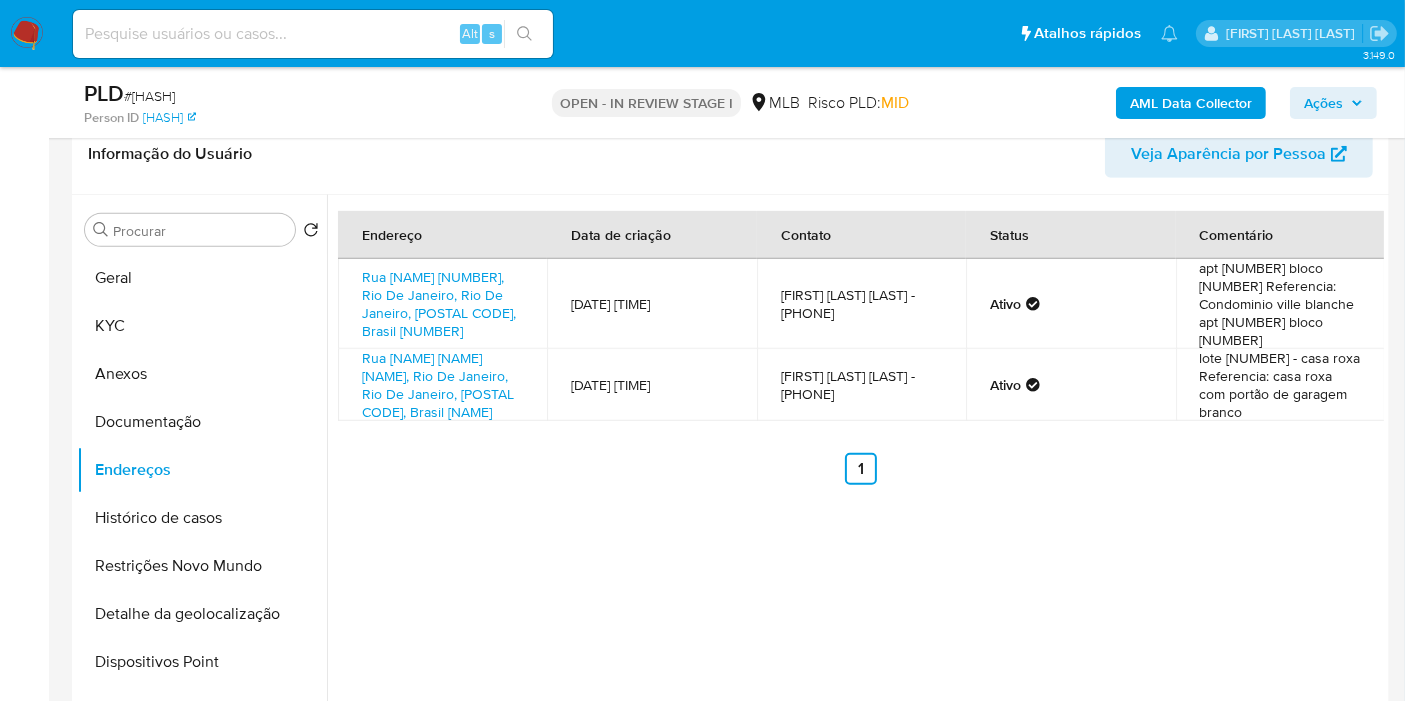 type 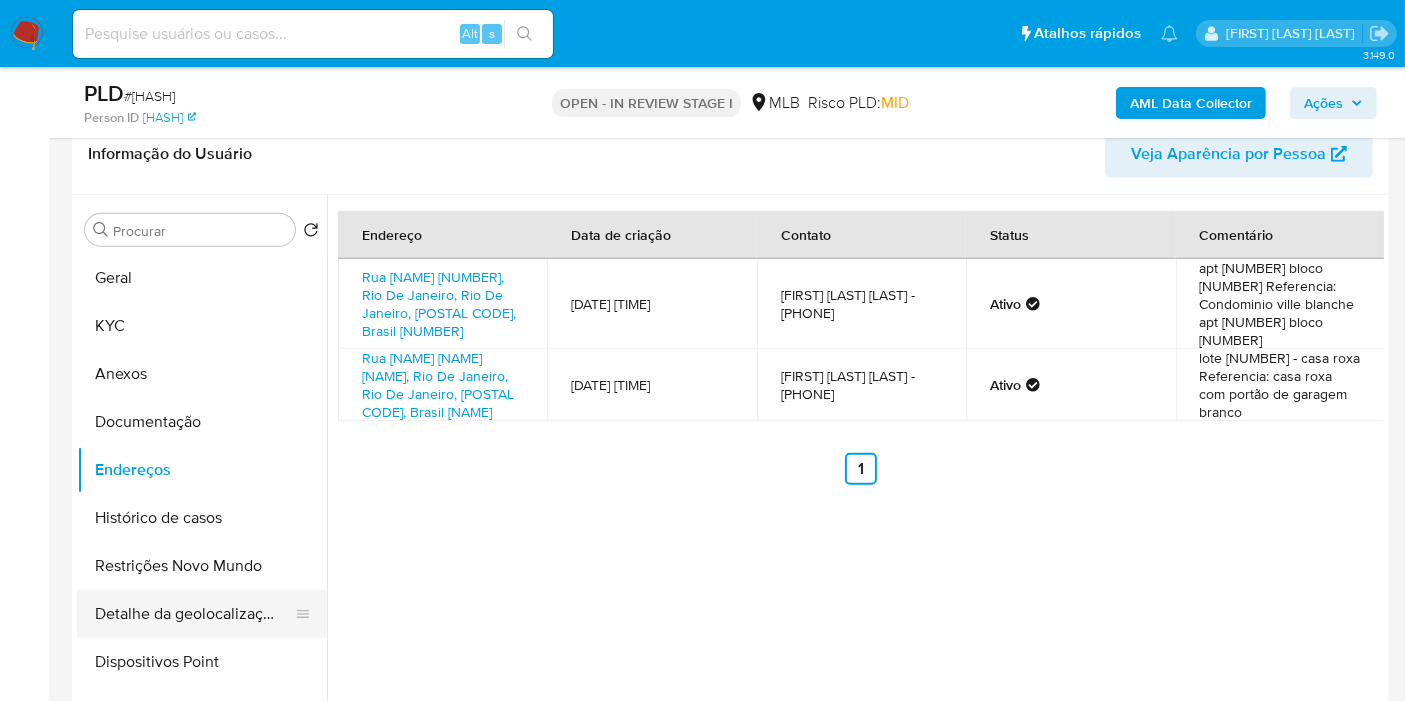click on "Detalhe da geolocalização" at bounding box center [194, 614] 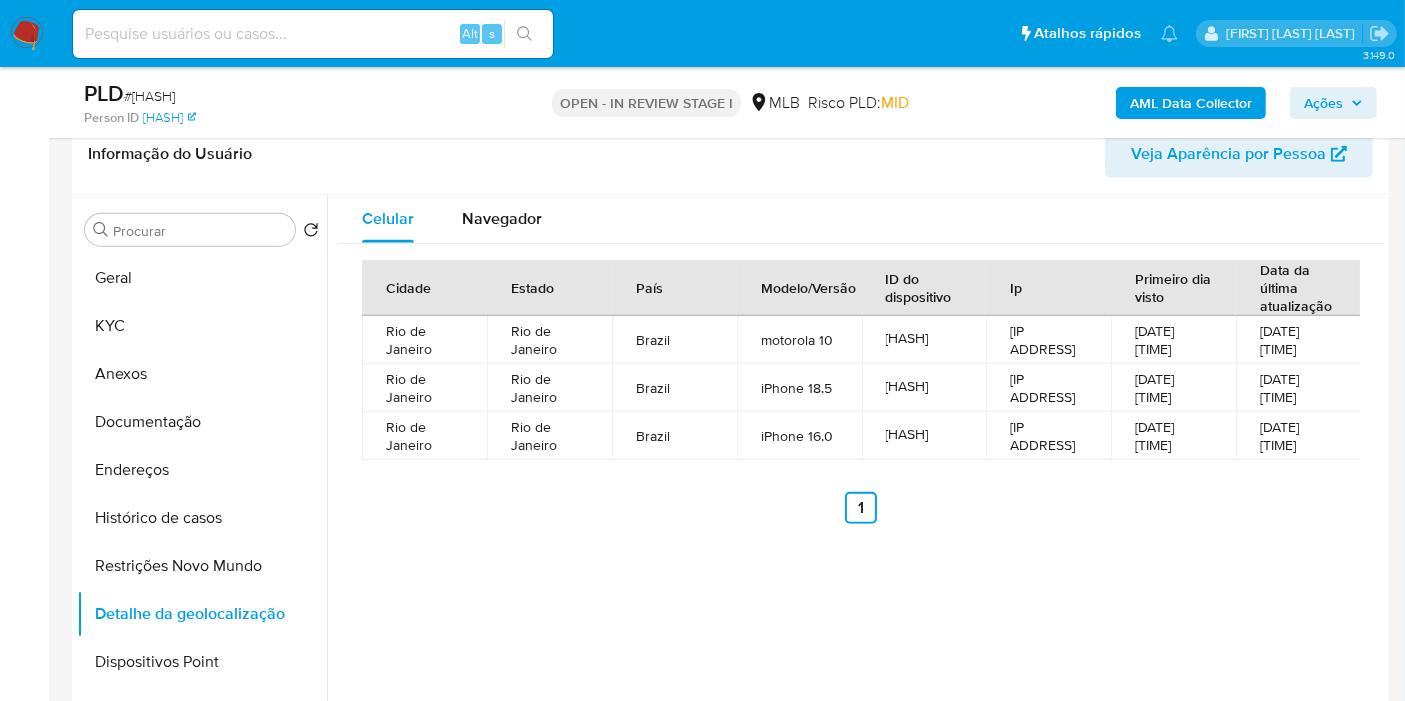 type 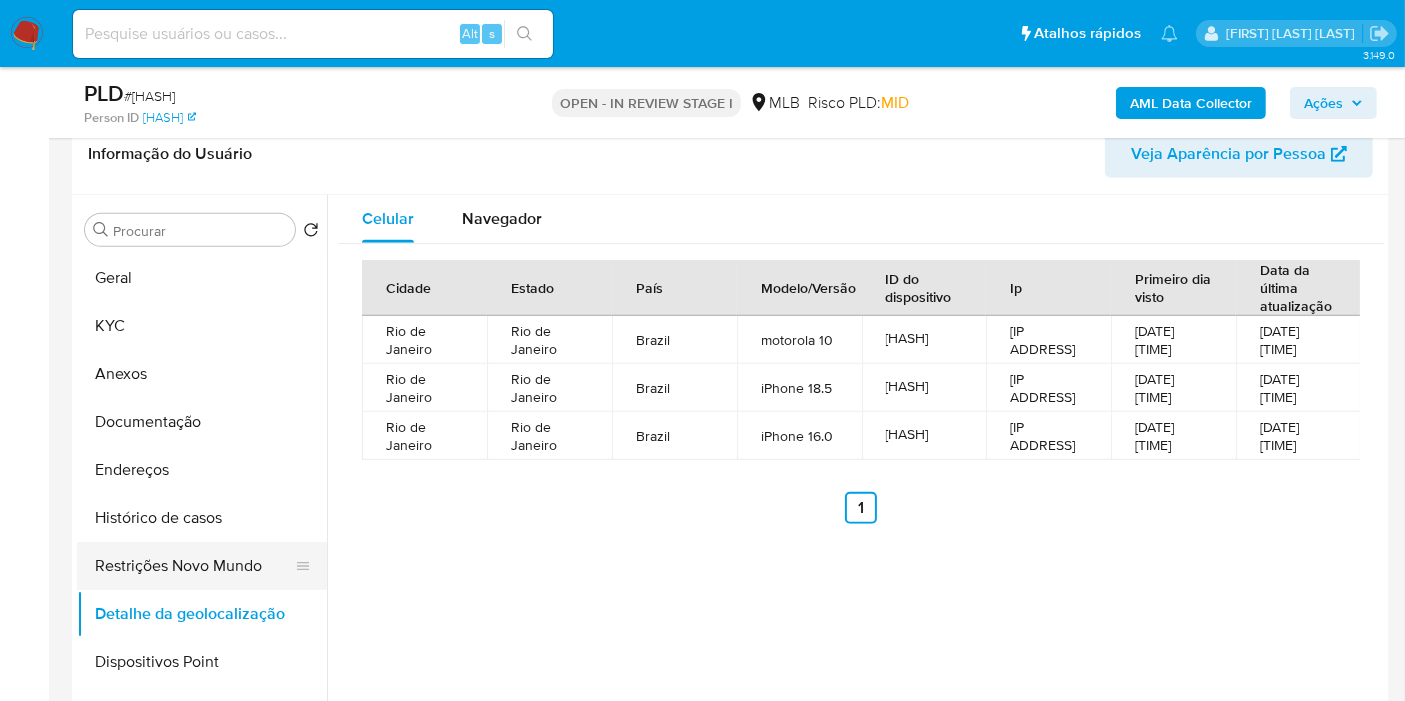 click on "Restrições Novo Mundo" at bounding box center (194, 566) 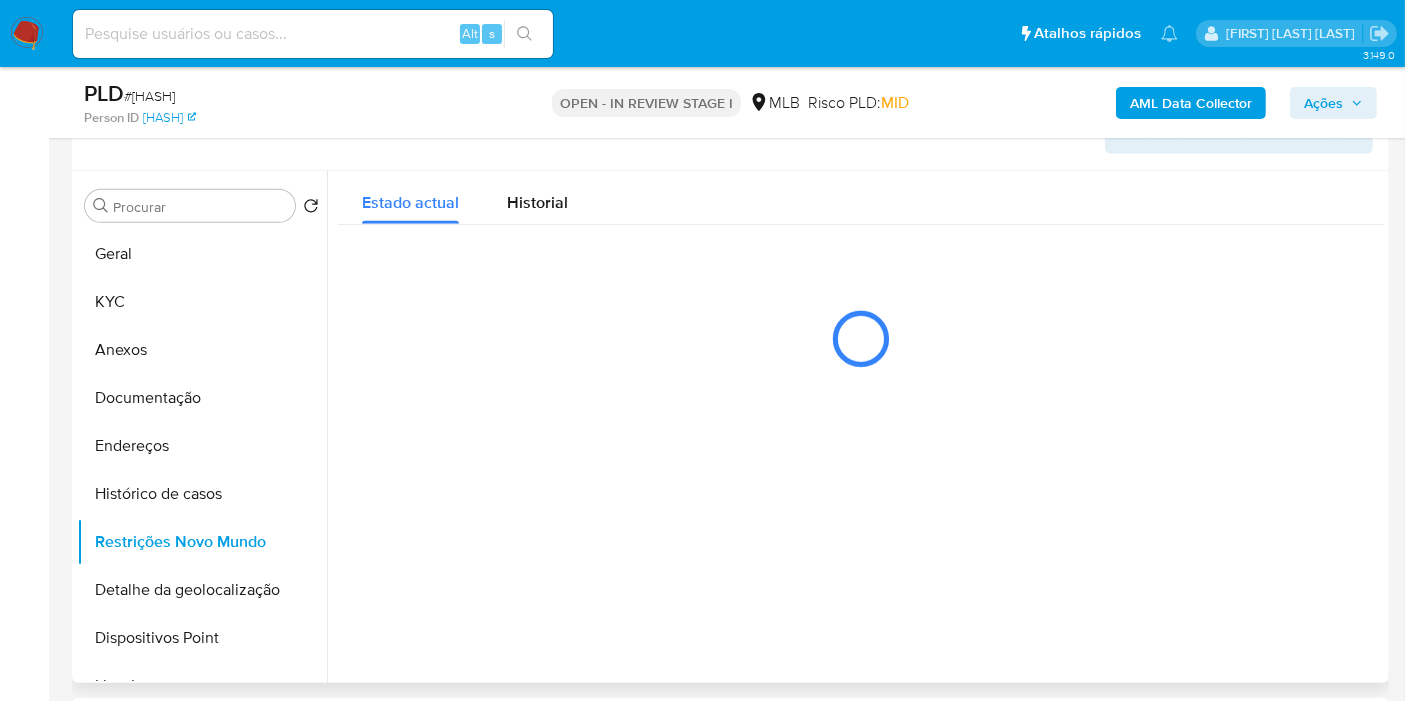 type 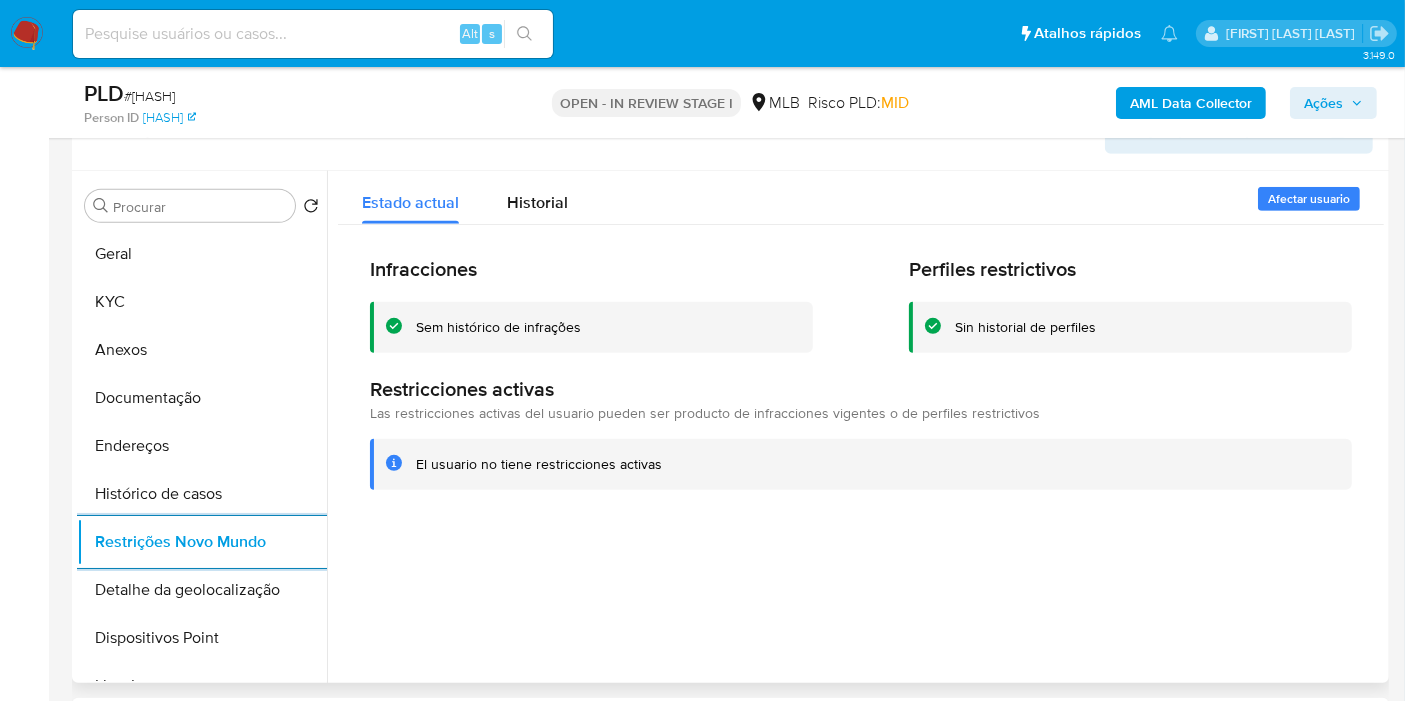 drag, startPoint x: 109, startPoint y: 632, endPoint x: 960, endPoint y: 596, distance: 851.7611 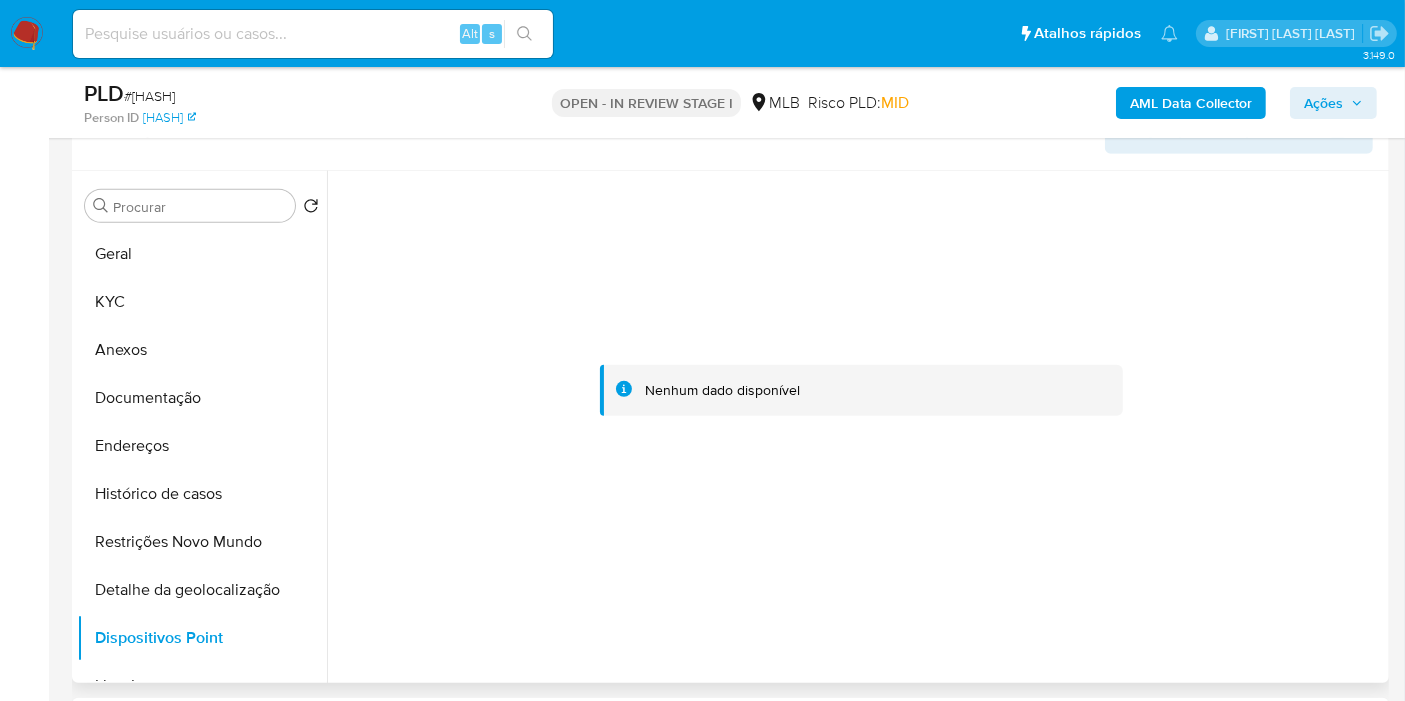 click on "Anexos" at bounding box center [202, 350] 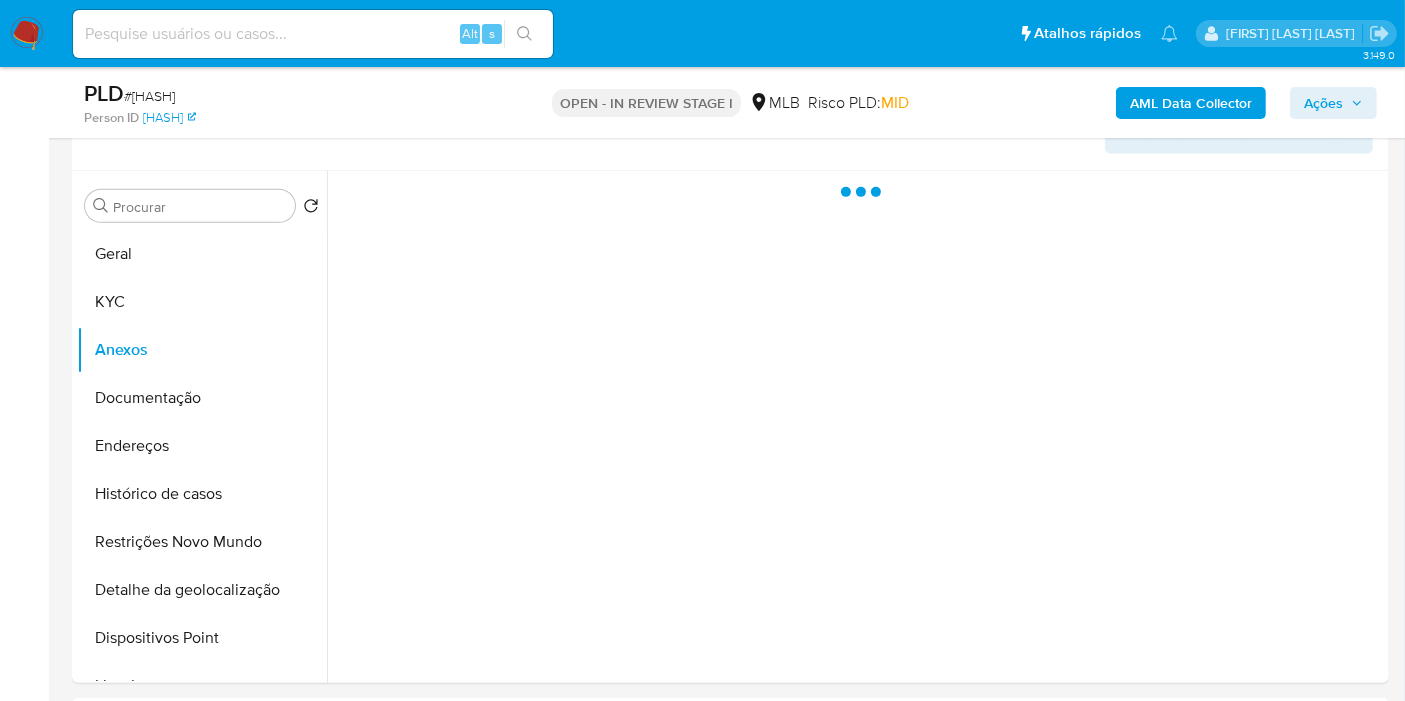 click on "Ações" at bounding box center (1323, 103) 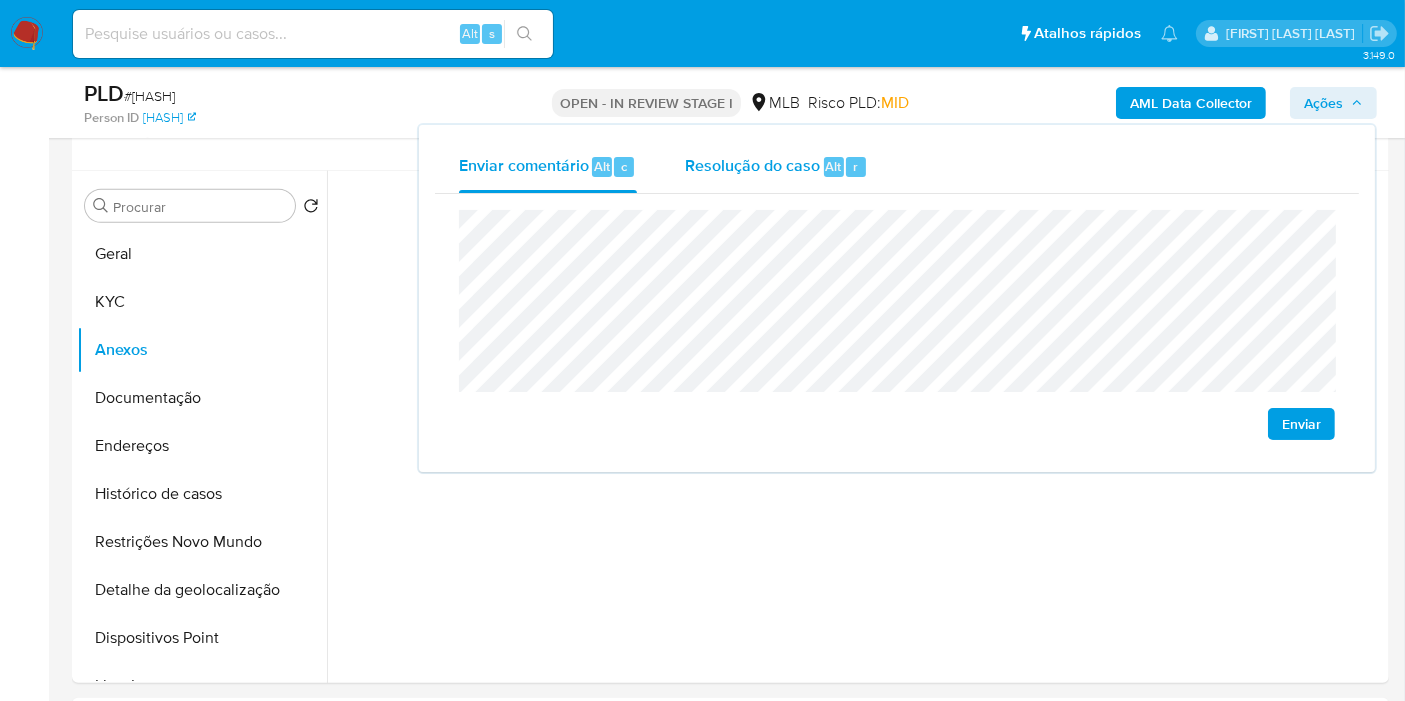 click on "Alt" at bounding box center (834, 166) 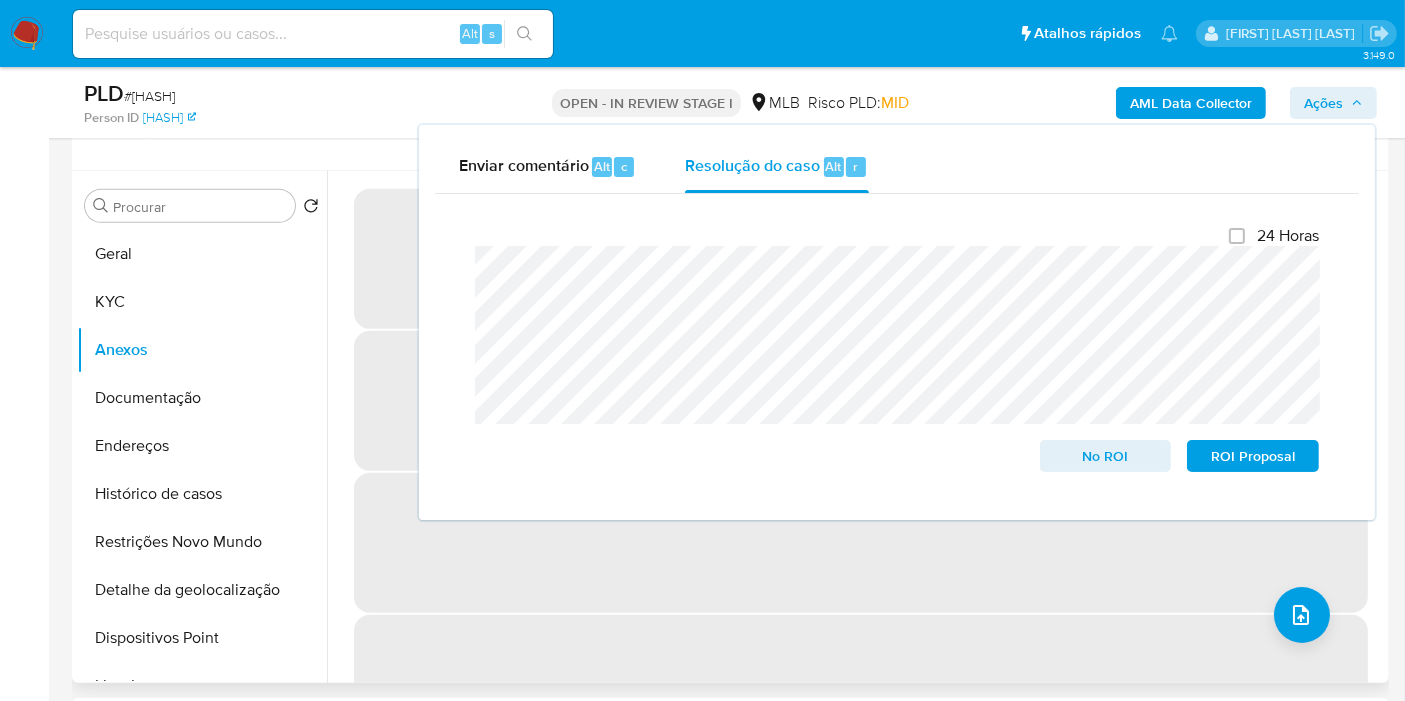 drag, startPoint x: 968, startPoint y: 671, endPoint x: 980, endPoint y: 672, distance: 12.0415945 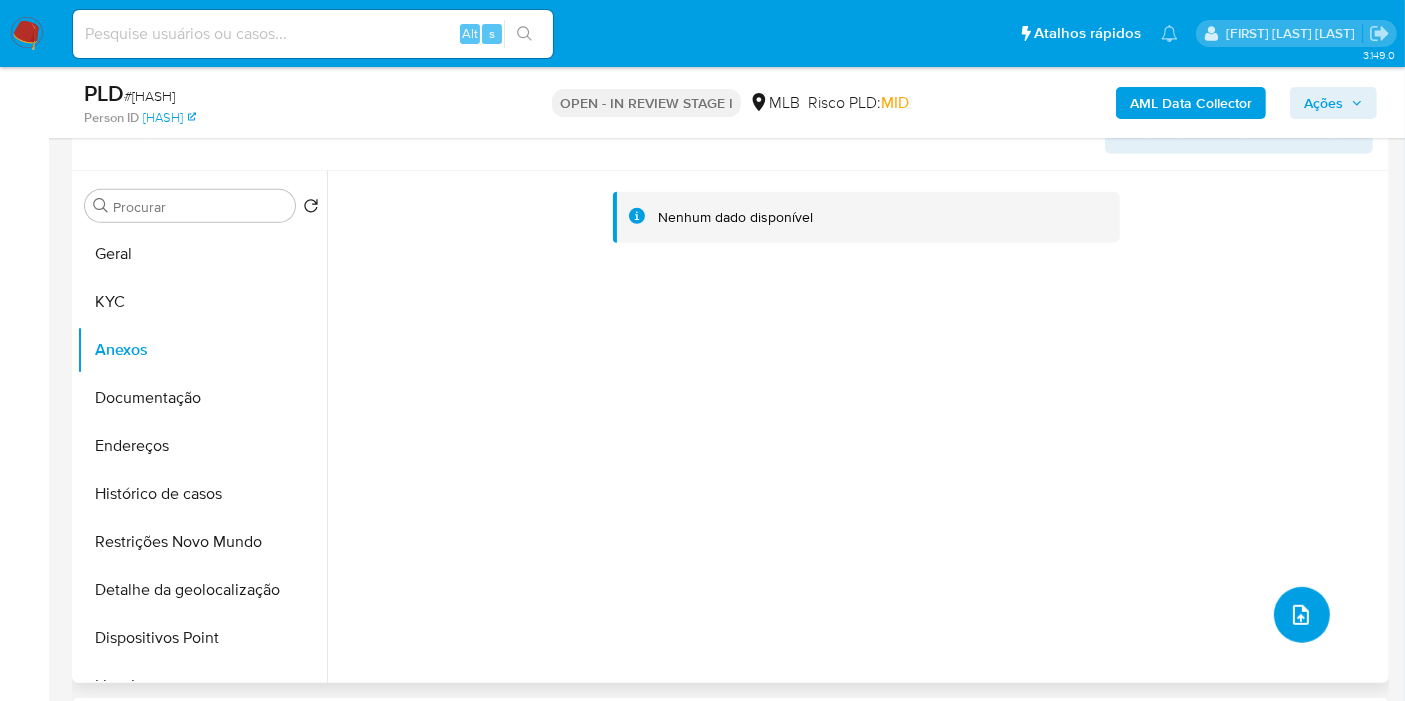 click 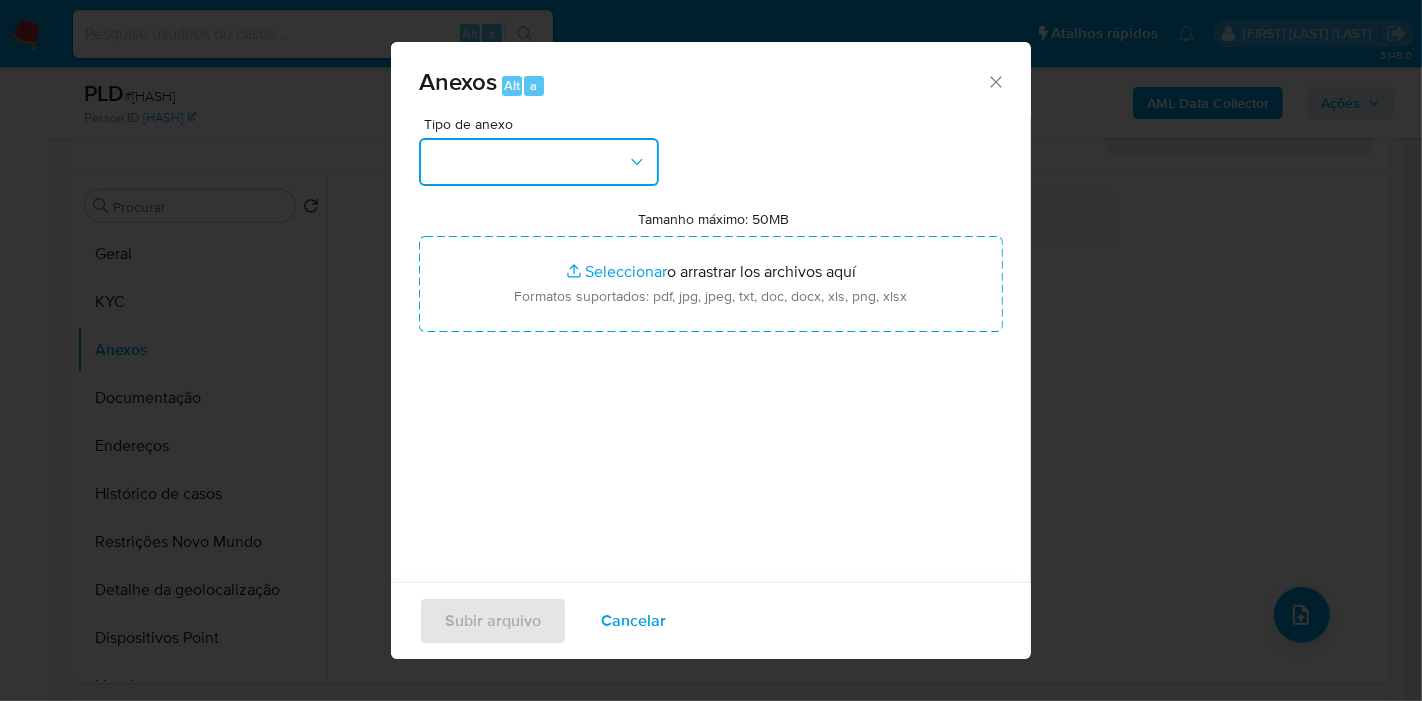 click at bounding box center (539, 162) 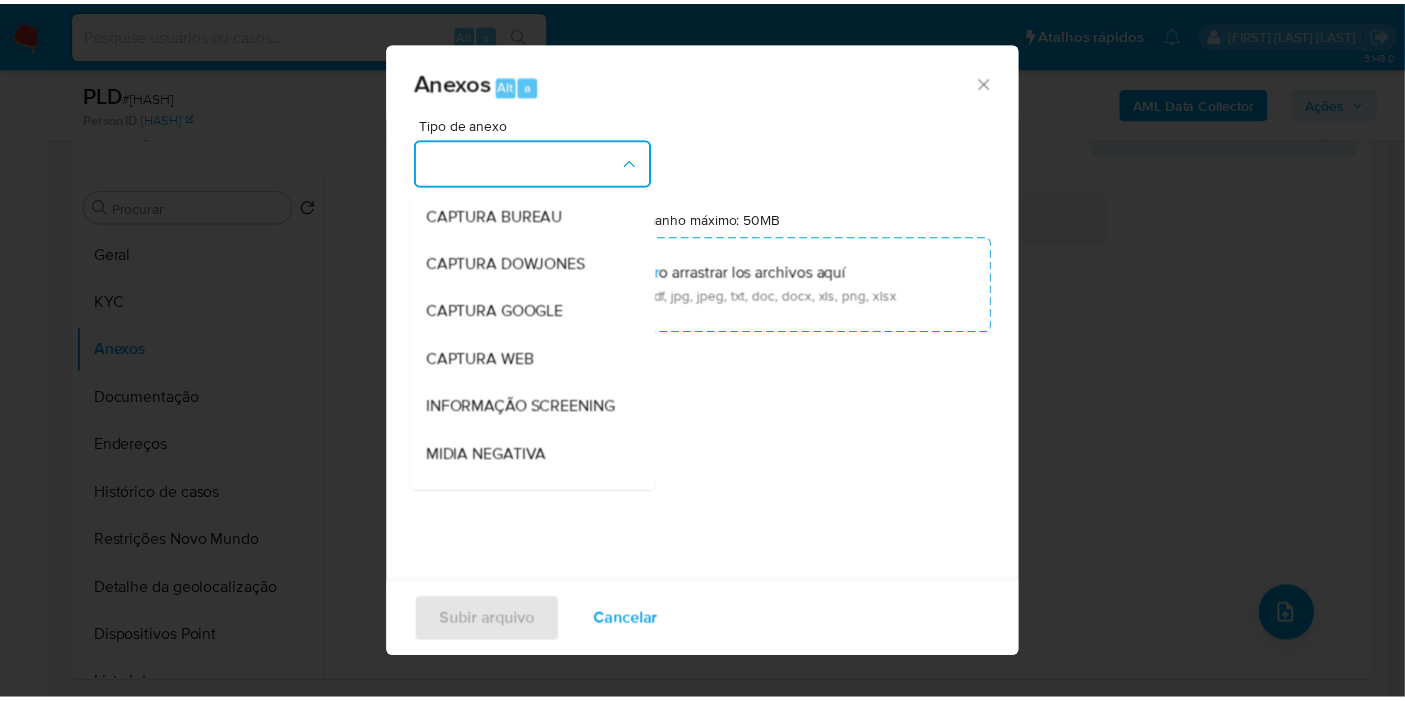 scroll, scrollTop: 307, scrollLeft: 0, axis: vertical 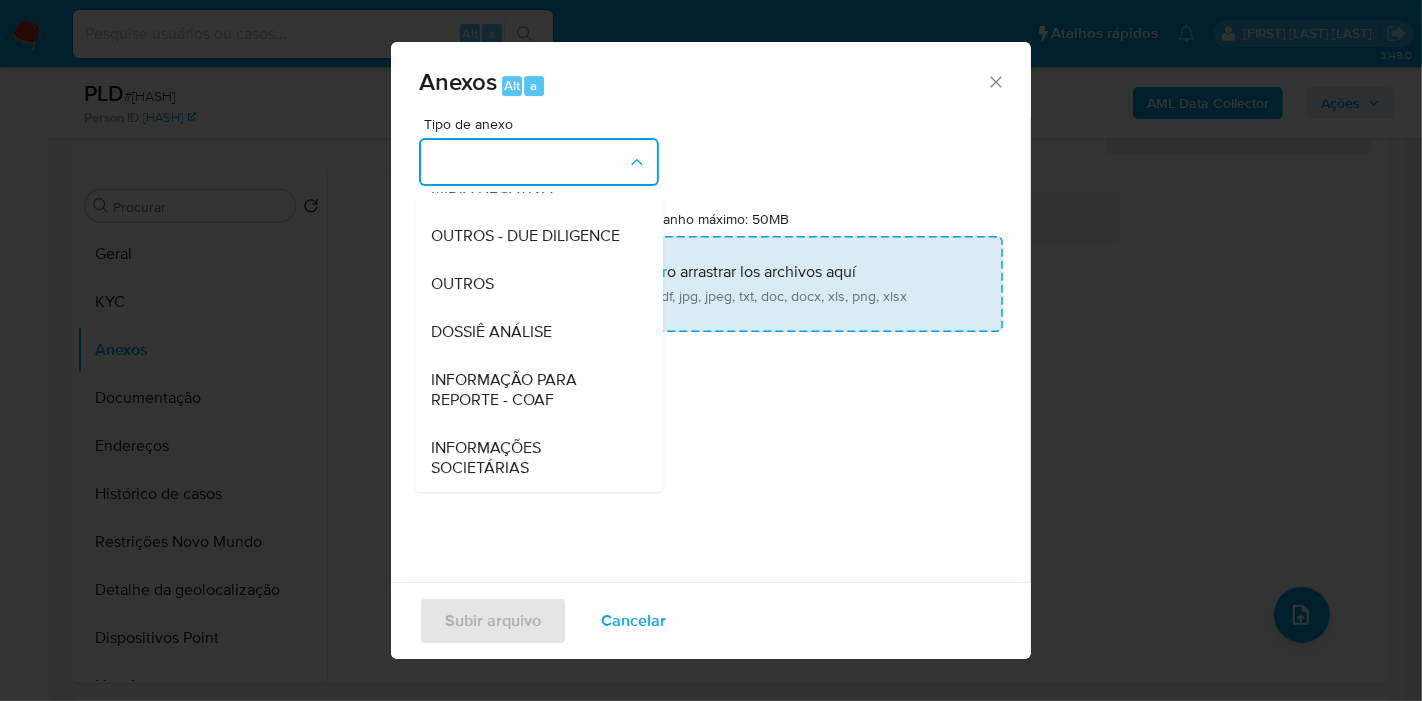 drag, startPoint x: 542, startPoint y: 329, endPoint x: 555, endPoint y: 322, distance: 14.764823 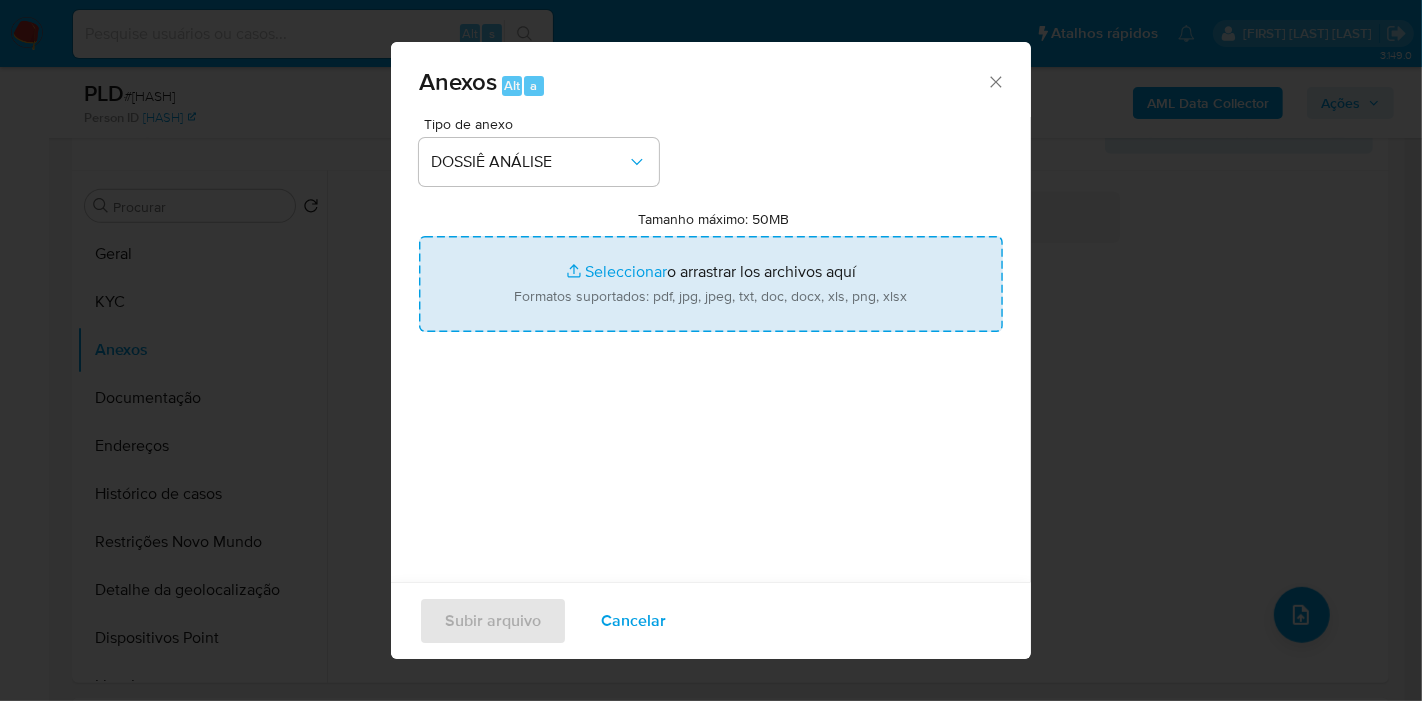 click on "Tamanho máximo: 50MB Seleccionar archivos" at bounding box center [711, 284] 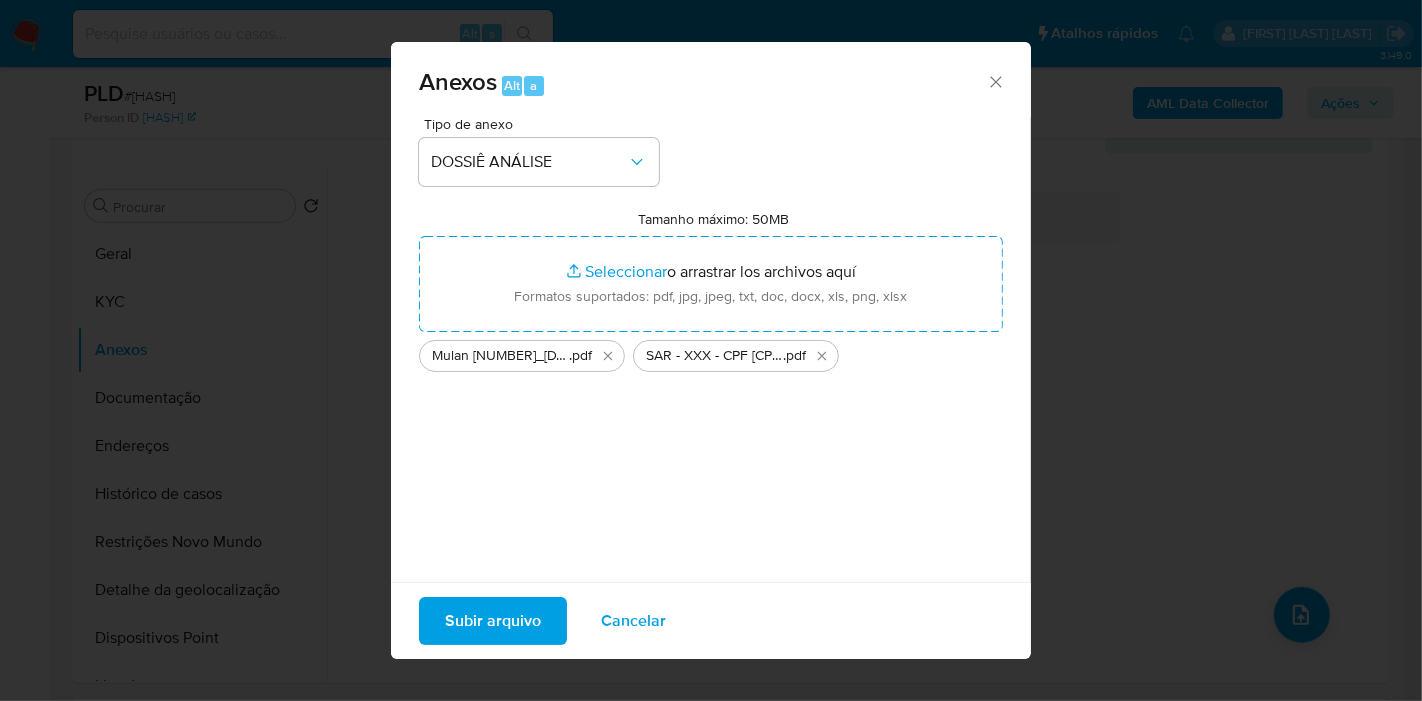 click on "Subir arquivo" at bounding box center (493, 621) 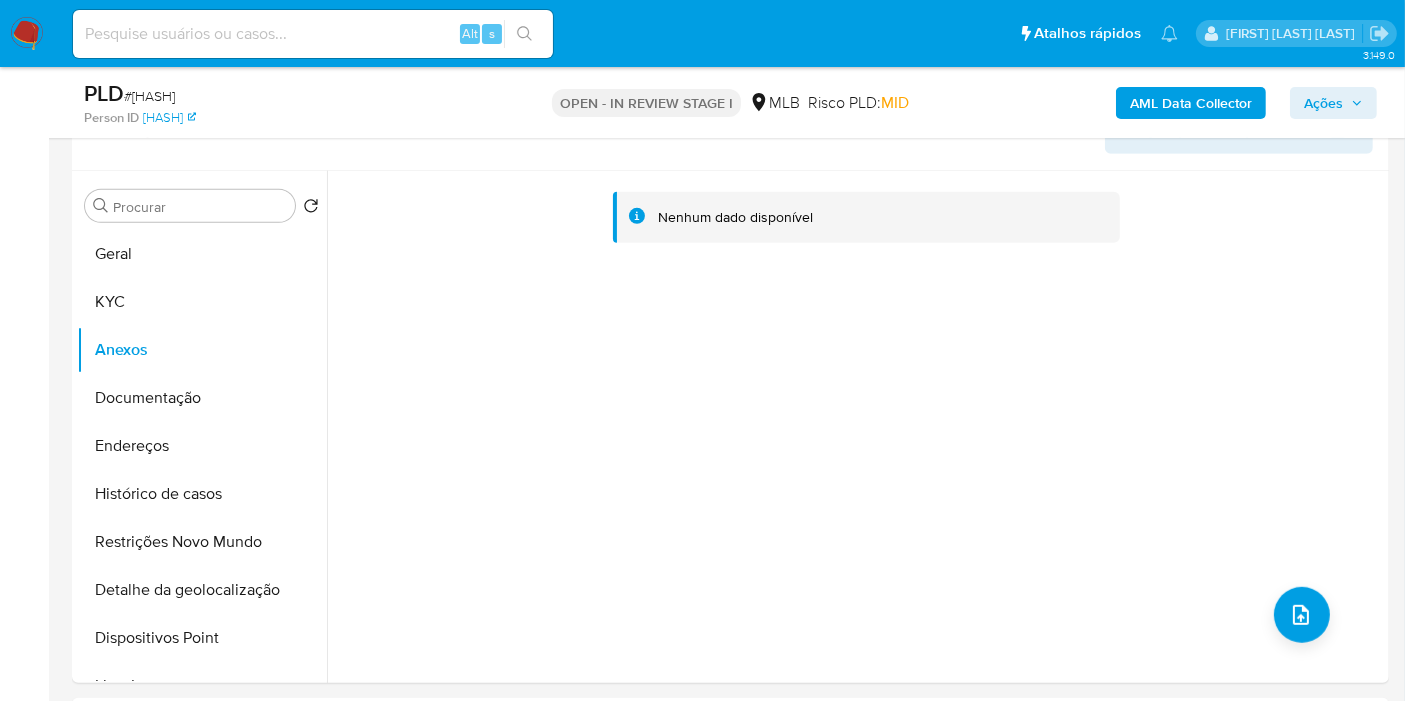 click on "Ações" at bounding box center (1323, 103) 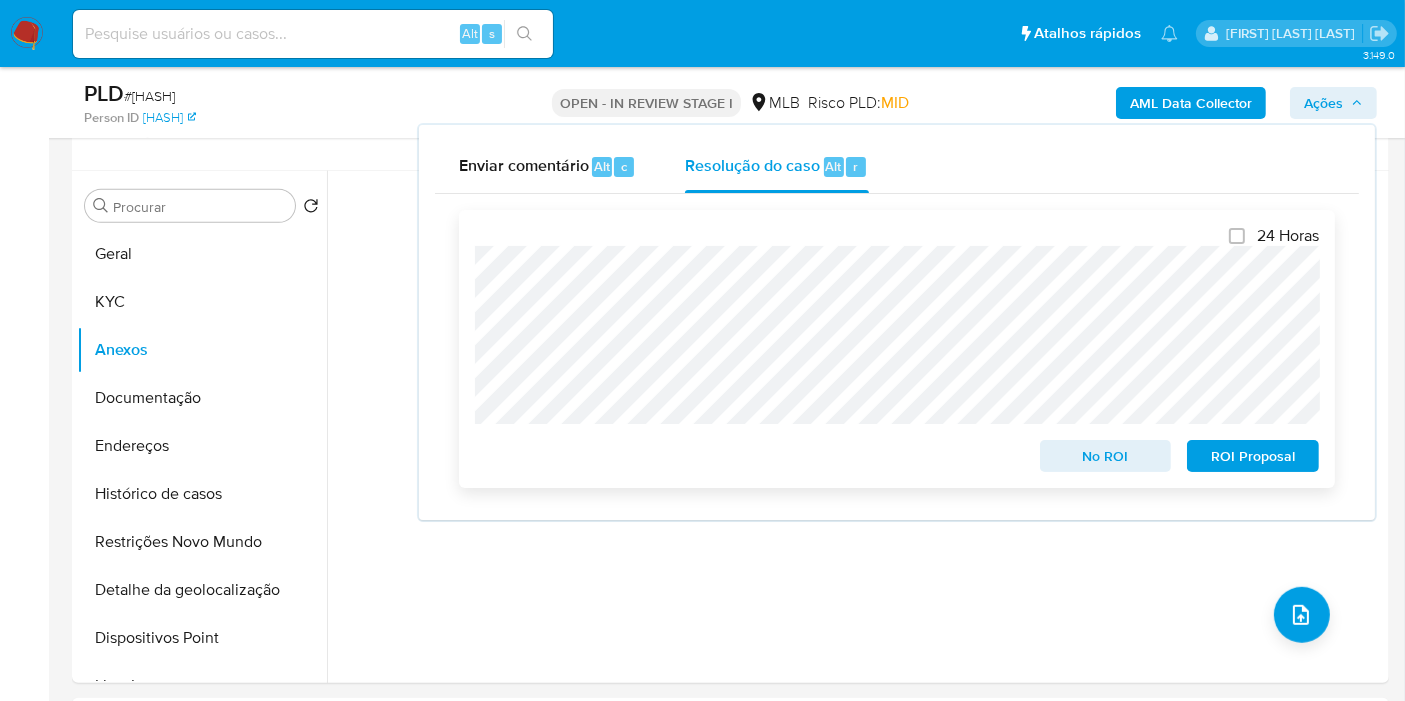 click on "ROI Proposal" at bounding box center [1253, 456] 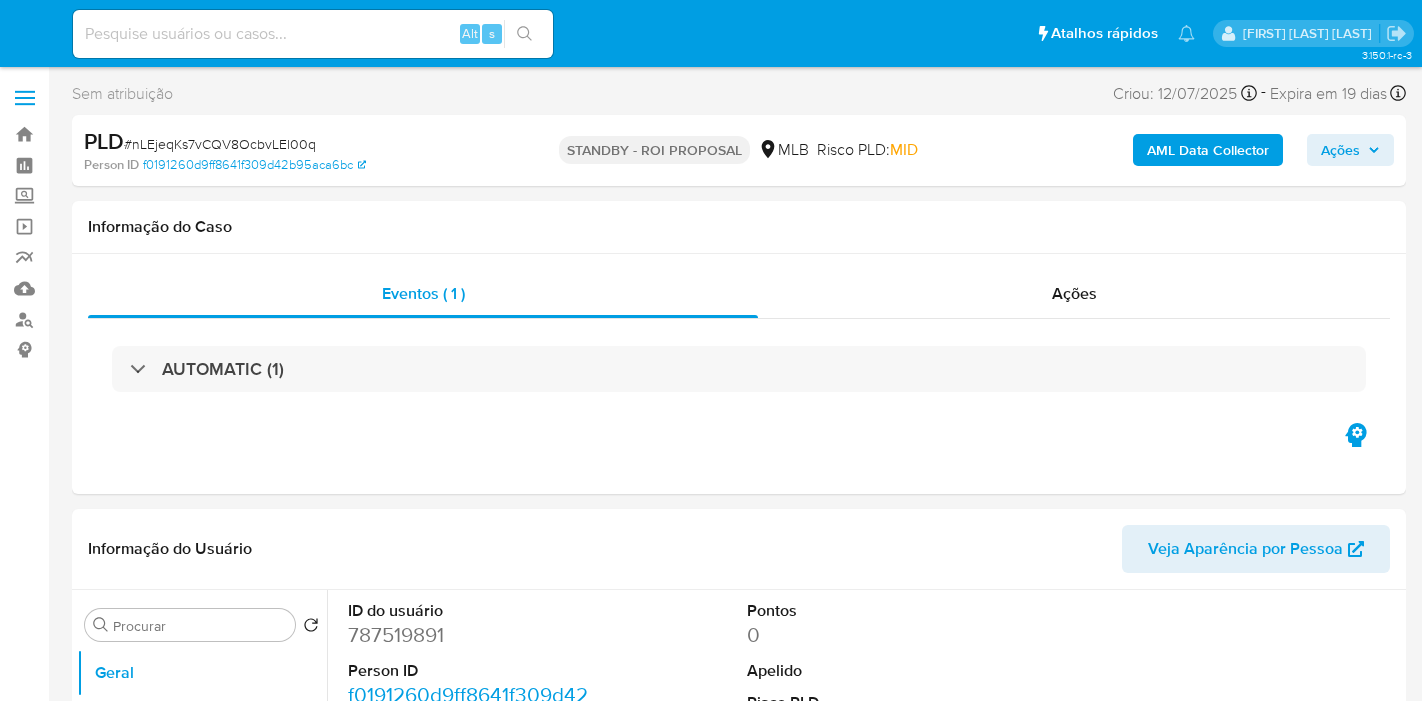 select on "10" 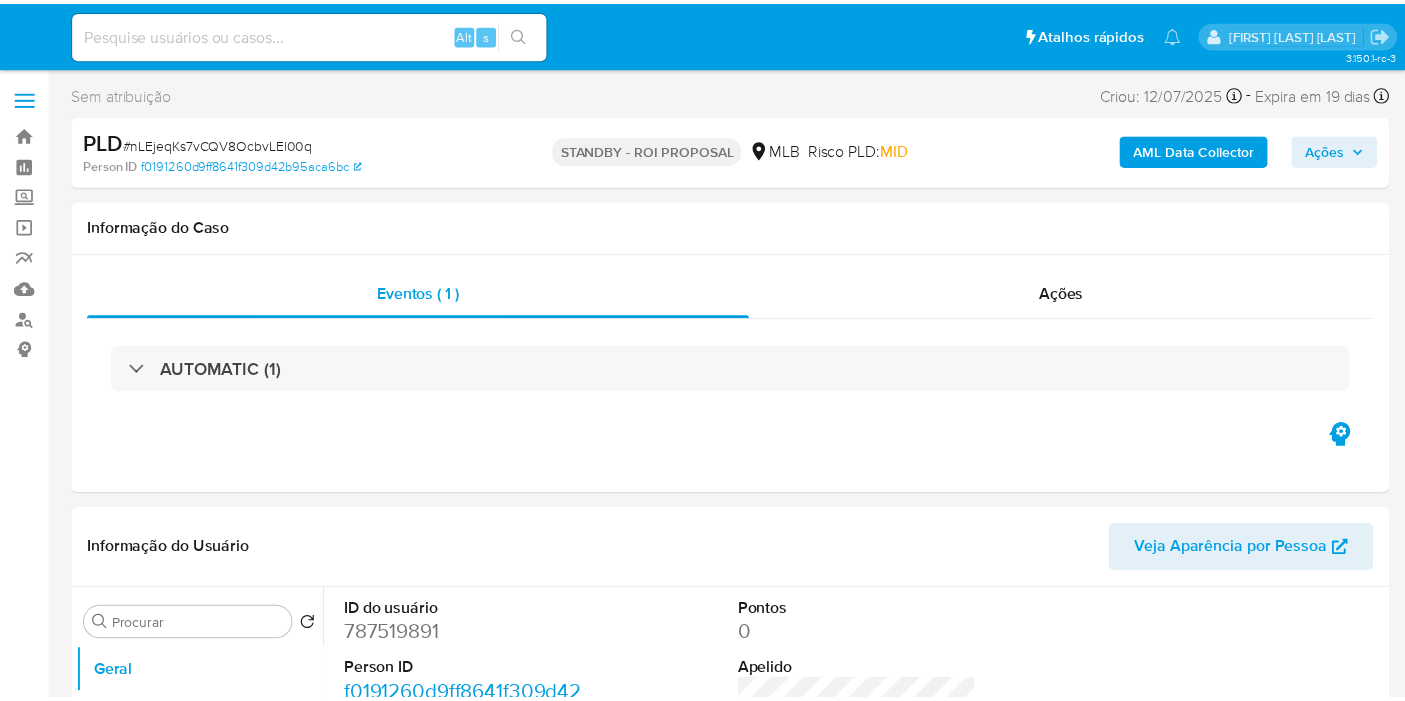 scroll, scrollTop: 0, scrollLeft: 0, axis: both 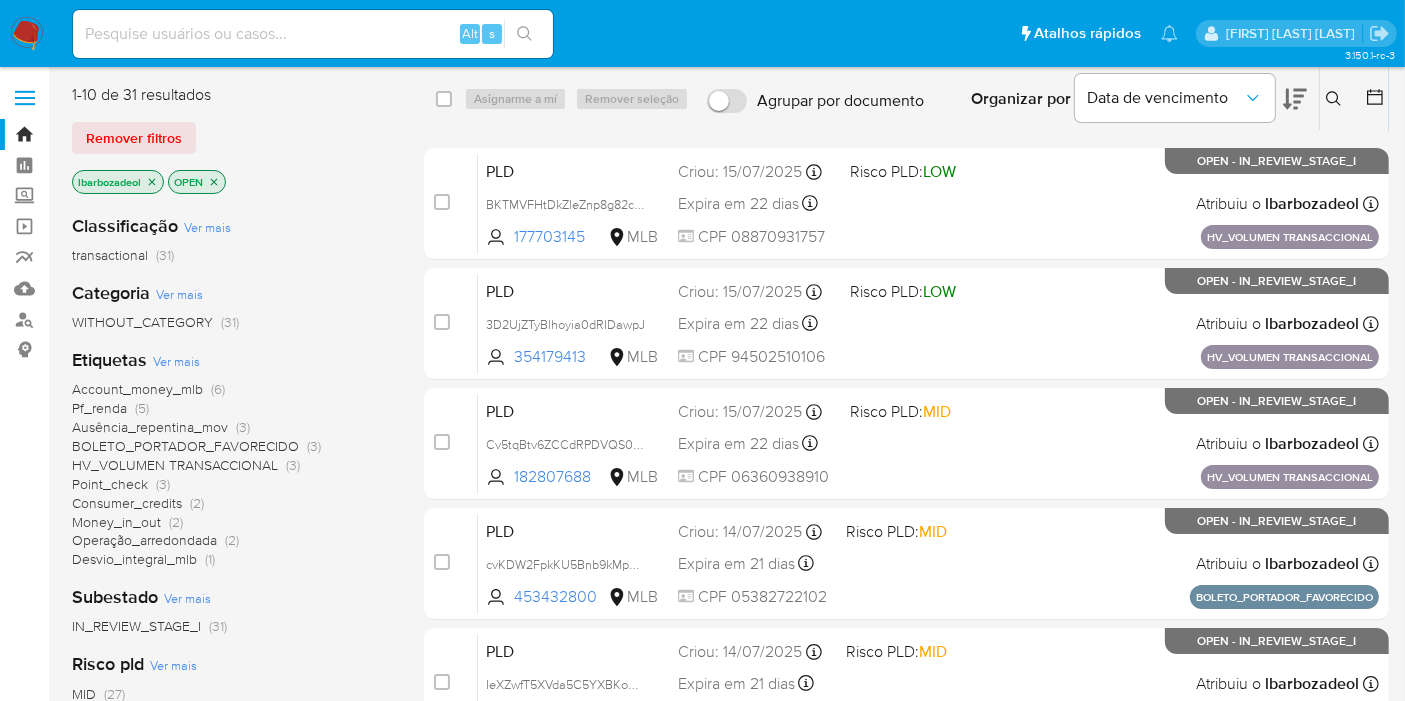 click on "Account_money_mlb" at bounding box center [137, 389] 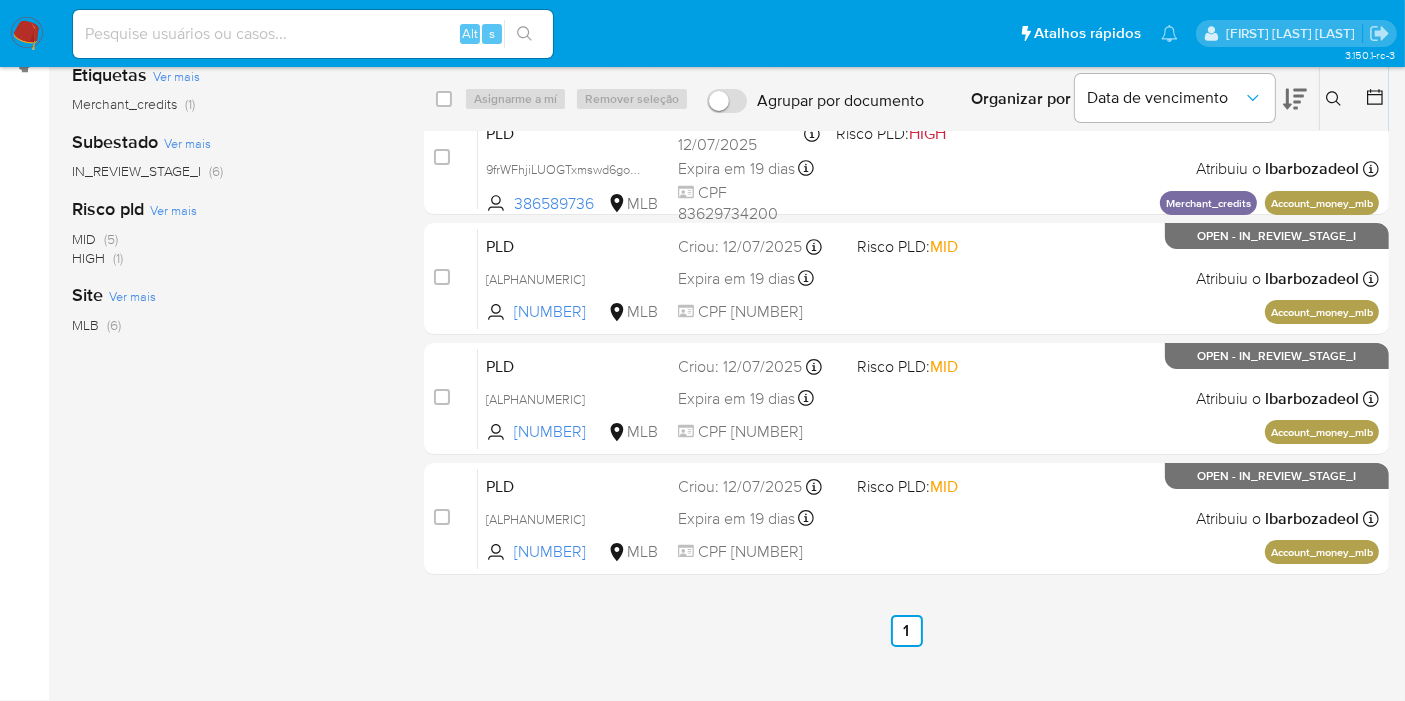 scroll, scrollTop: 0, scrollLeft: 0, axis: both 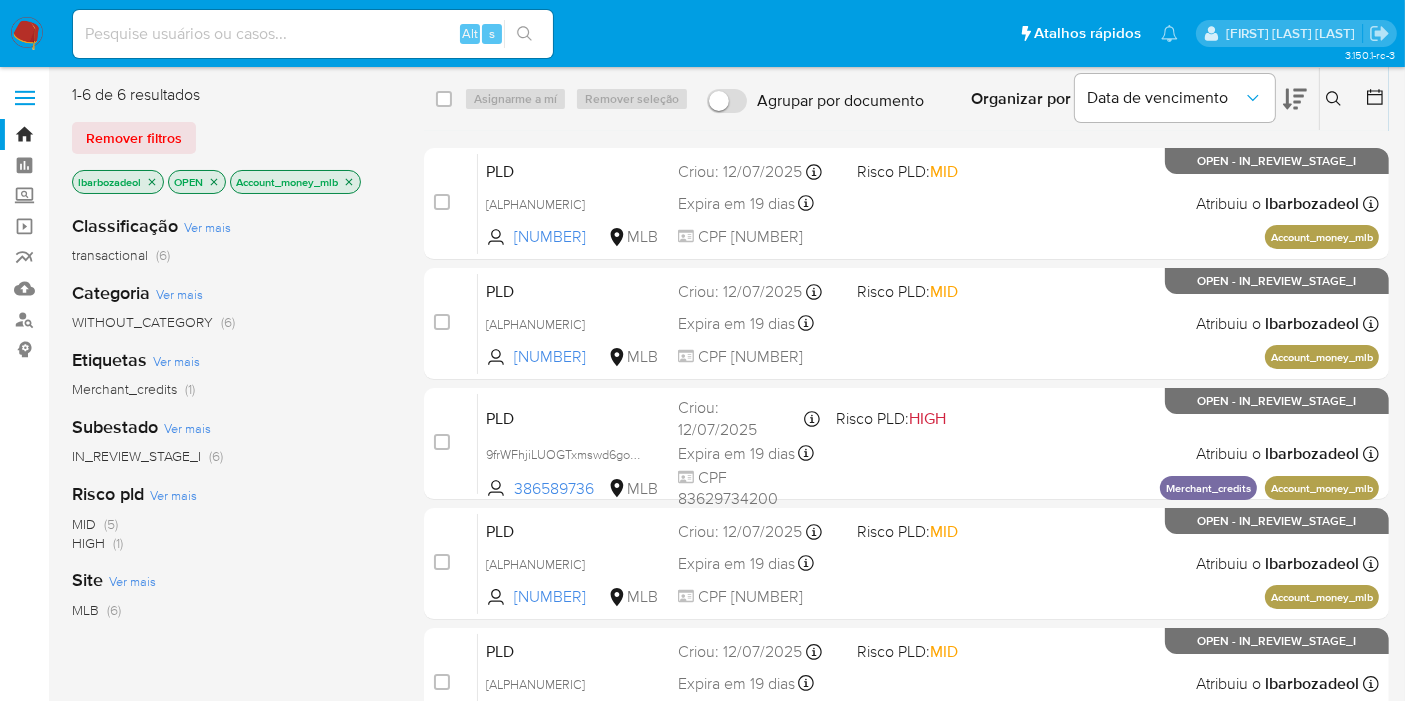 click 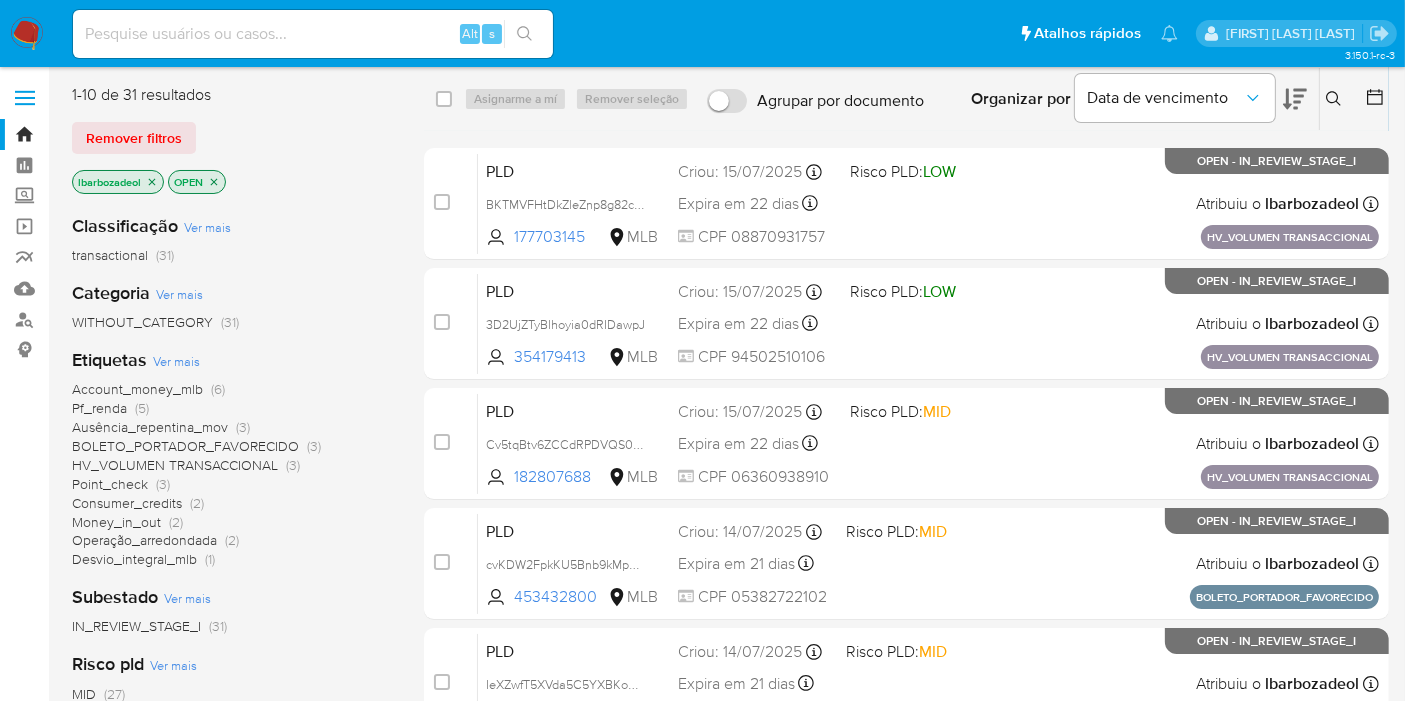 click on "Desvio_integral_mlb" at bounding box center [134, 559] 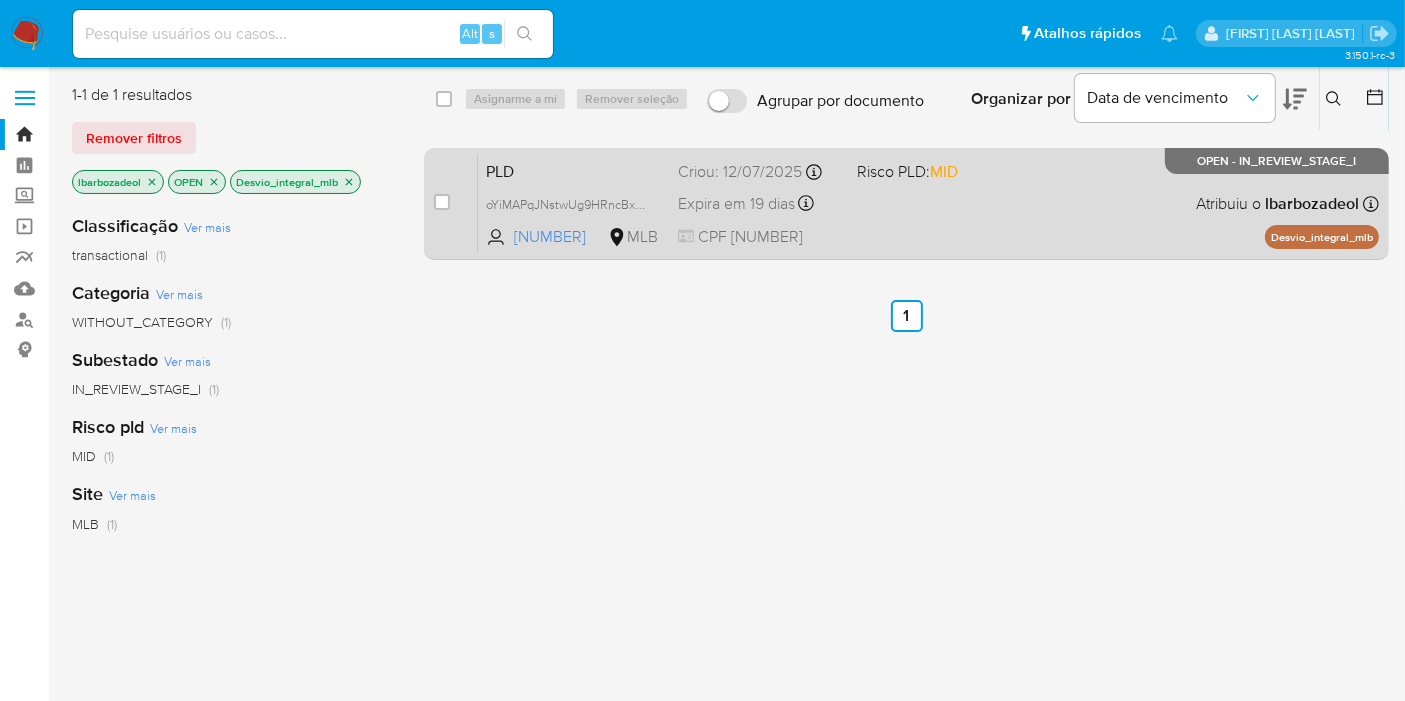 click on "PLD oYiMAPqJNstwUg9HRncBxIoK [NUMBER] MLB Risco PLD: MID Criou: [DATE] Criou: [DATE] [TIME] Expira em [DAYS] Expira em [DATE] [TIME] CPF [NUMBER] Atribuiu o [USERNAME] Asignado el: [DATE] [TIME] Desvio_integral_mlb OPEN - IN_REVIEW_STAGE_I" at bounding box center [928, 203] 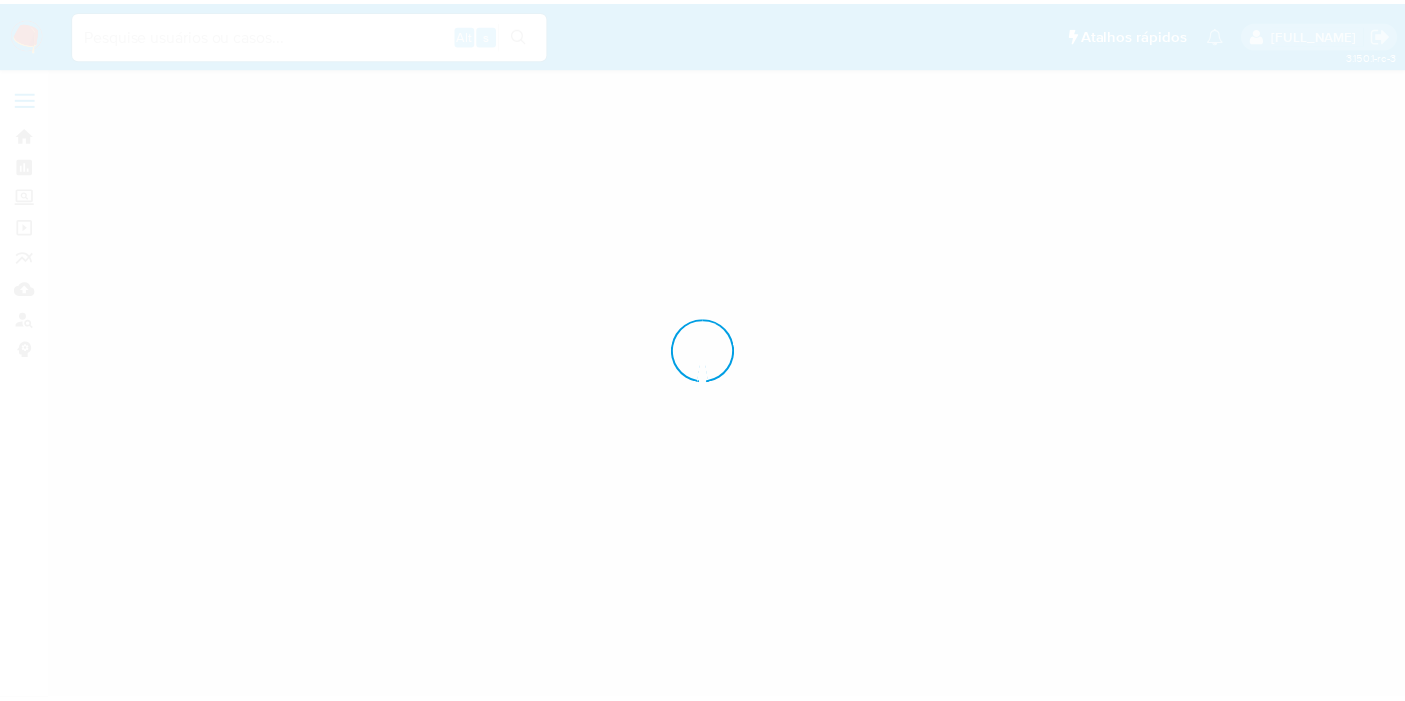scroll, scrollTop: 0, scrollLeft: 0, axis: both 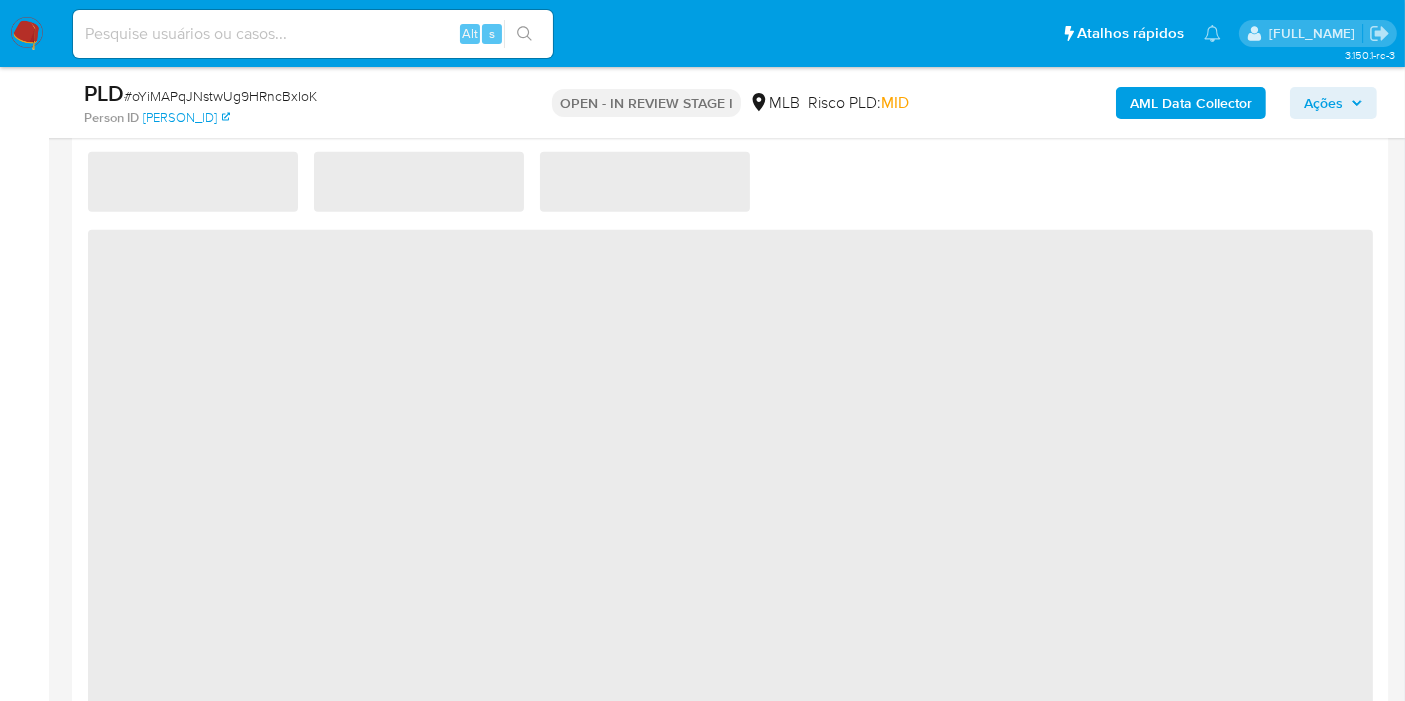 select on "10" 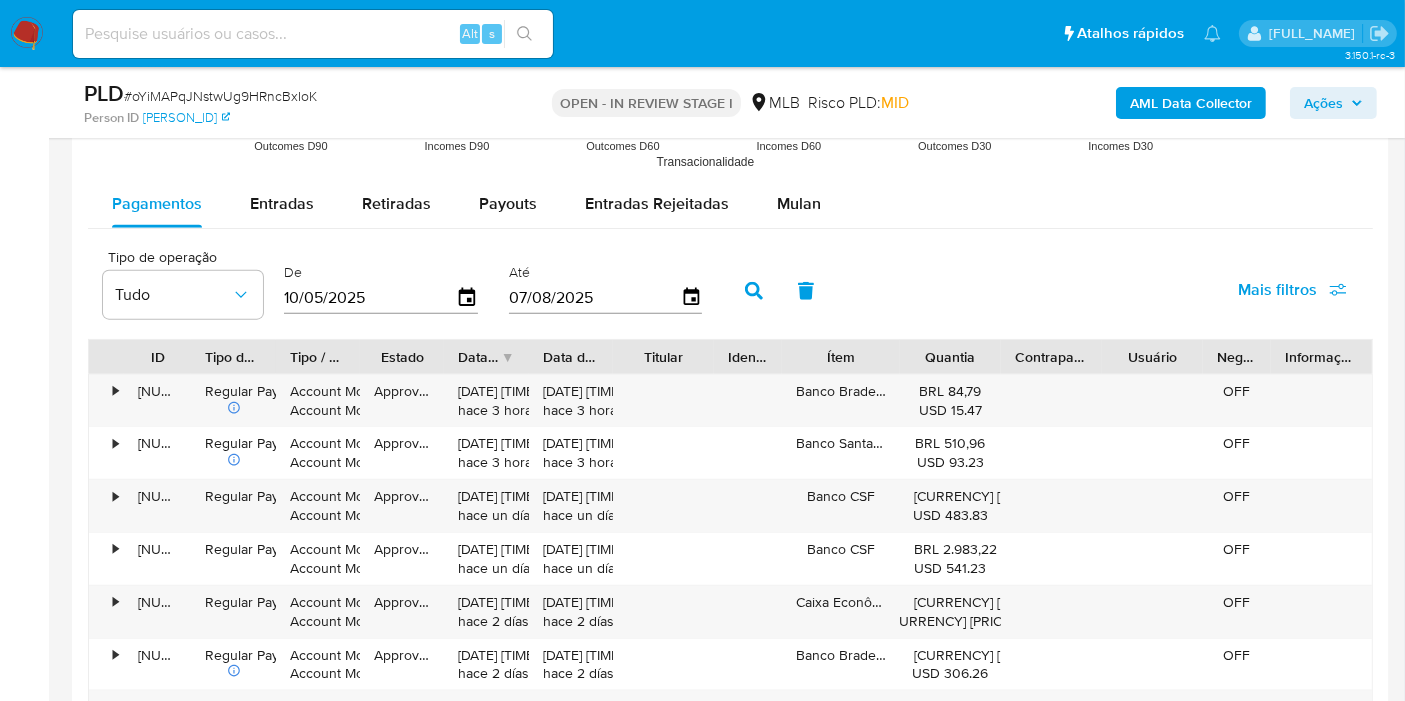 scroll, scrollTop: 2245, scrollLeft: 0, axis: vertical 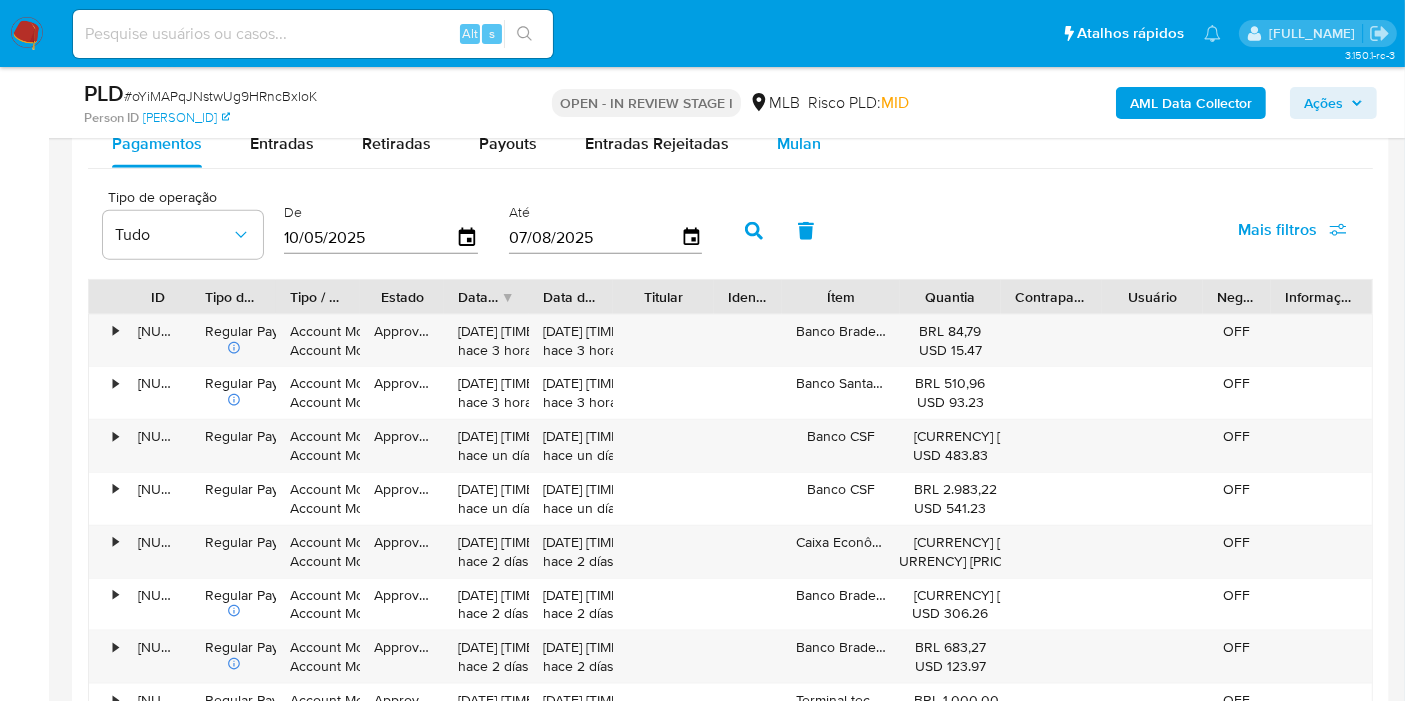 click on "Mulan" at bounding box center (799, 144) 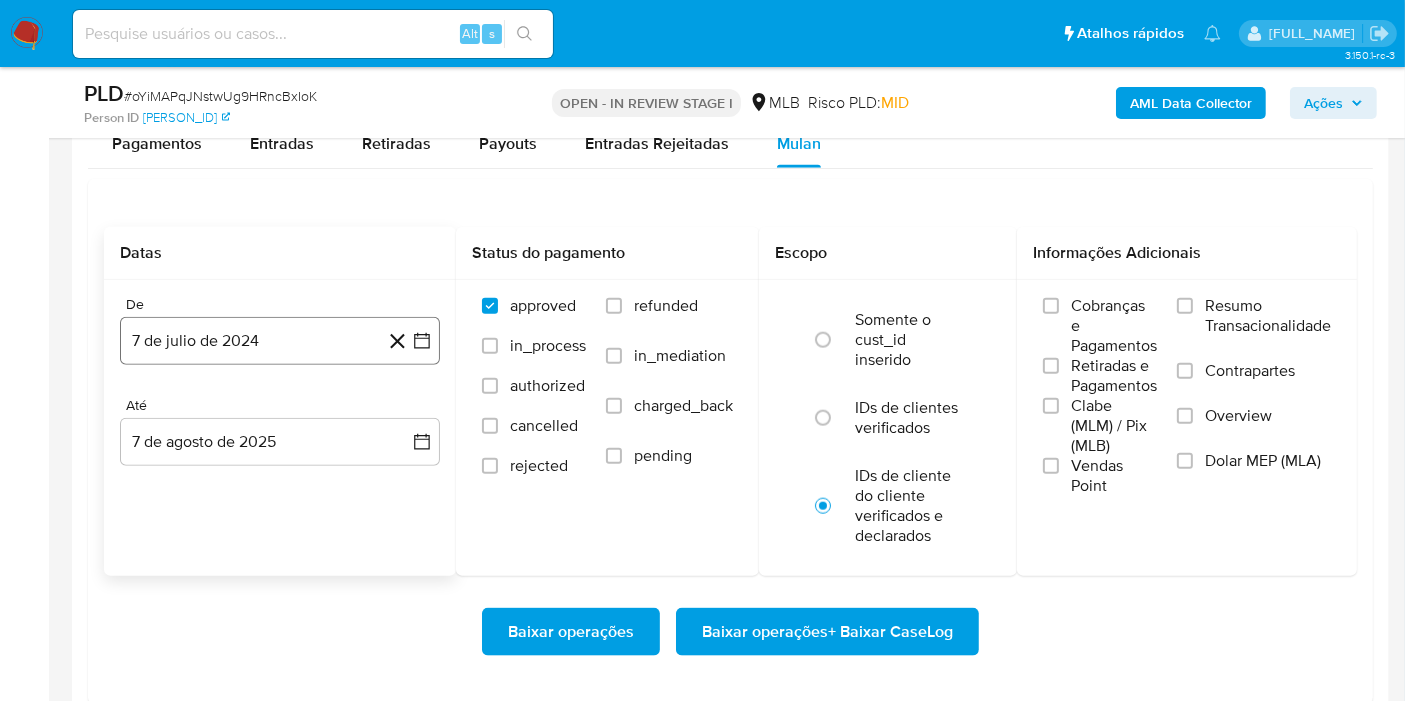 click on "7 de julio de 2024" at bounding box center [280, 341] 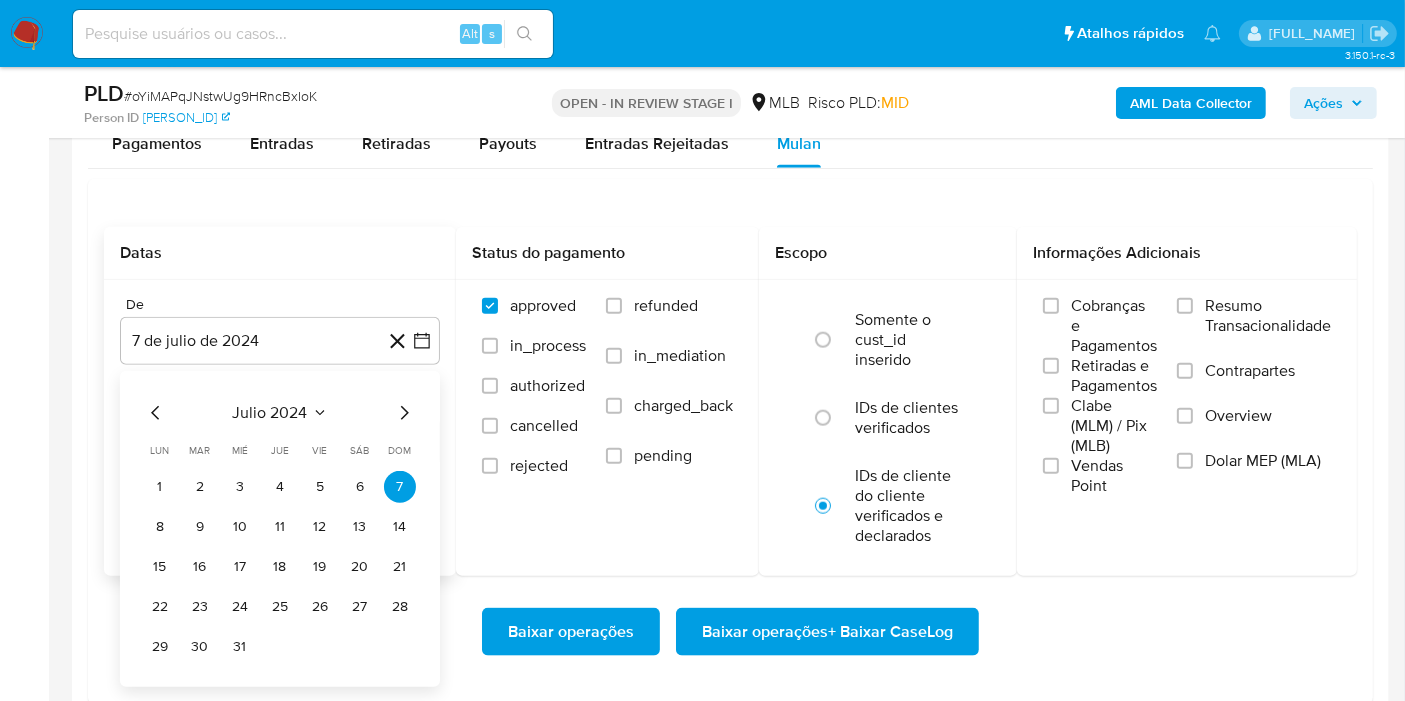 click on "julio 2024" at bounding box center (270, 413) 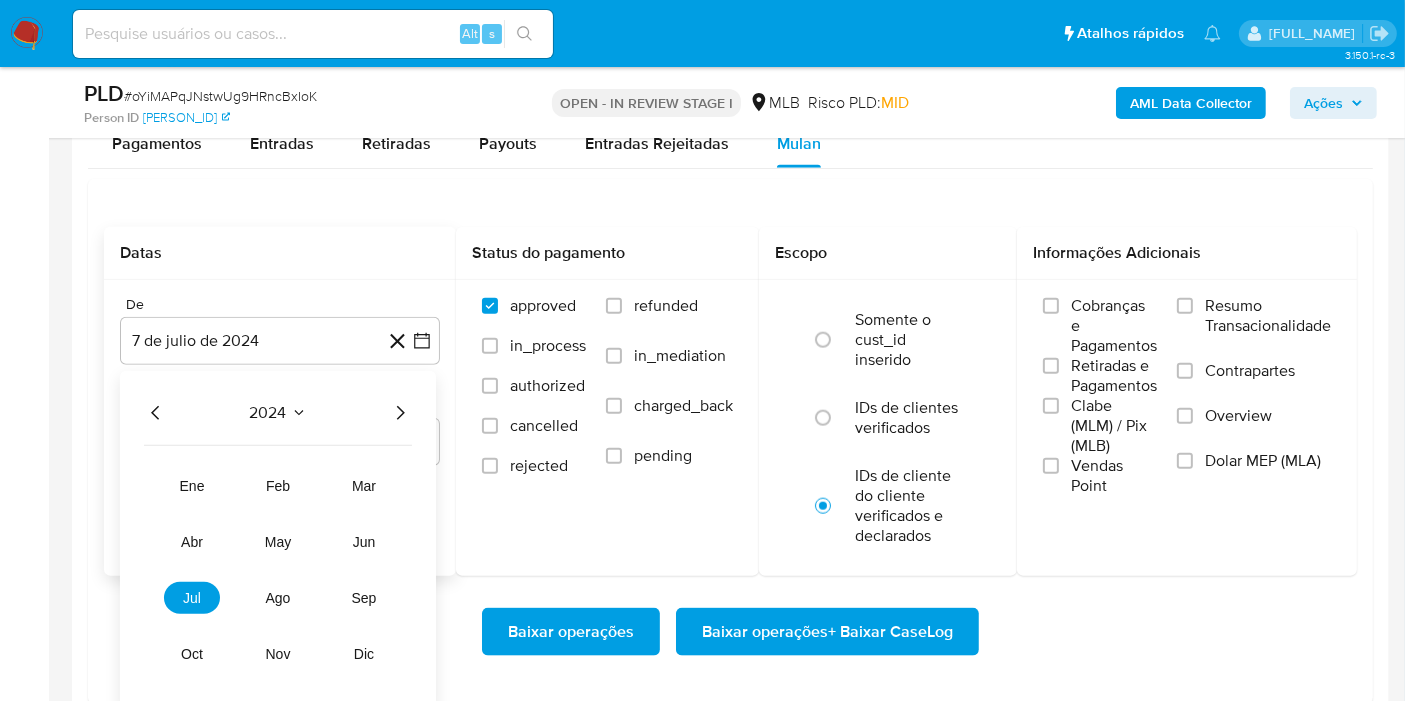 click 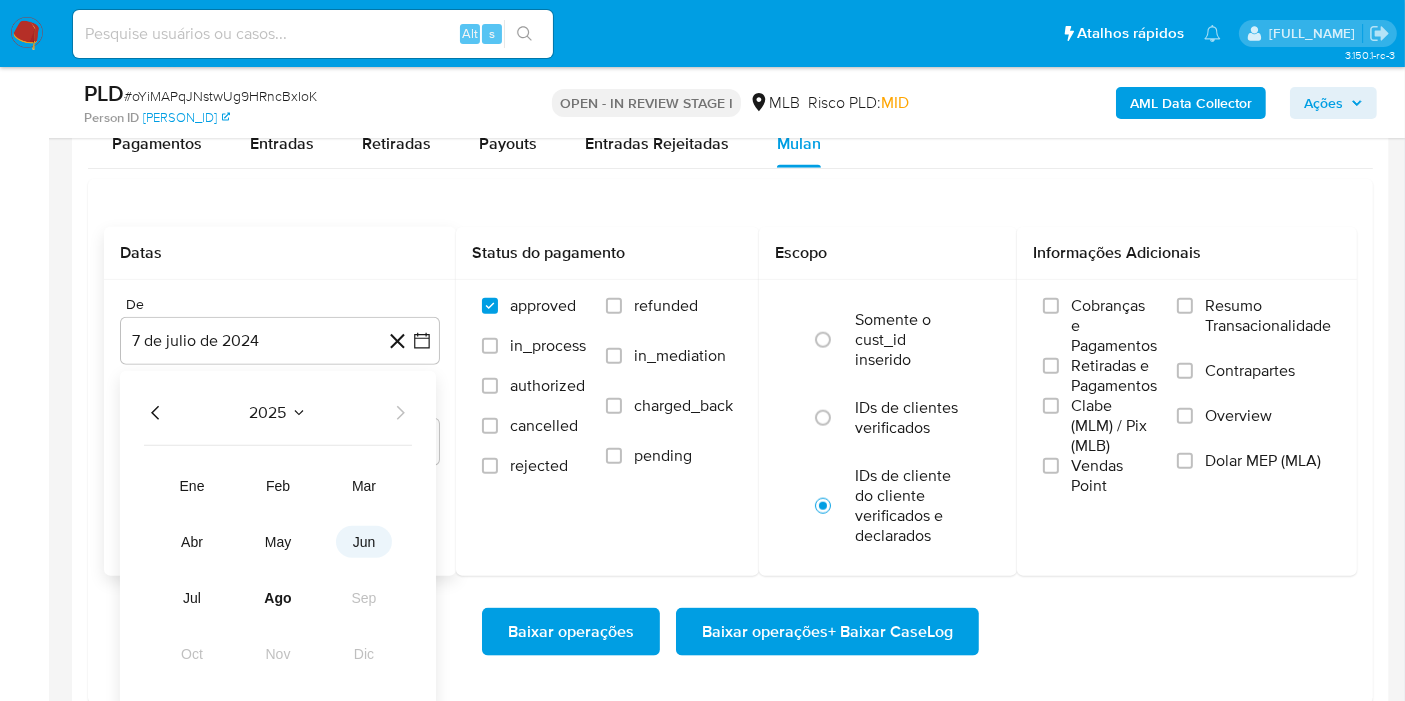 click on "jun" at bounding box center [364, 542] 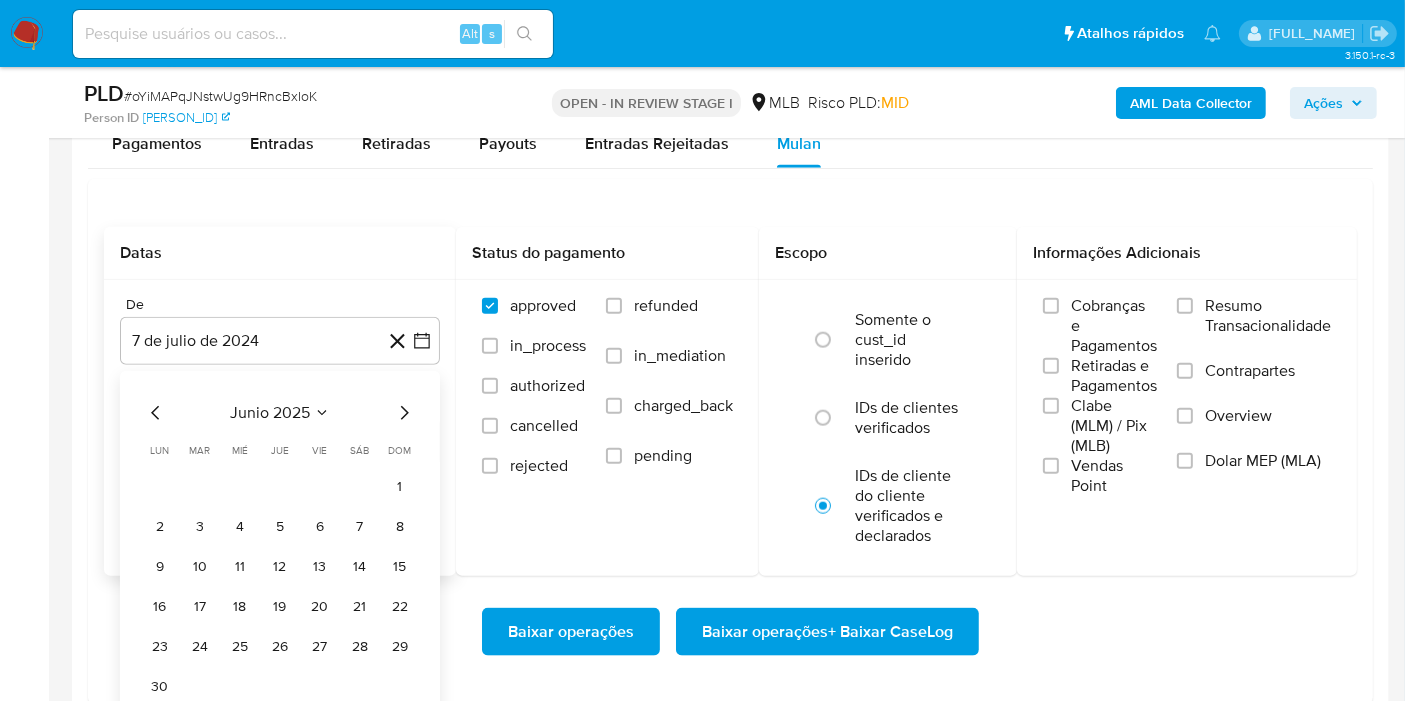 click on "1" at bounding box center [400, 487] 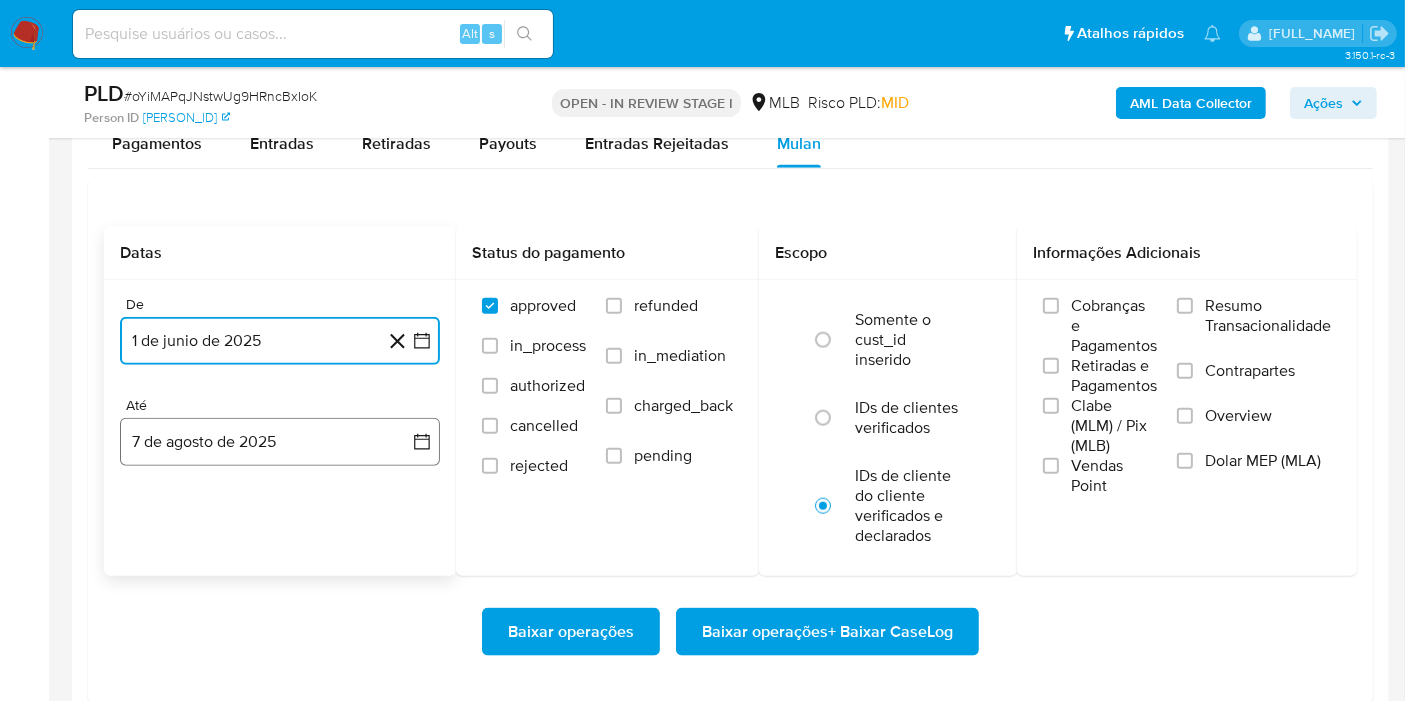 click on "7 de agosto de 2025" at bounding box center (280, 442) 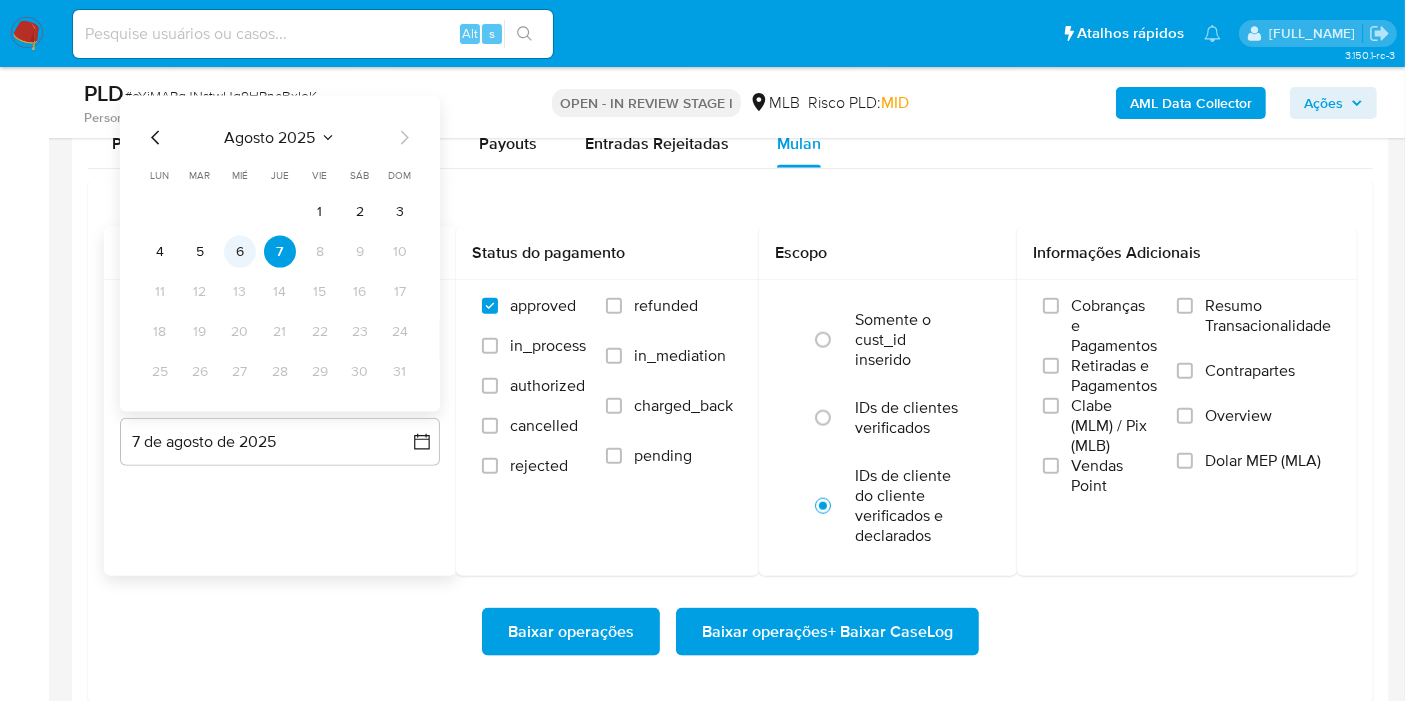 click on "6" at bounding box center (240, 252) 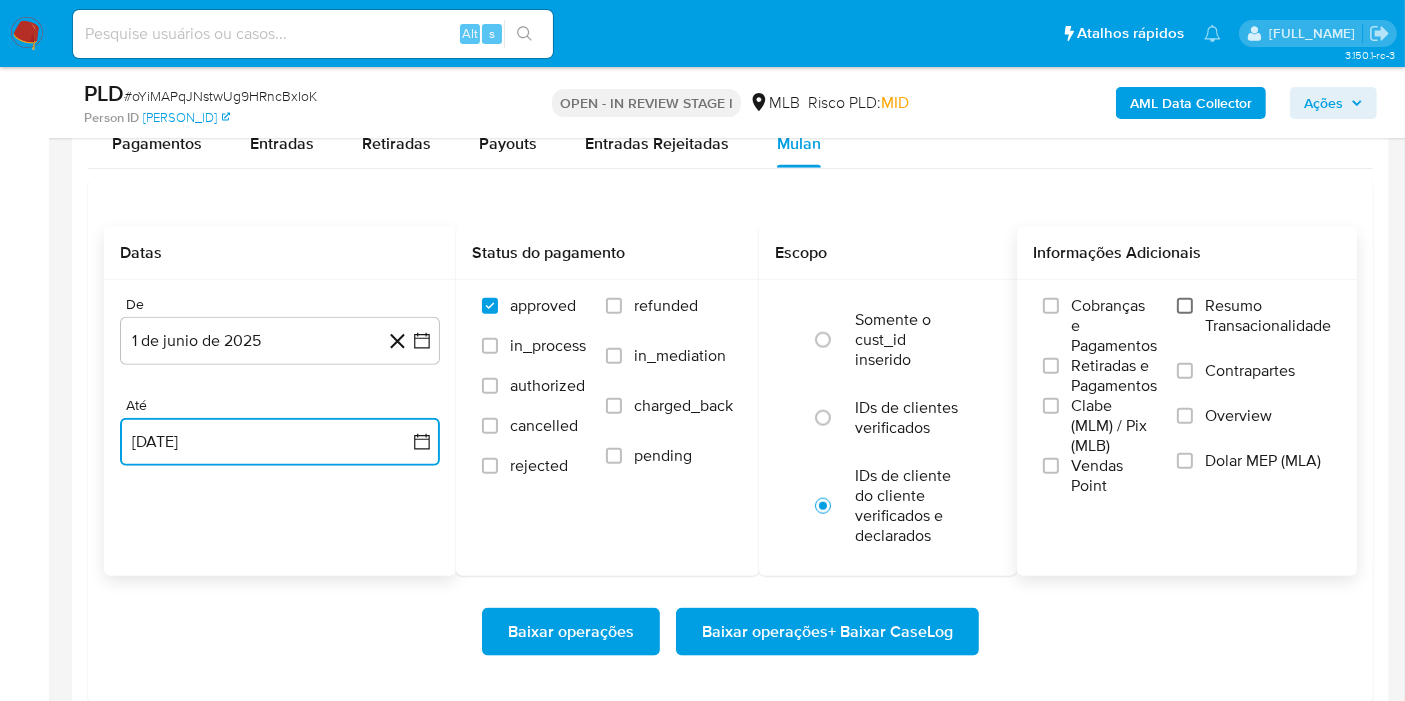 click on "Resumo Transacionalidade" at bounding box center (1185, 306) 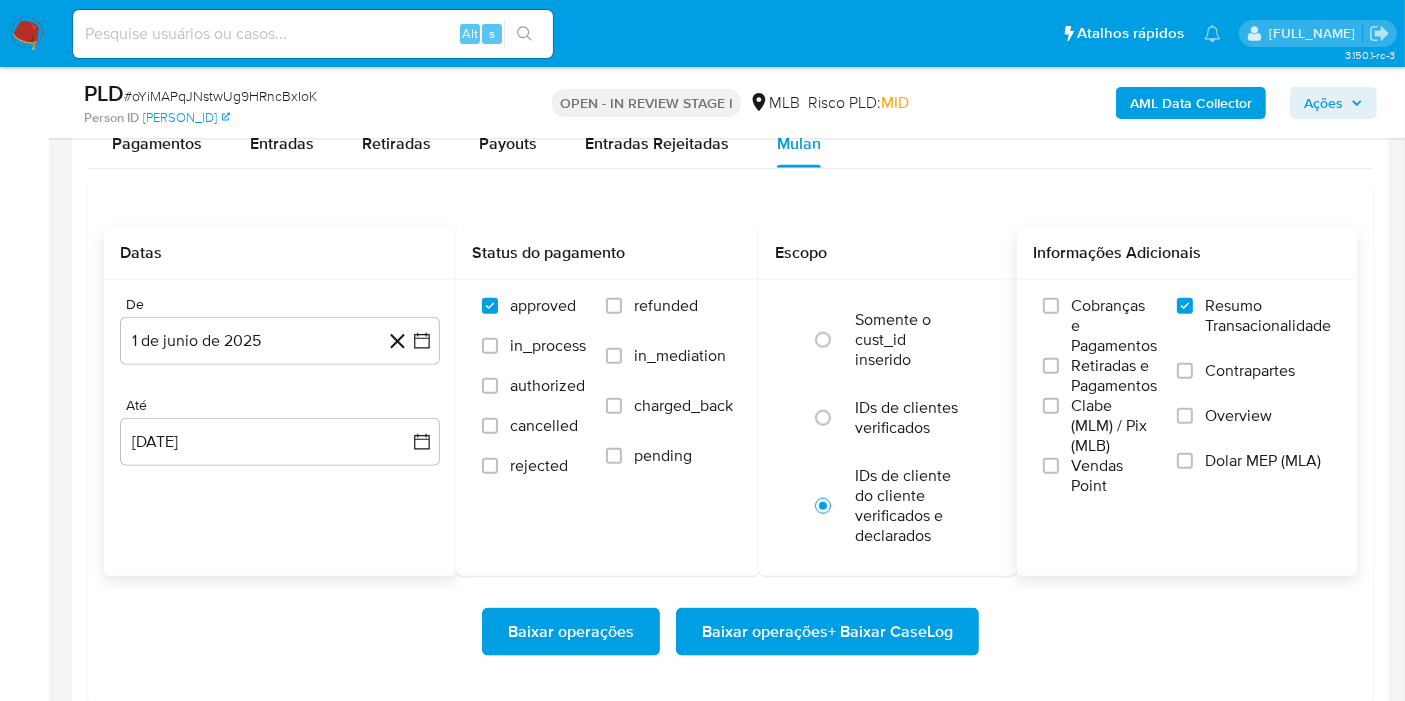 click on "Baixar operações  +   Baixar CaseLog" at bounding box center (827, 632) 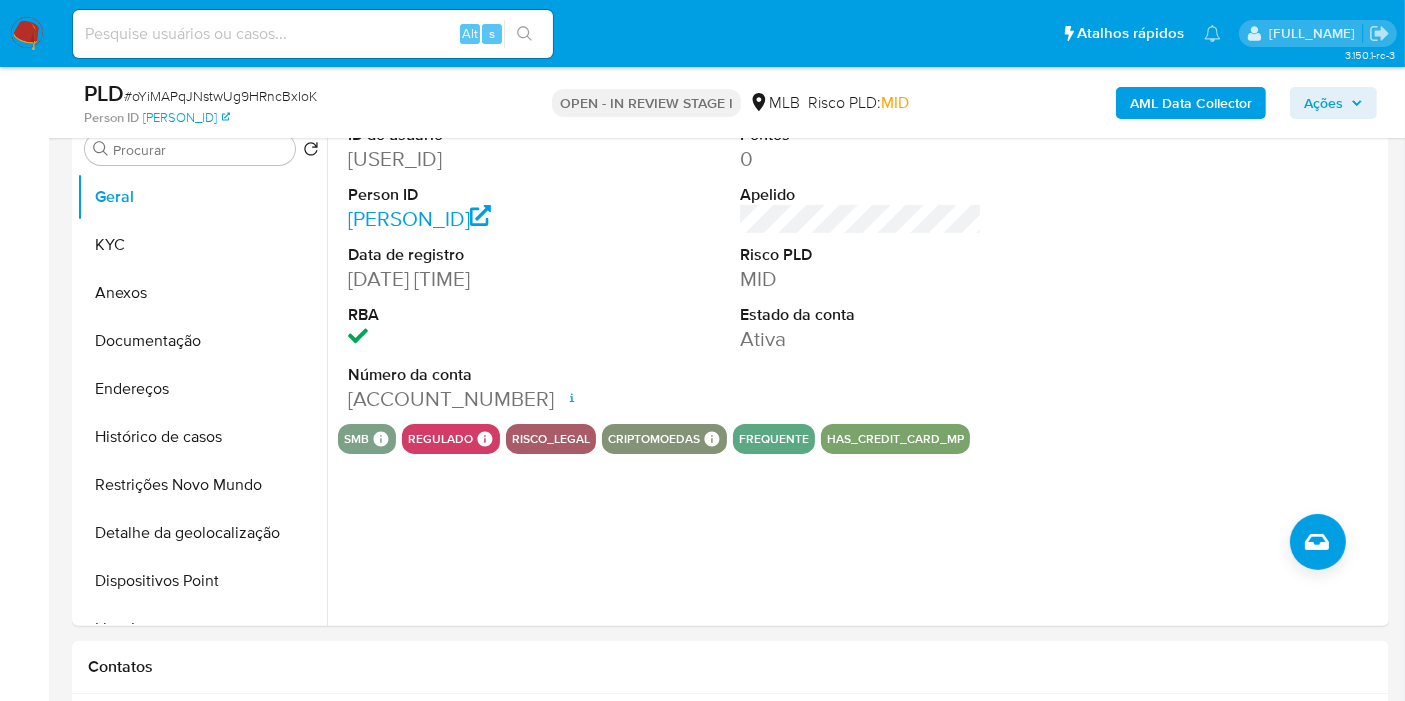scroll, scrollTop: 201, scrollLeft: 0, axis: vertical 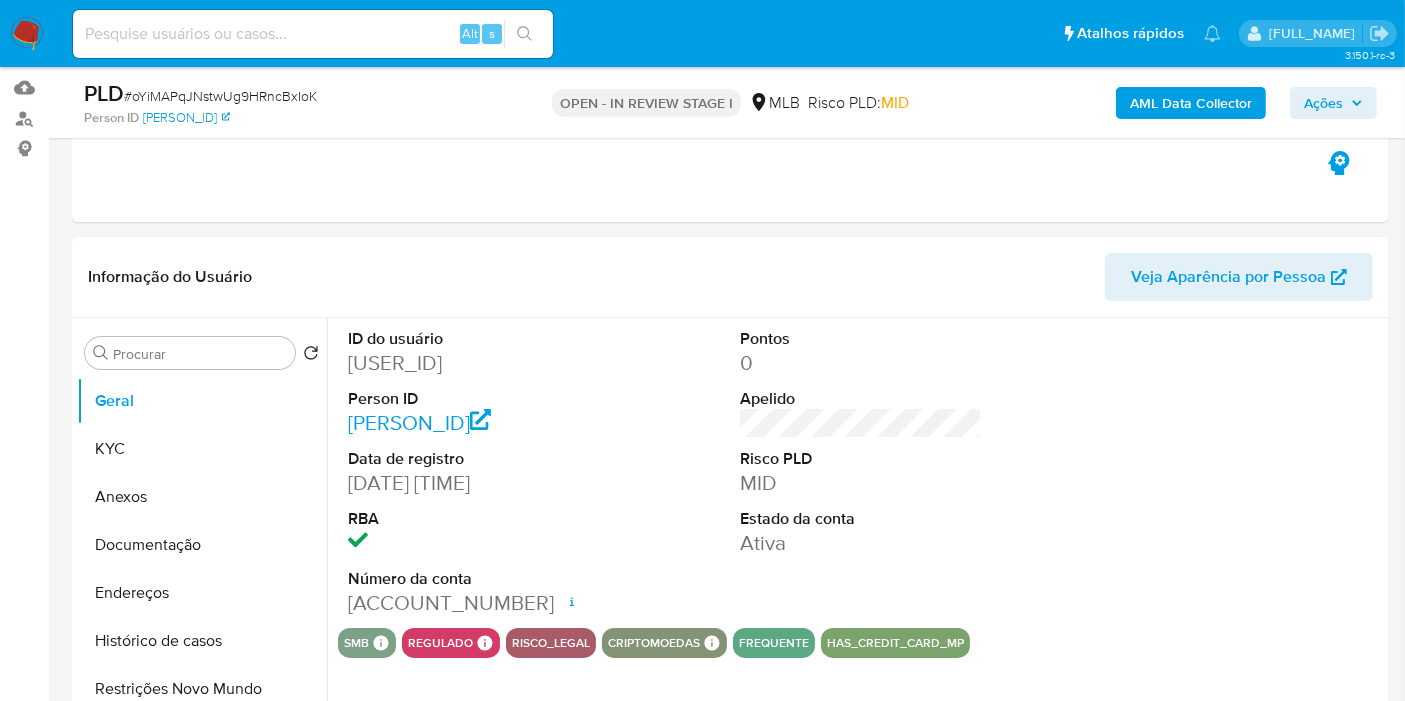 type 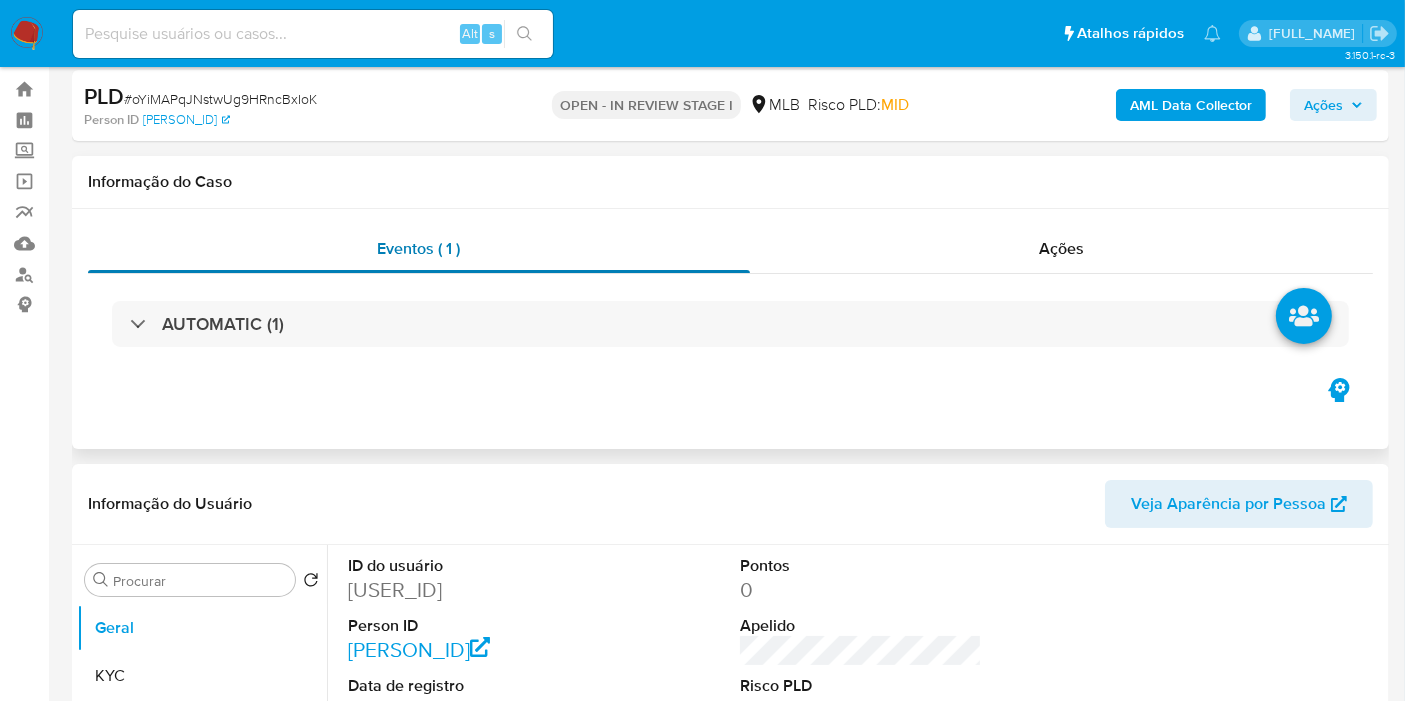 scroll, scrollTop: 0, scrollLeft: 0, axis: both 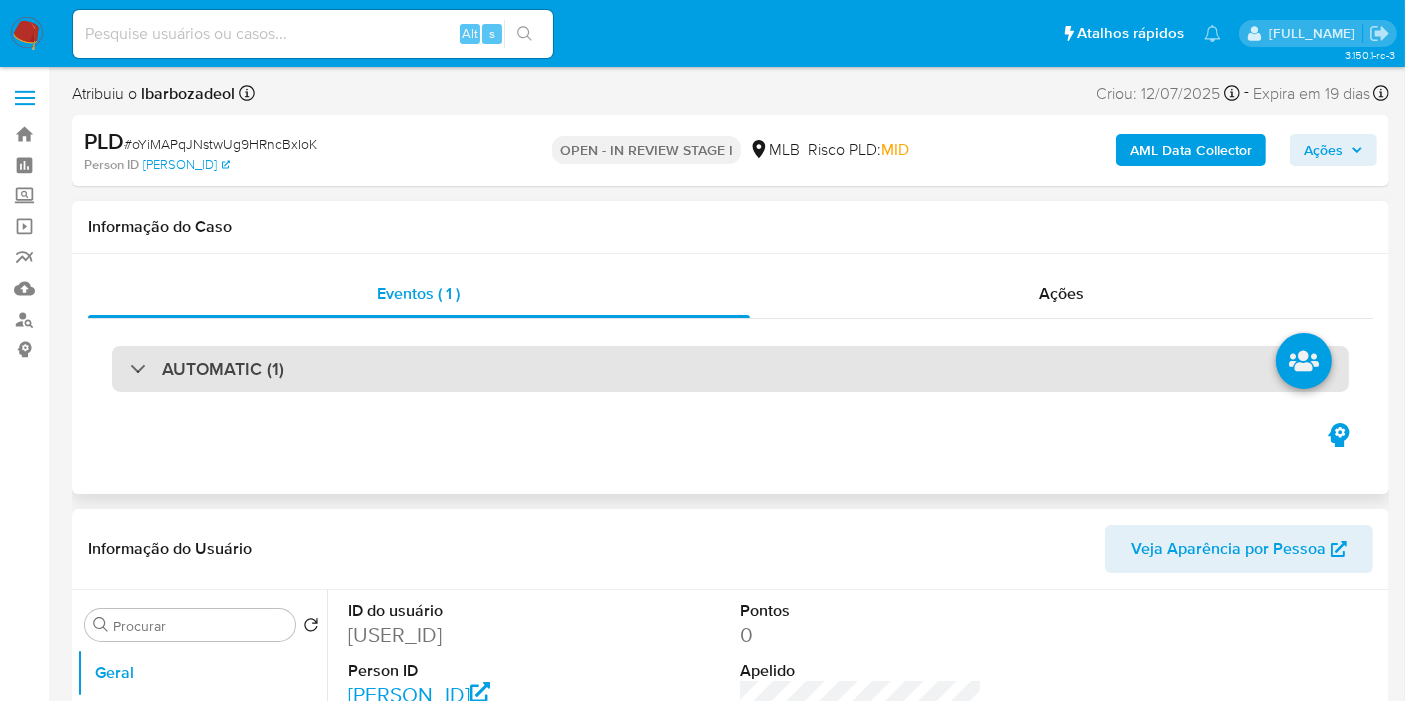 click on "AUTOMATIC (1)" at bounding box center (730, 369) 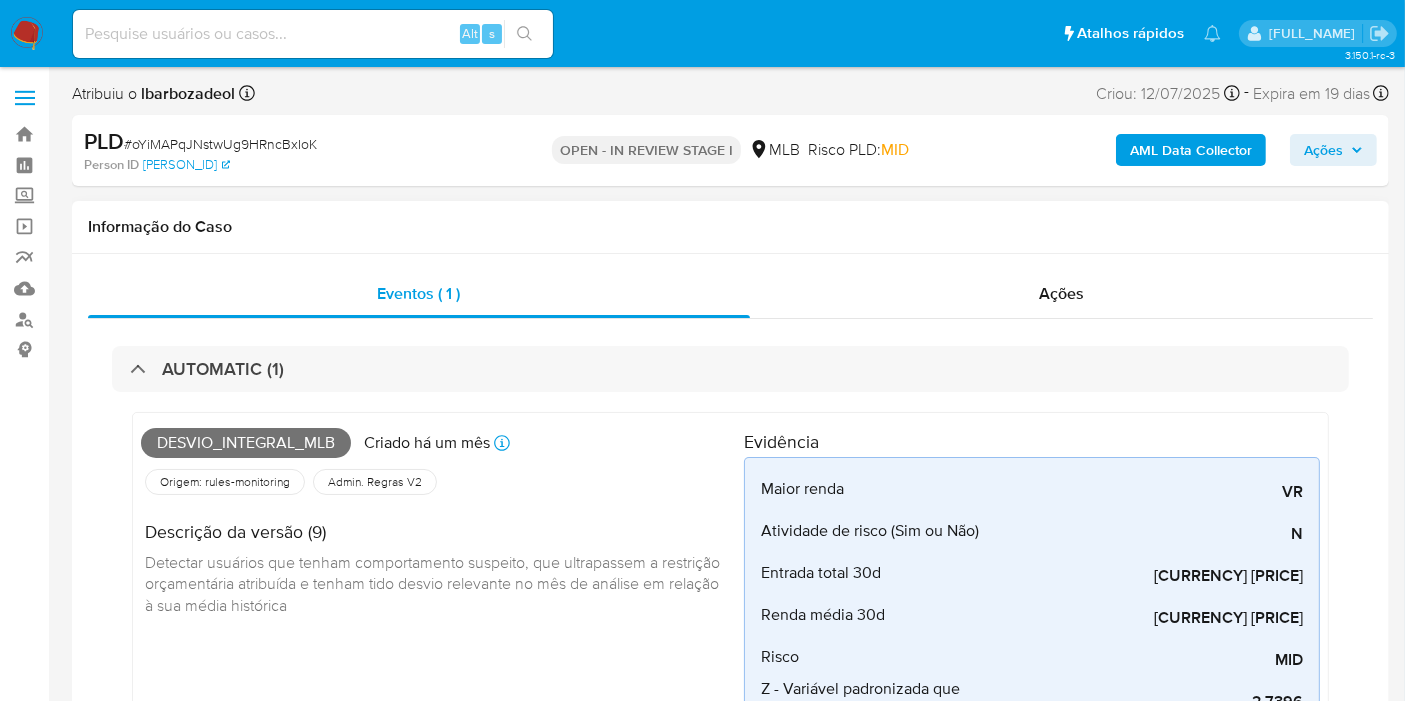 click on "Desvio_integral_mlb" at bounding box center [246, 443] 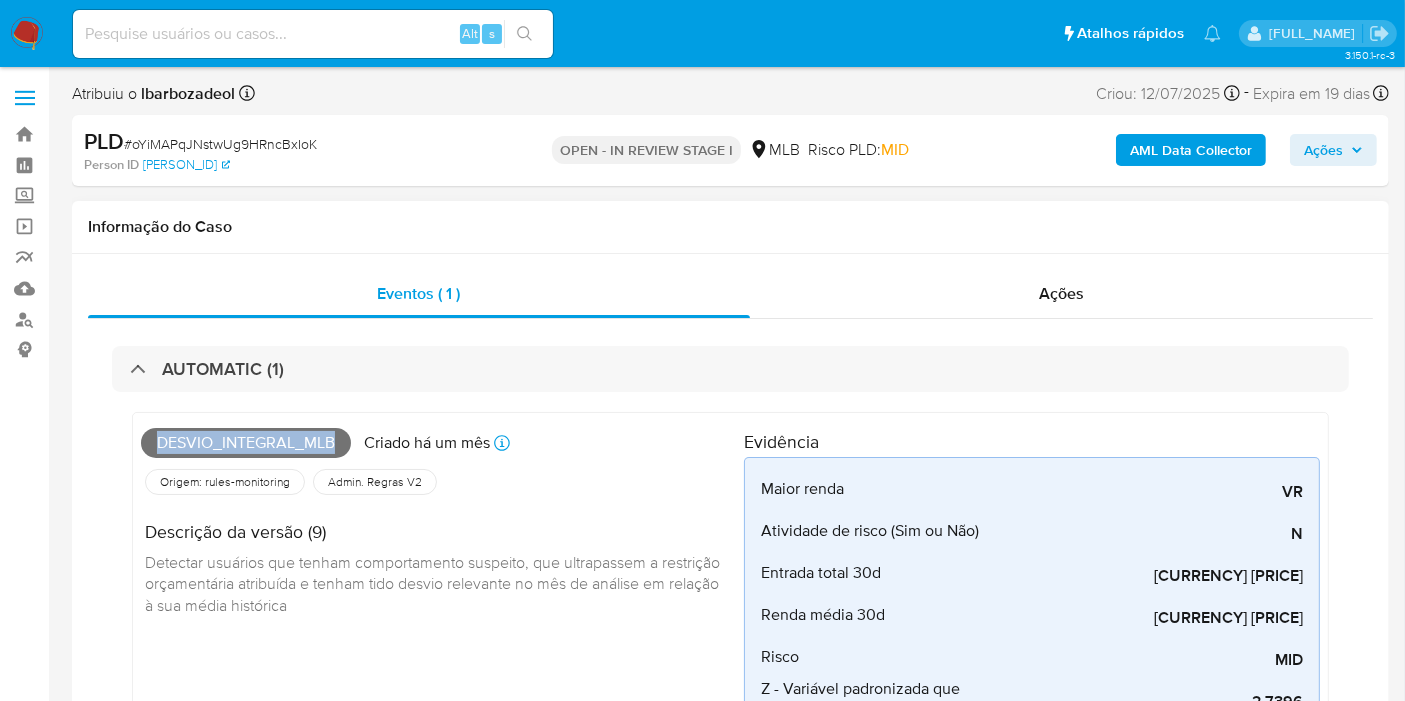 click on "Desvio_integral_mlb" at bounding box center [246, 443] 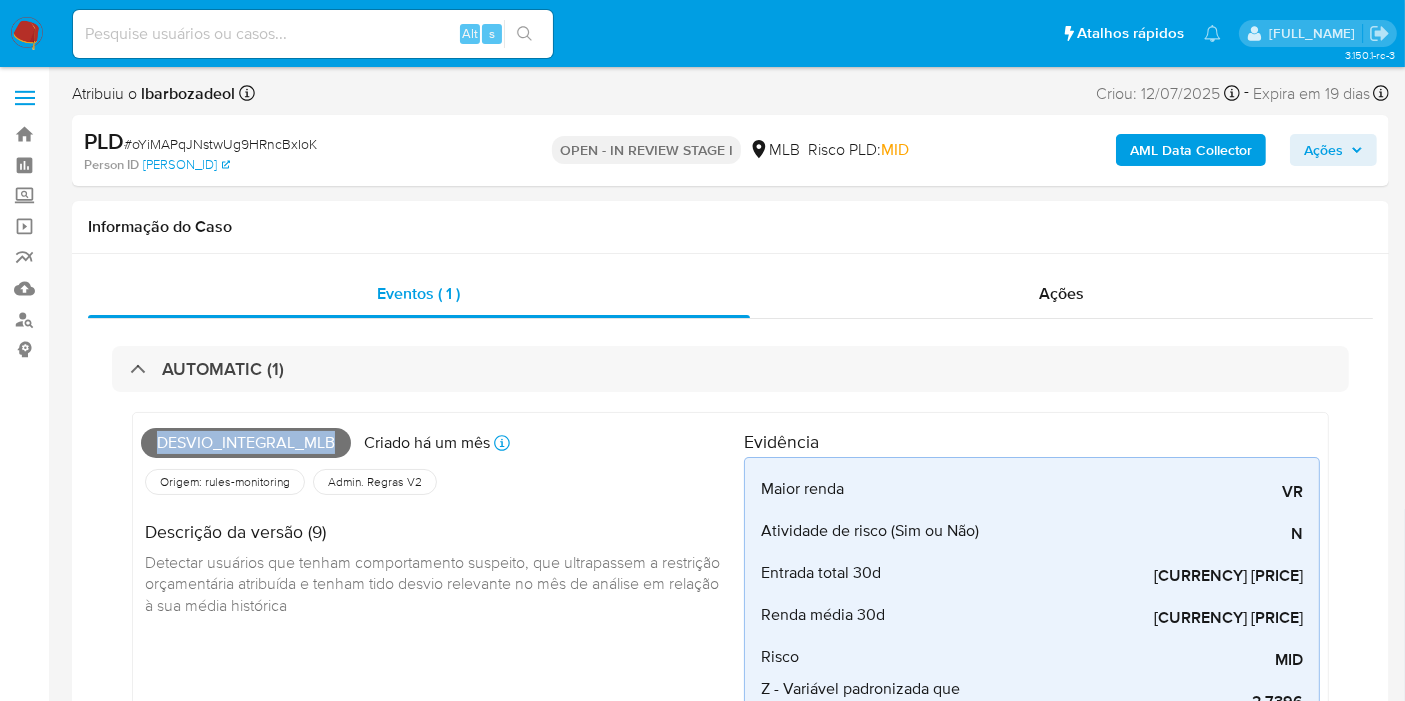 copy on "Desvio_integral_mlb" 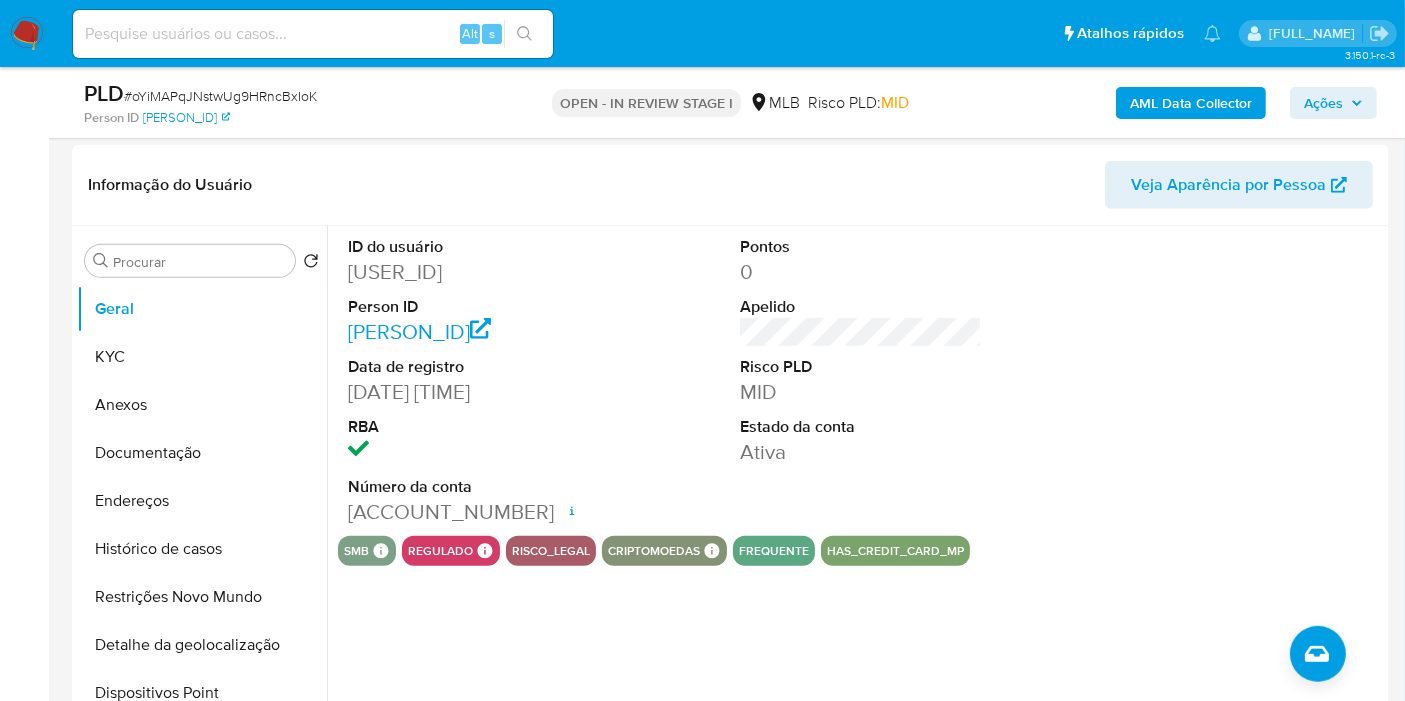 scroll, scrollTop: 919, scrollLeft: 0, axis: vertical 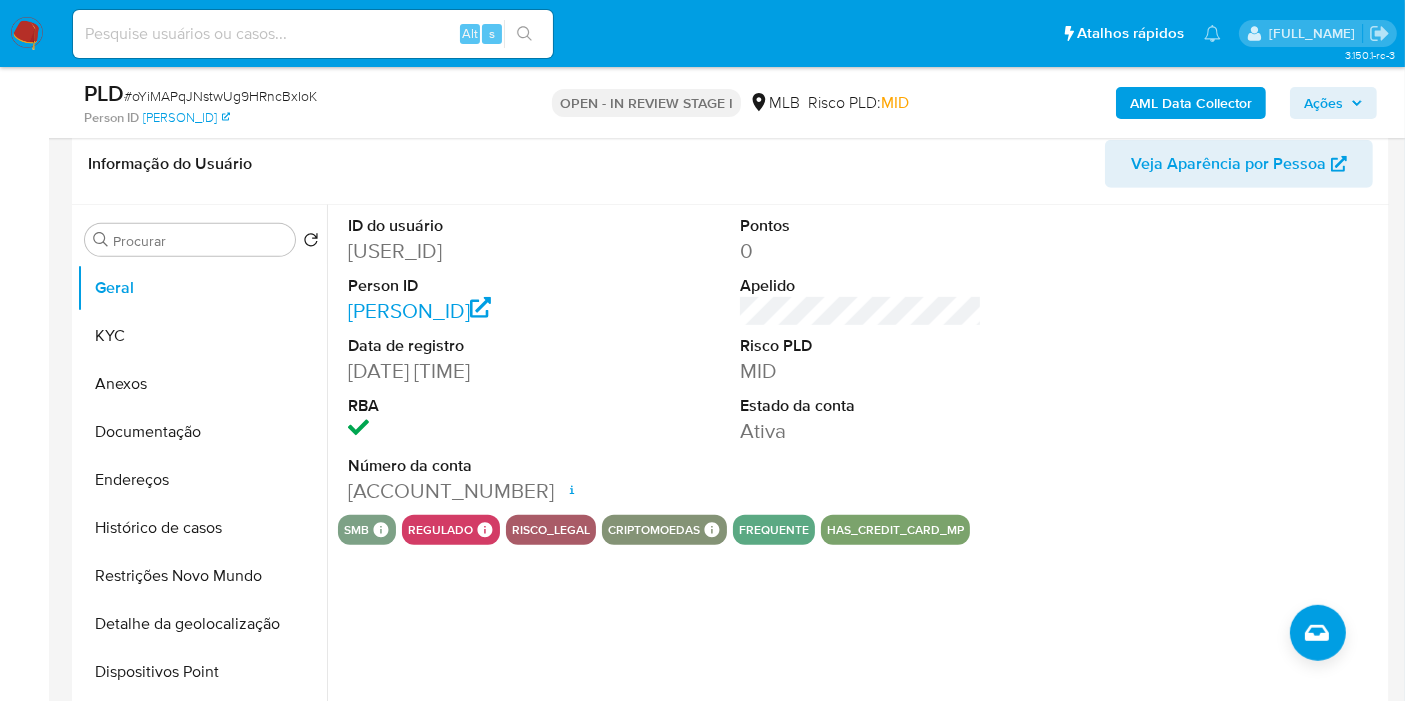 click 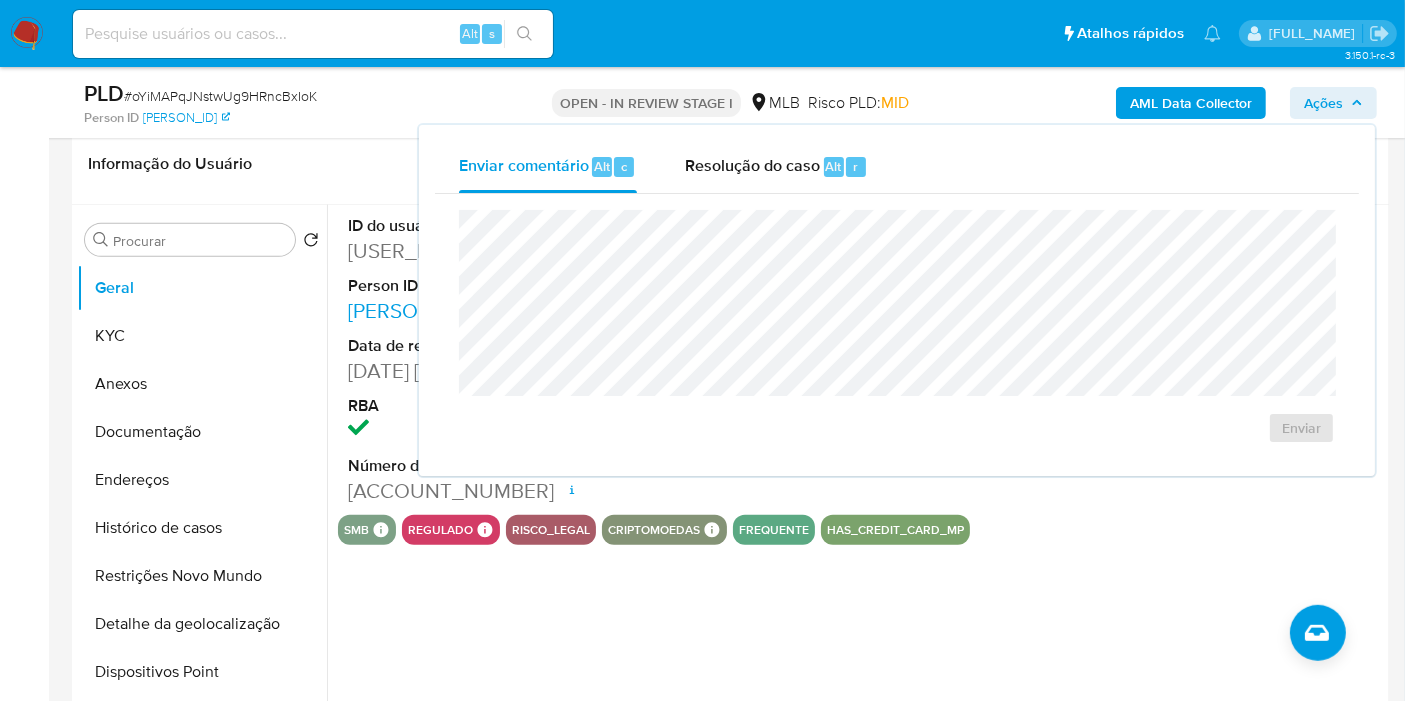 type 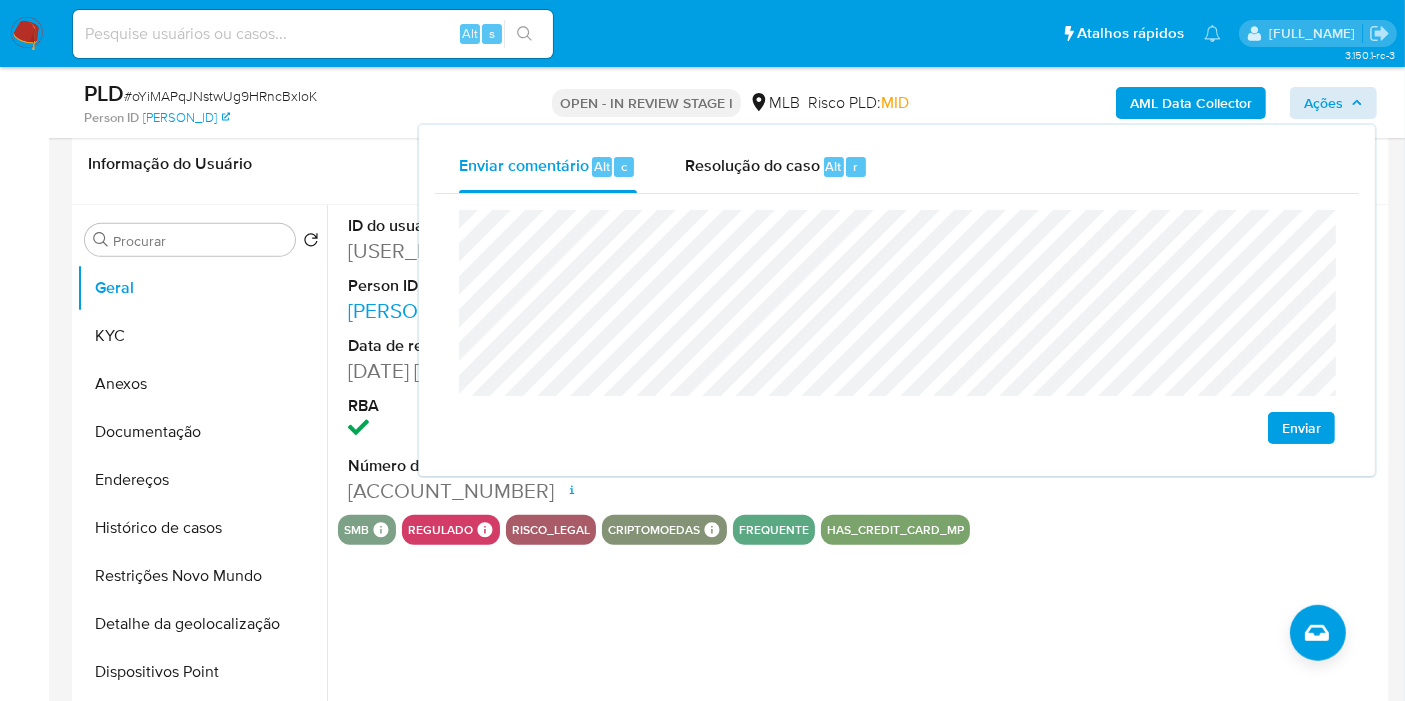 click on "Informação do Usuário Veja Aparência por Pessoa" at bounding box center [730, 164] 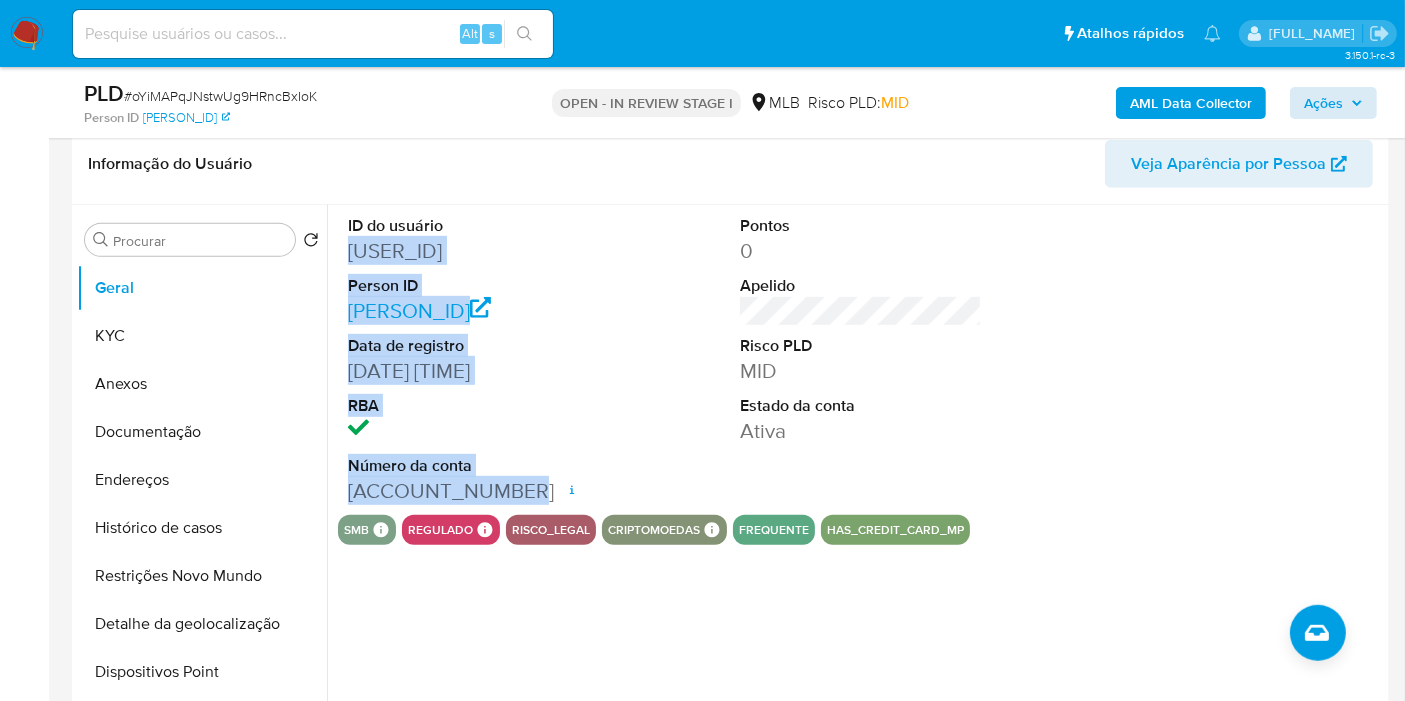 drag, startPoint x: 347, startPoint y: 247, endPoint x: 525, endPoint y: 510, distance: 317.5736 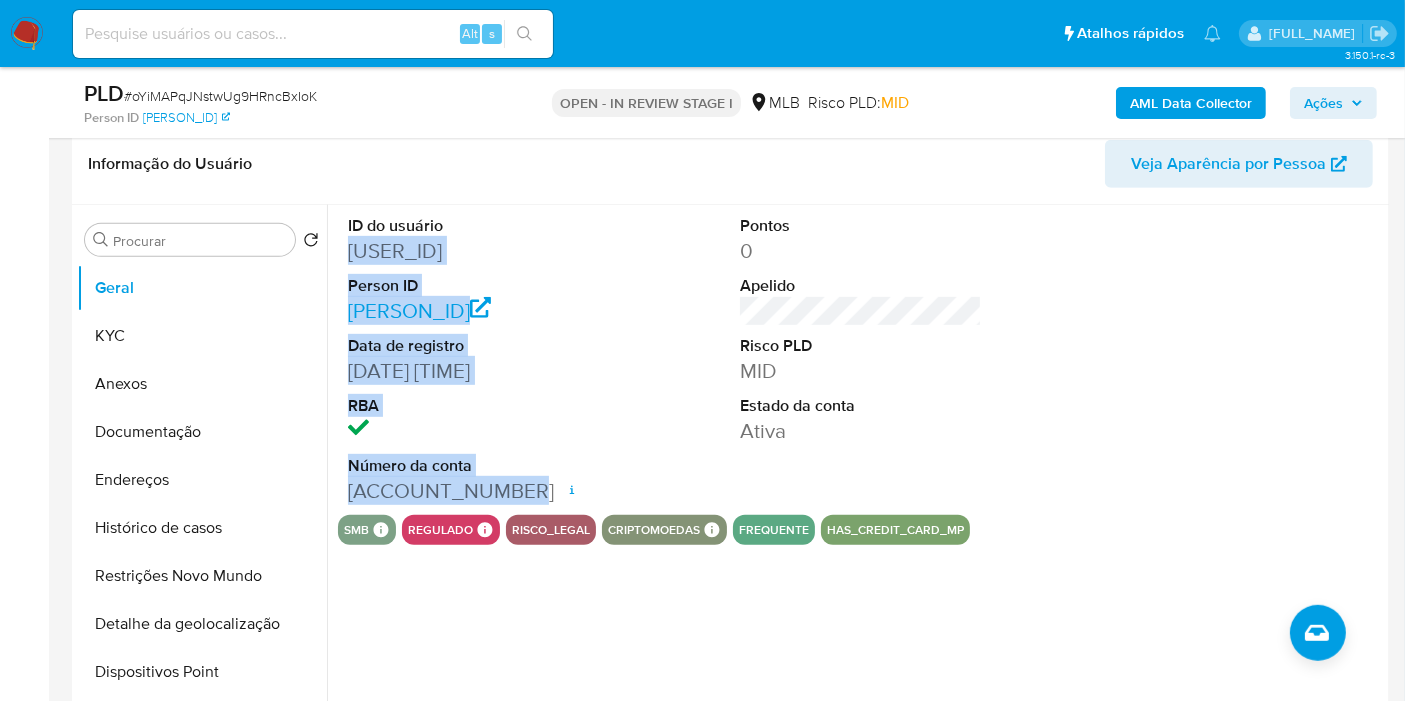 click on "Ações" at bounding box center [1333, 103] 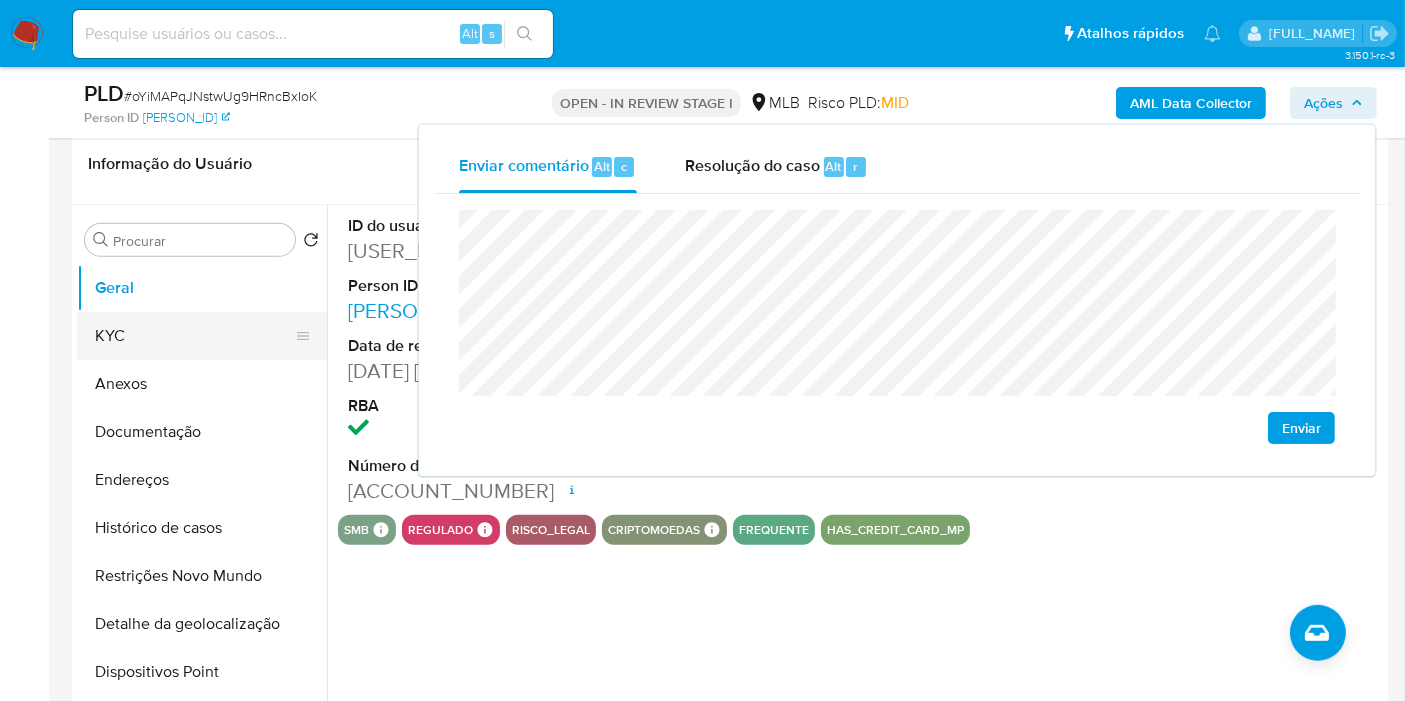 click on "KYC" at bounding box center (194, 336) 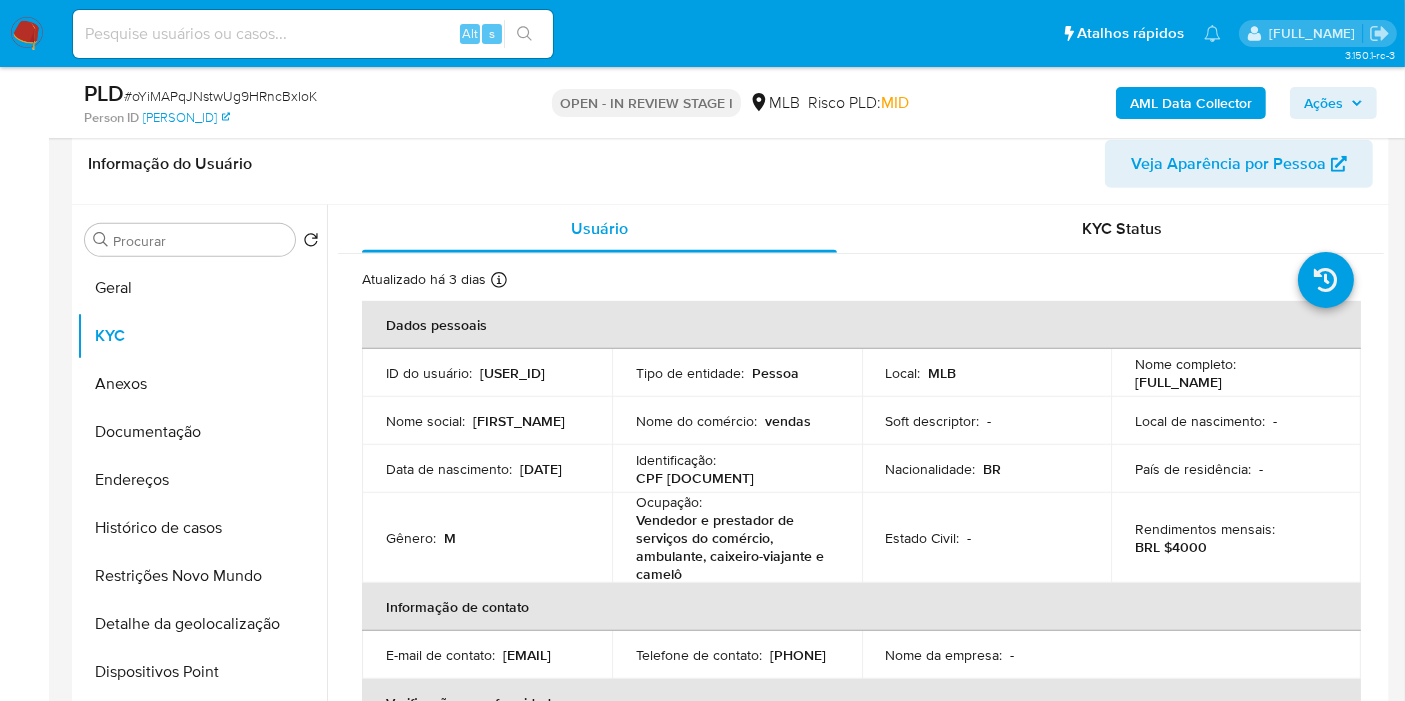 click on "CPF [DOCUMENT]" at bounding box center [695, 478] 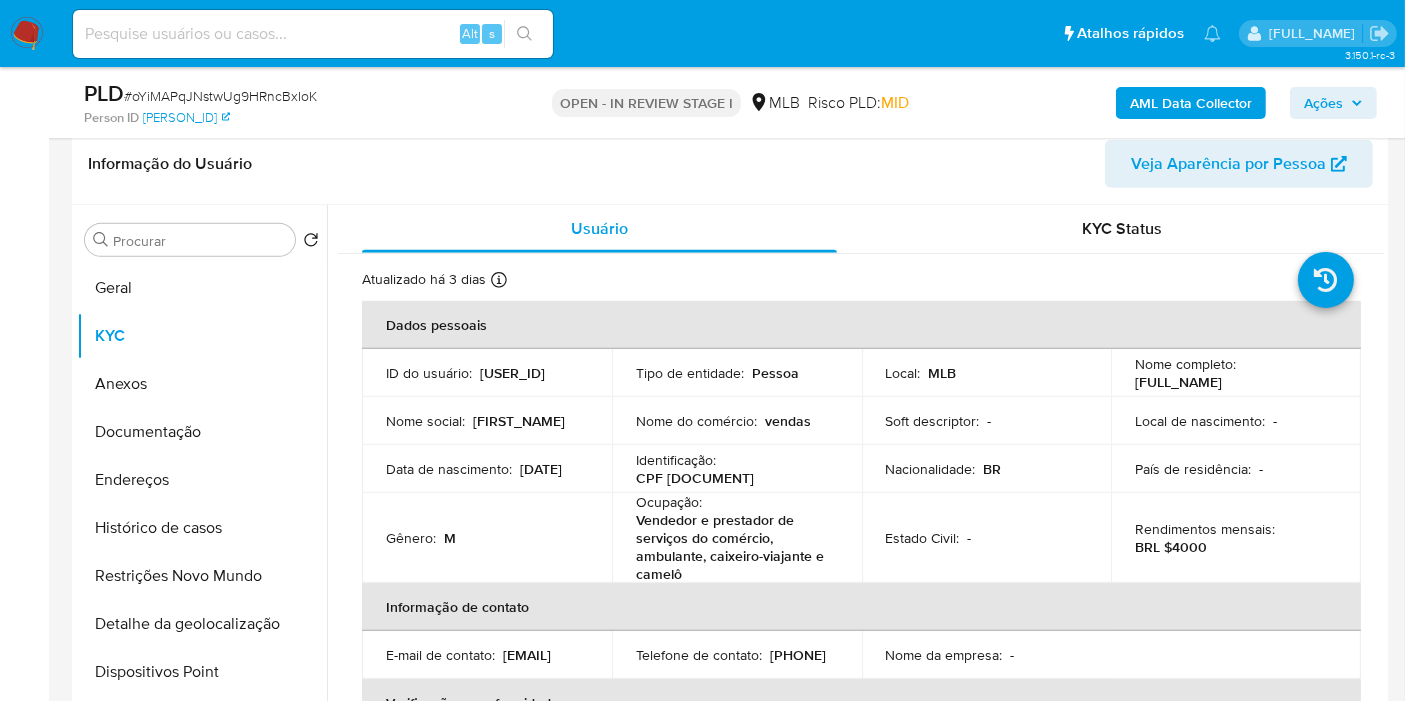 click on "Ações" at bounding box center [1323, 103] 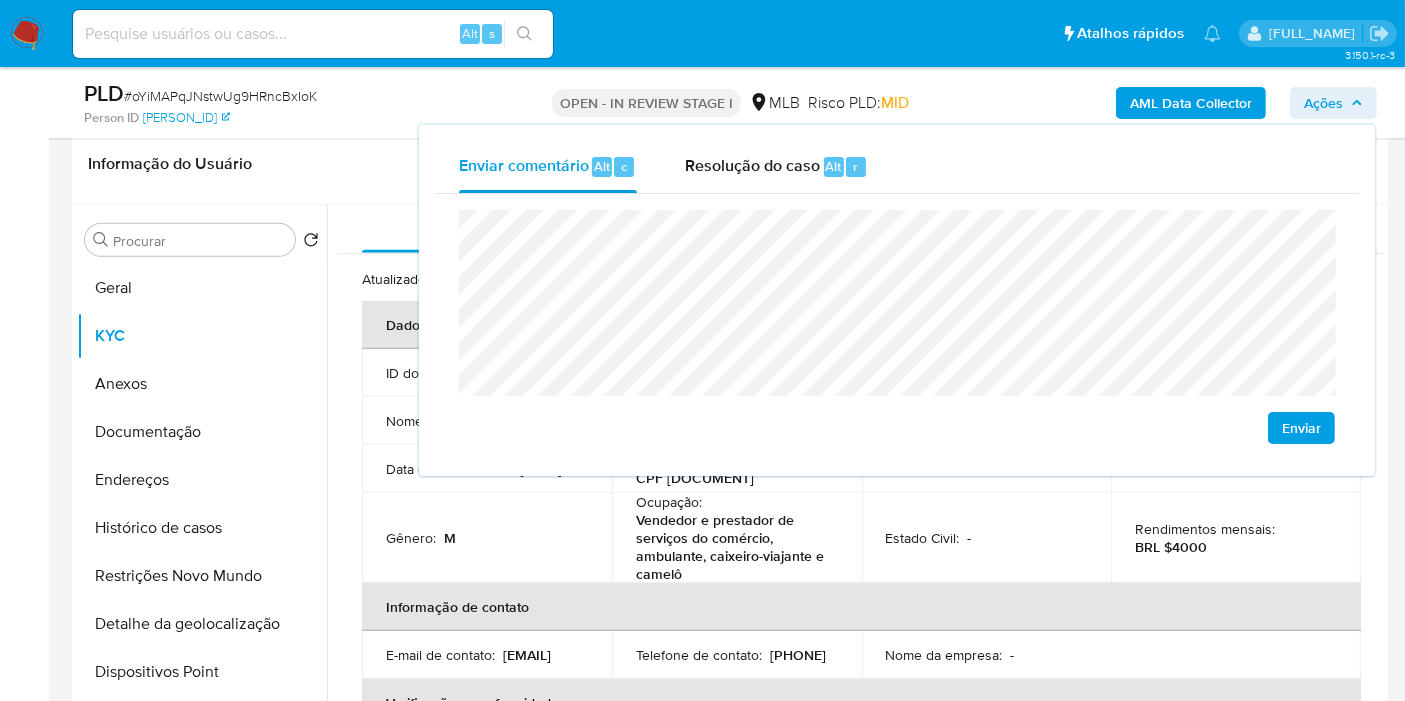 scroll, scrollTop: 1363, scrollLeft: 0, axis: vertical 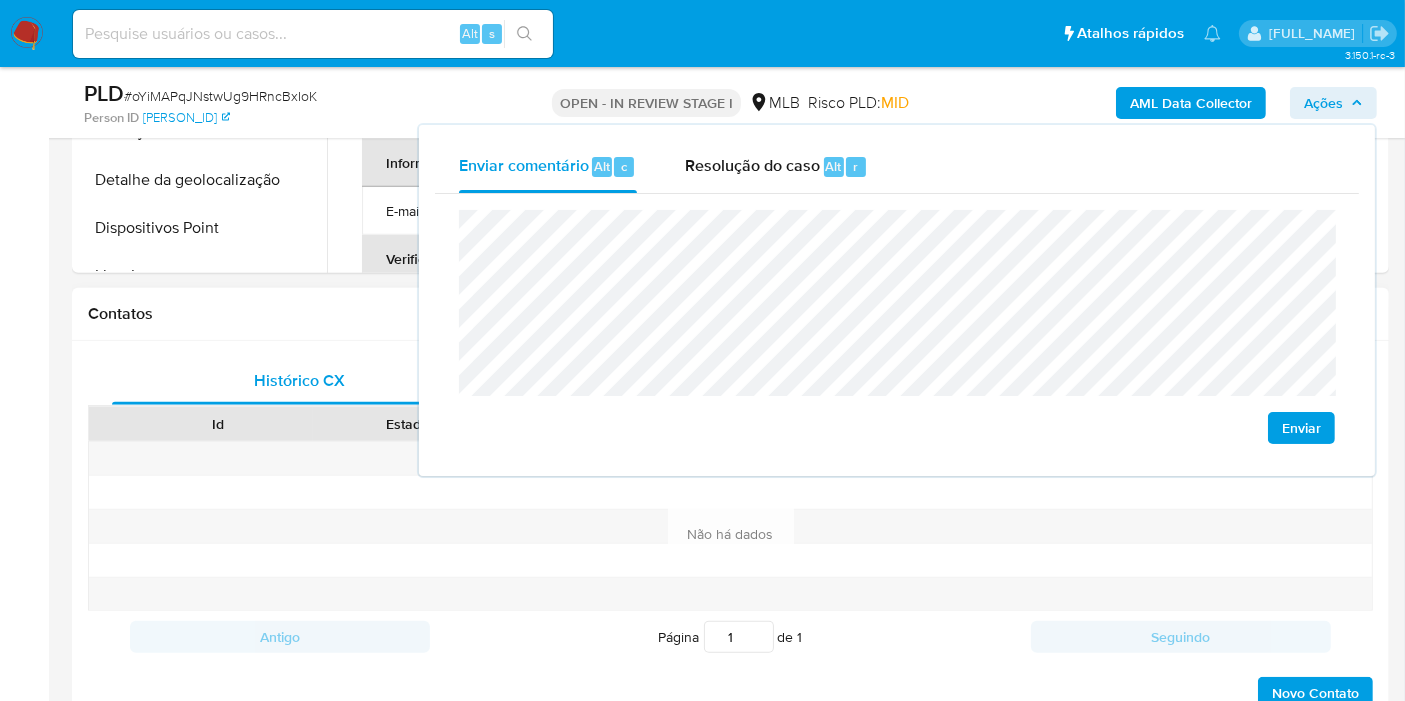 click on "Contatos" at bounding box center [730, 314] 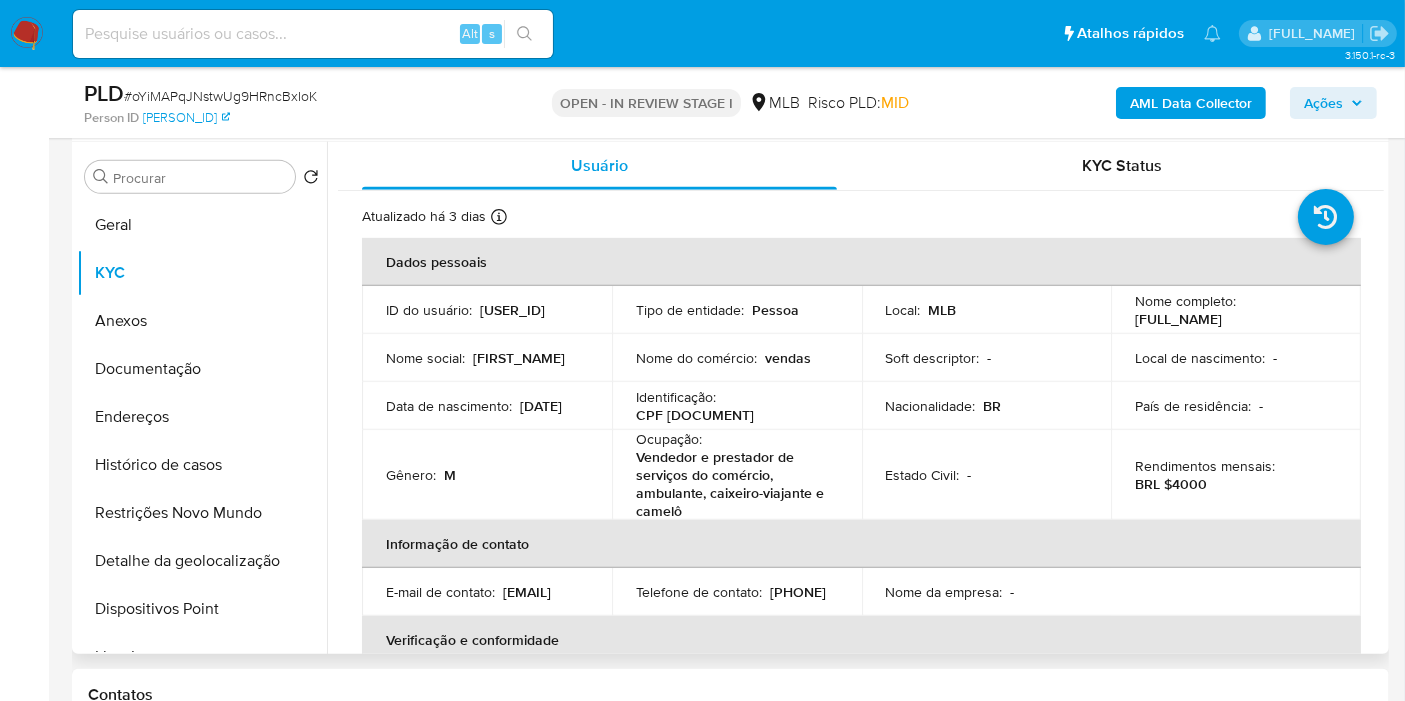 scroll, scrollTop: 1141, scrollLeft: 0, axis: vertical 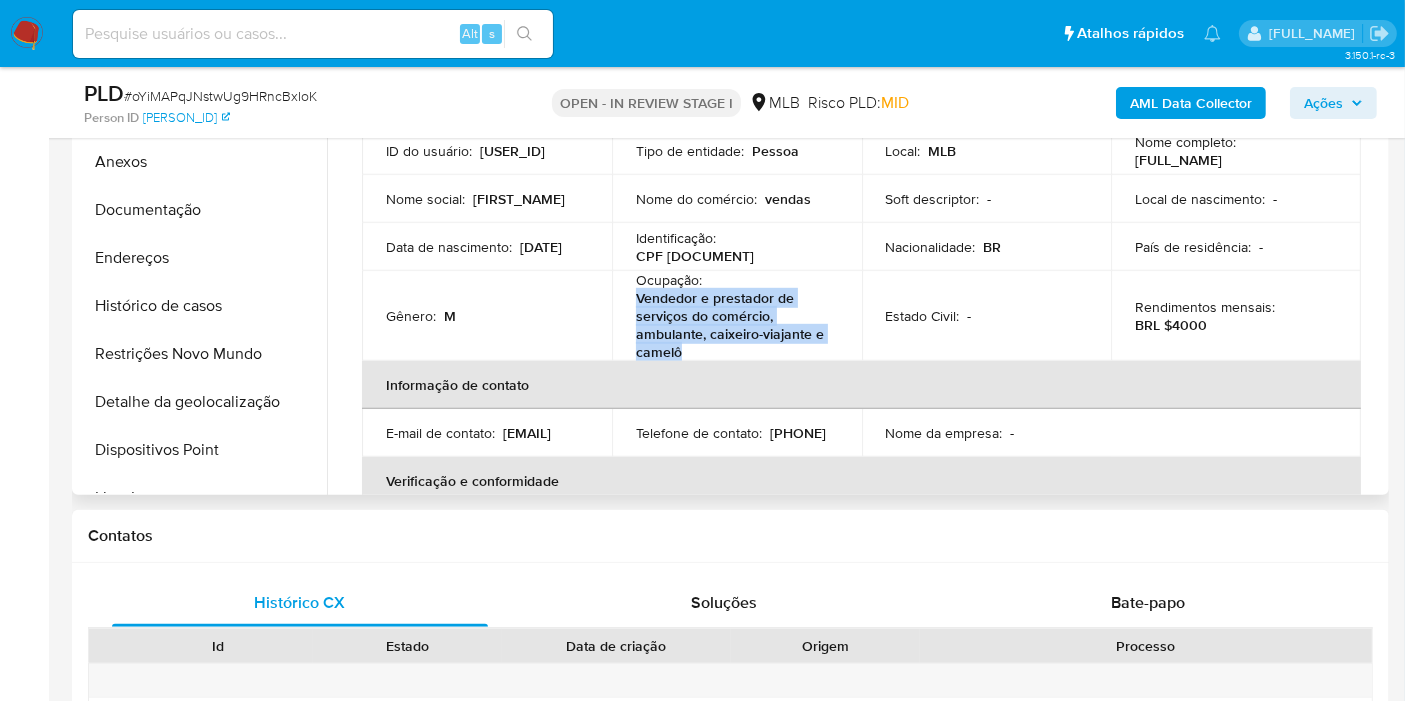 drag, startPoint x: 634, startPoint y: 293, endPoint x: 691, endPoint y: 349, distance: 79.9062 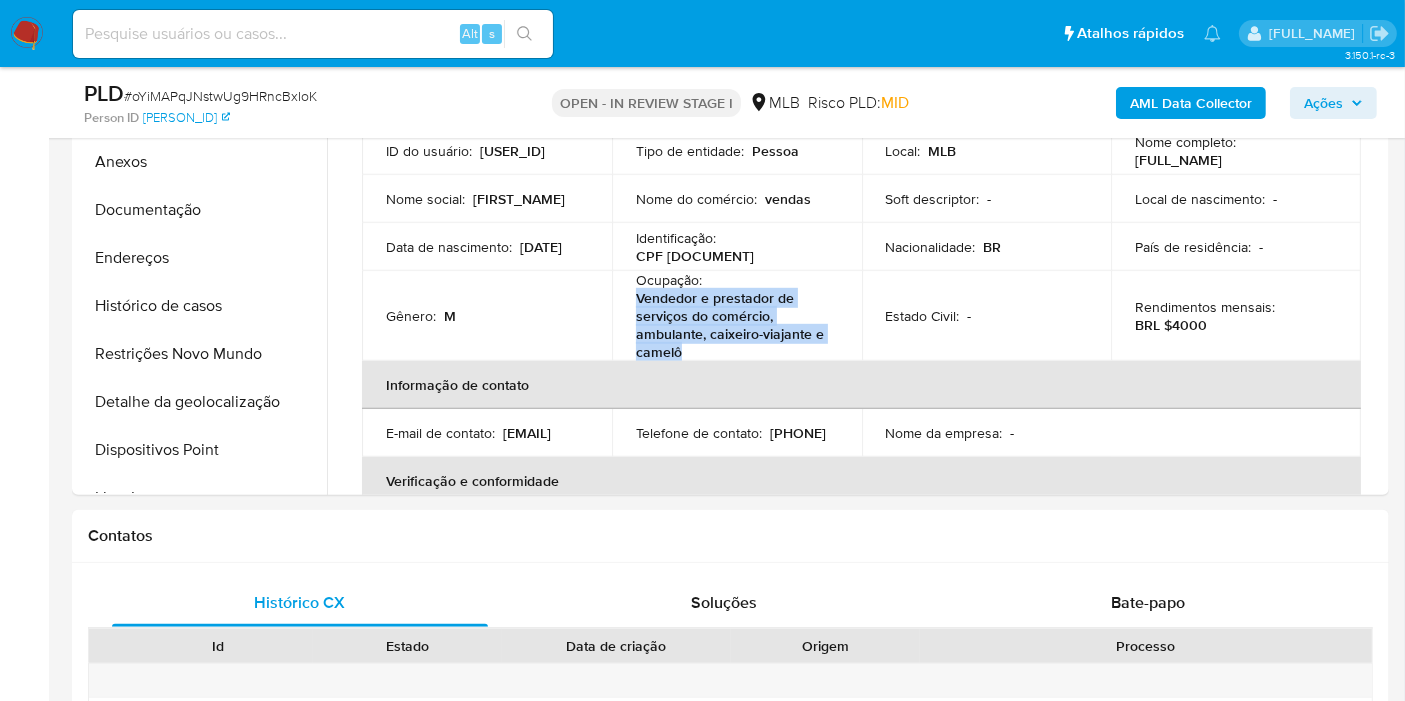 copy on "Vendedor e prestador de serviços do comércio, ambulante, caixeiro-viajante e camelô" 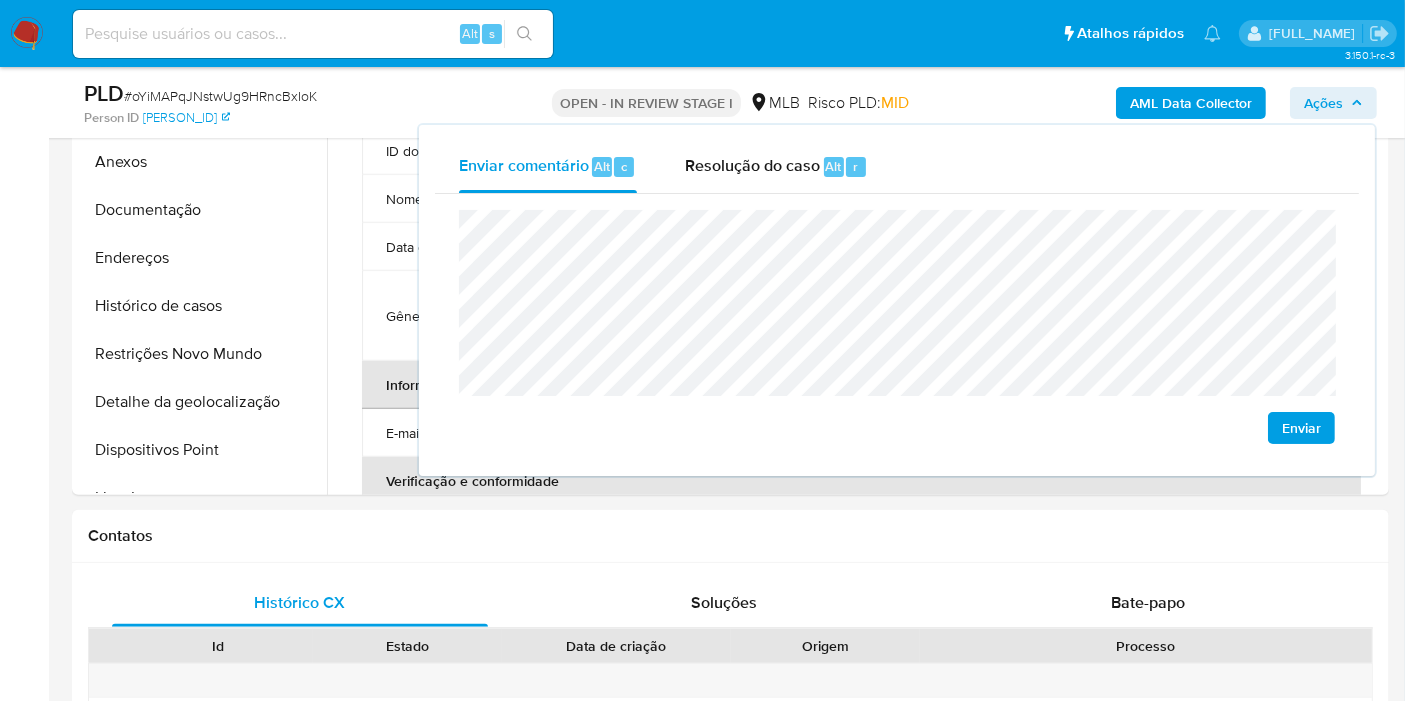 click on "econômica" 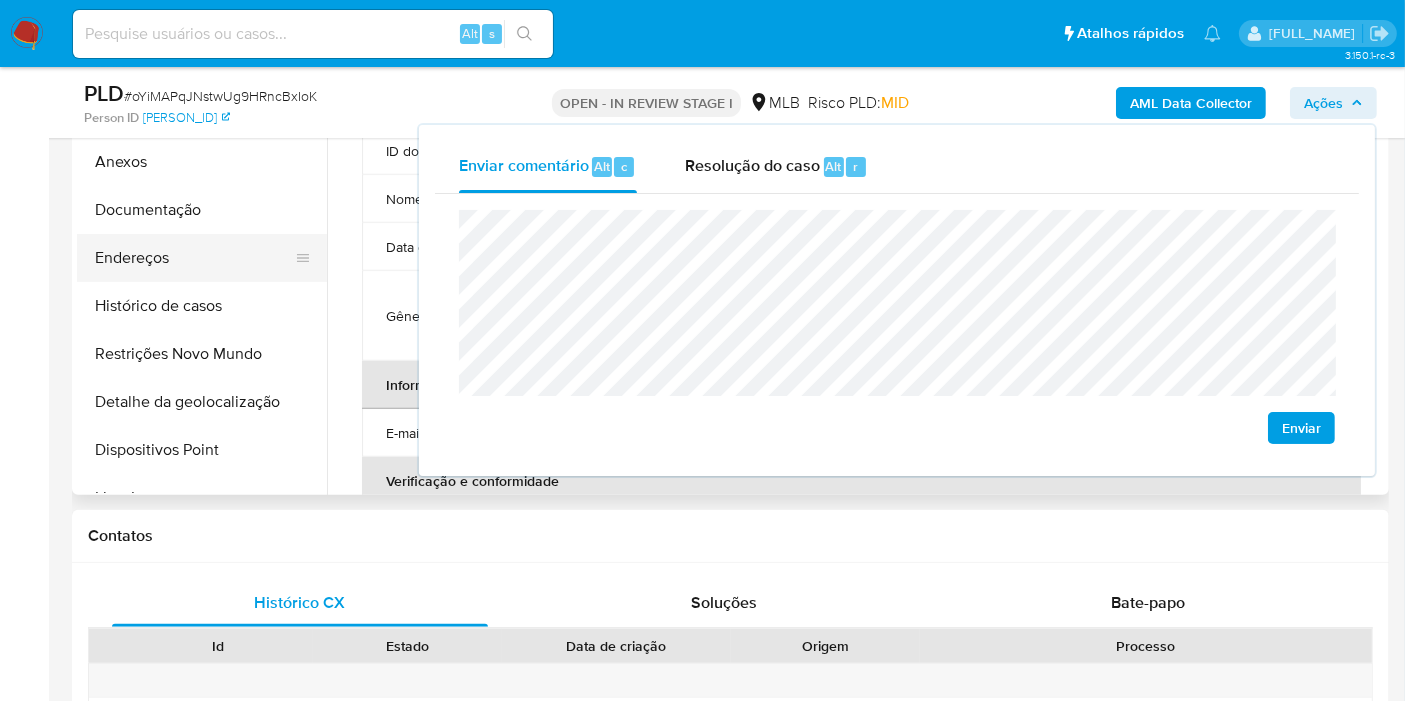 click on "Endereços" at bounding box center [194, 258] 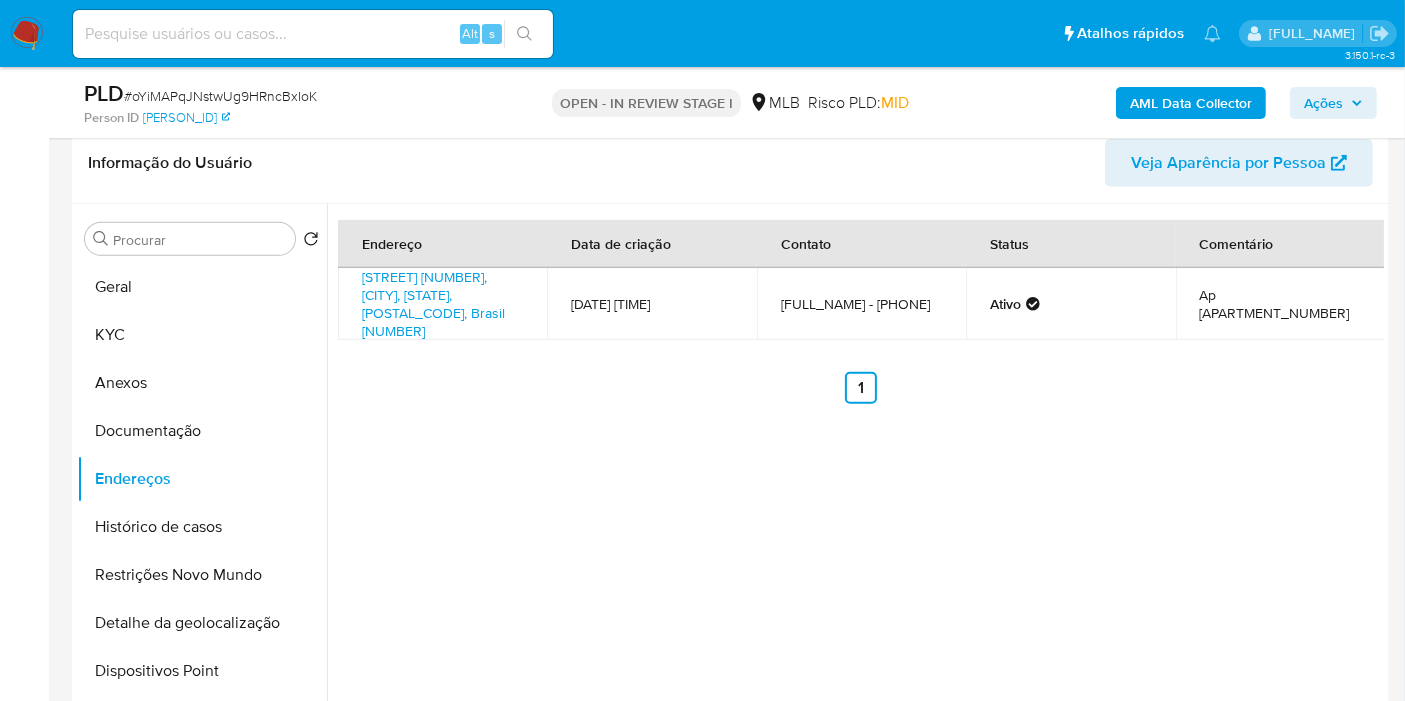 scroll, scrollTop: 930, scrollLeft: 0, axis: vertical 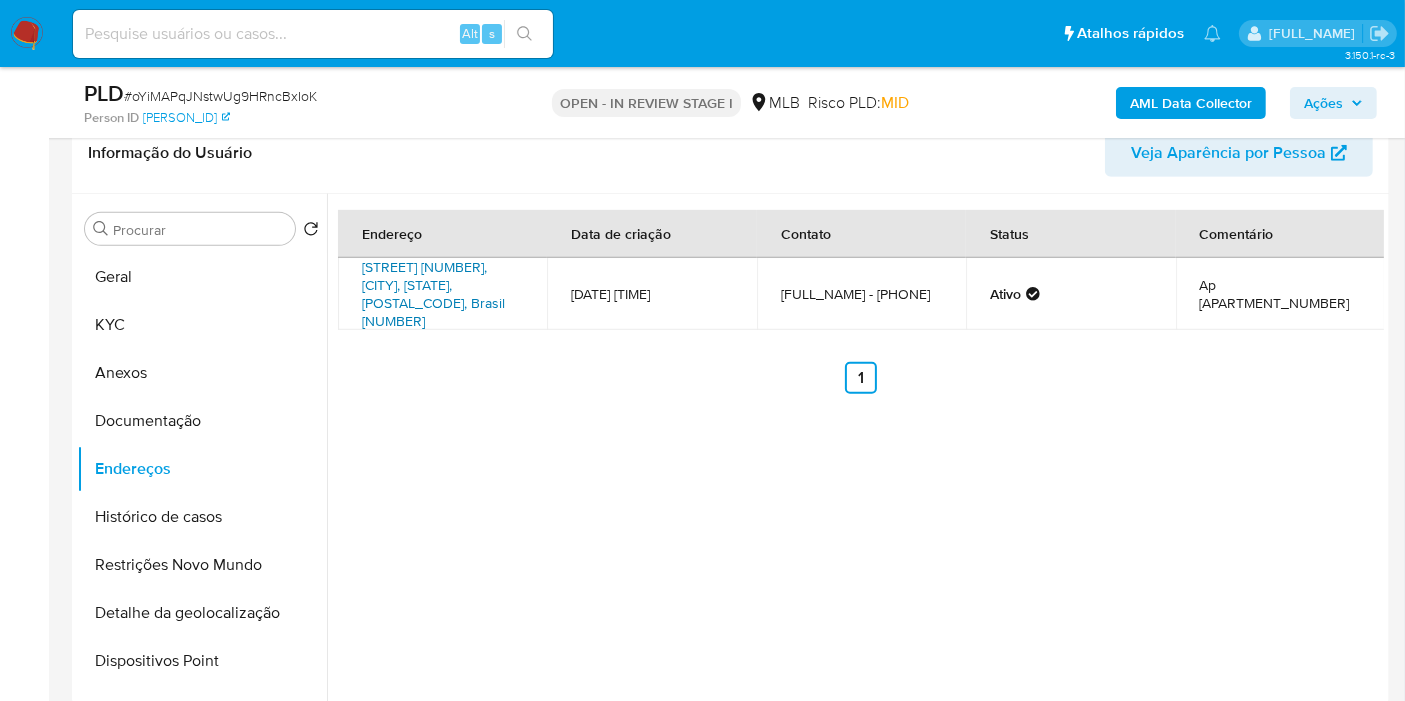 drag, startPoint x: 480, startPoint y: 271, endPoint x: 469, endPoint y: 278, distance: 13.038404 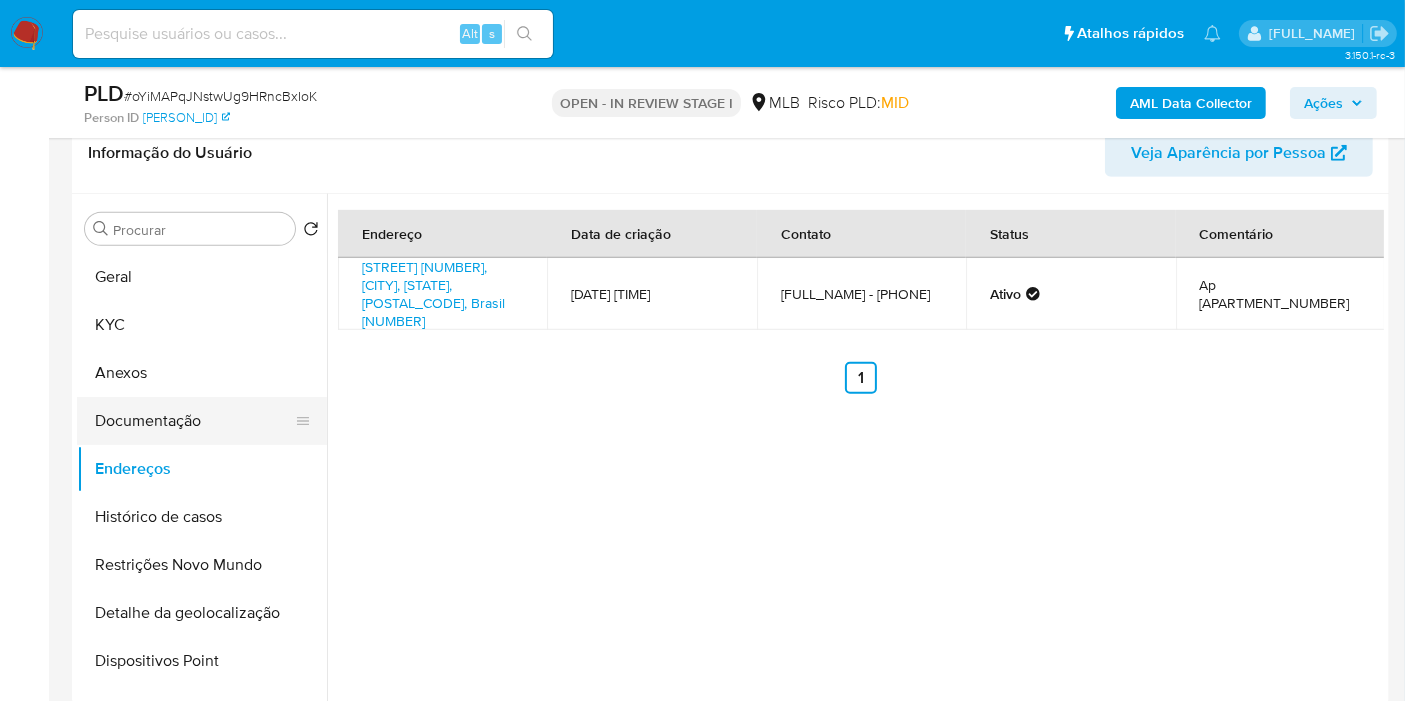 click on "Documentação" at bounding box center [194, 421] 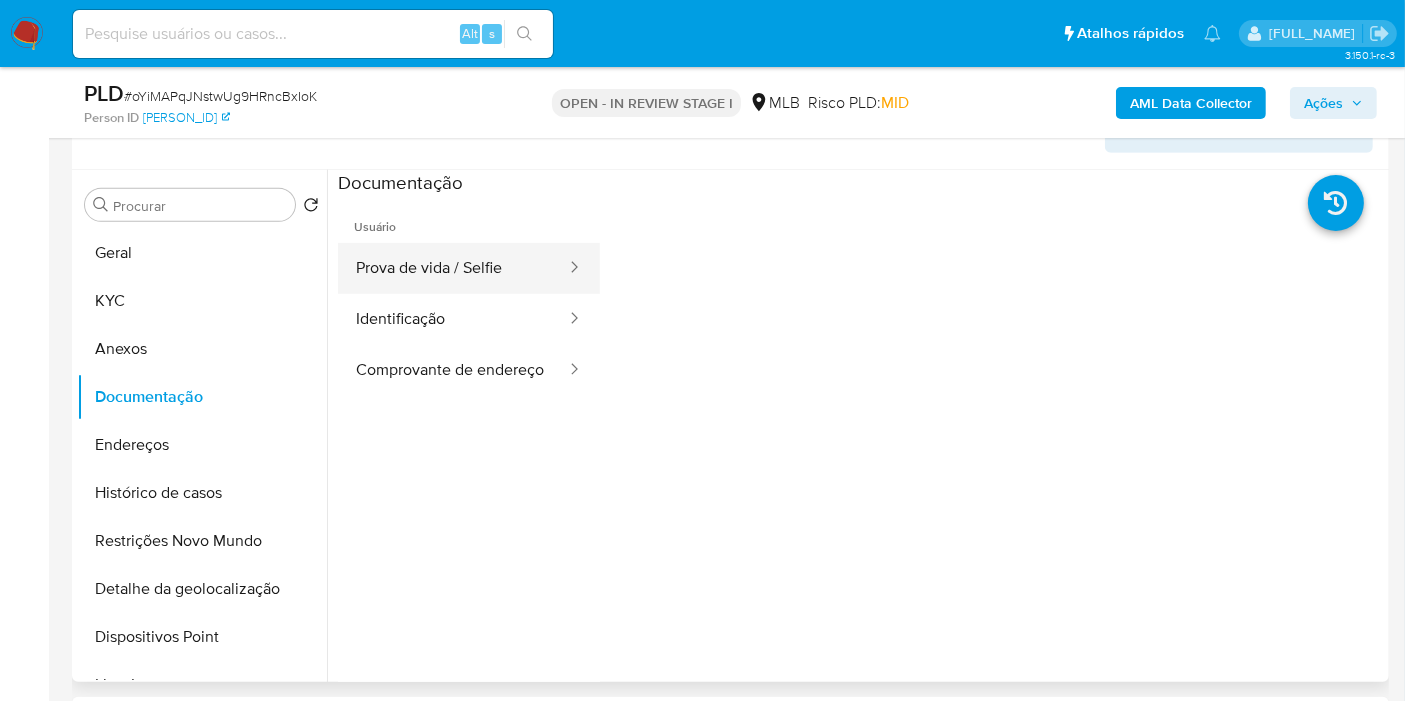 click on "Prova de vida / Selfie" at bounding box center (453, 268) 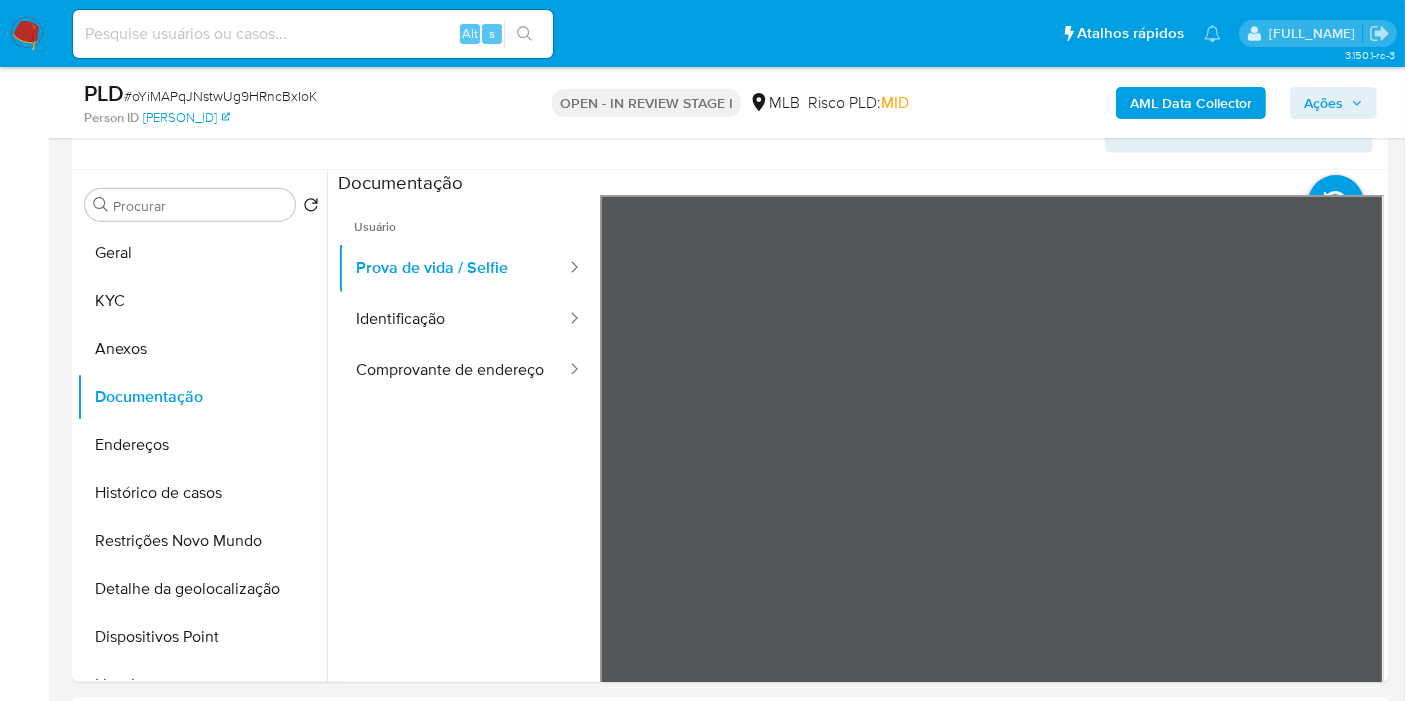 click on "Ações" at bounding box center (1333, 103) 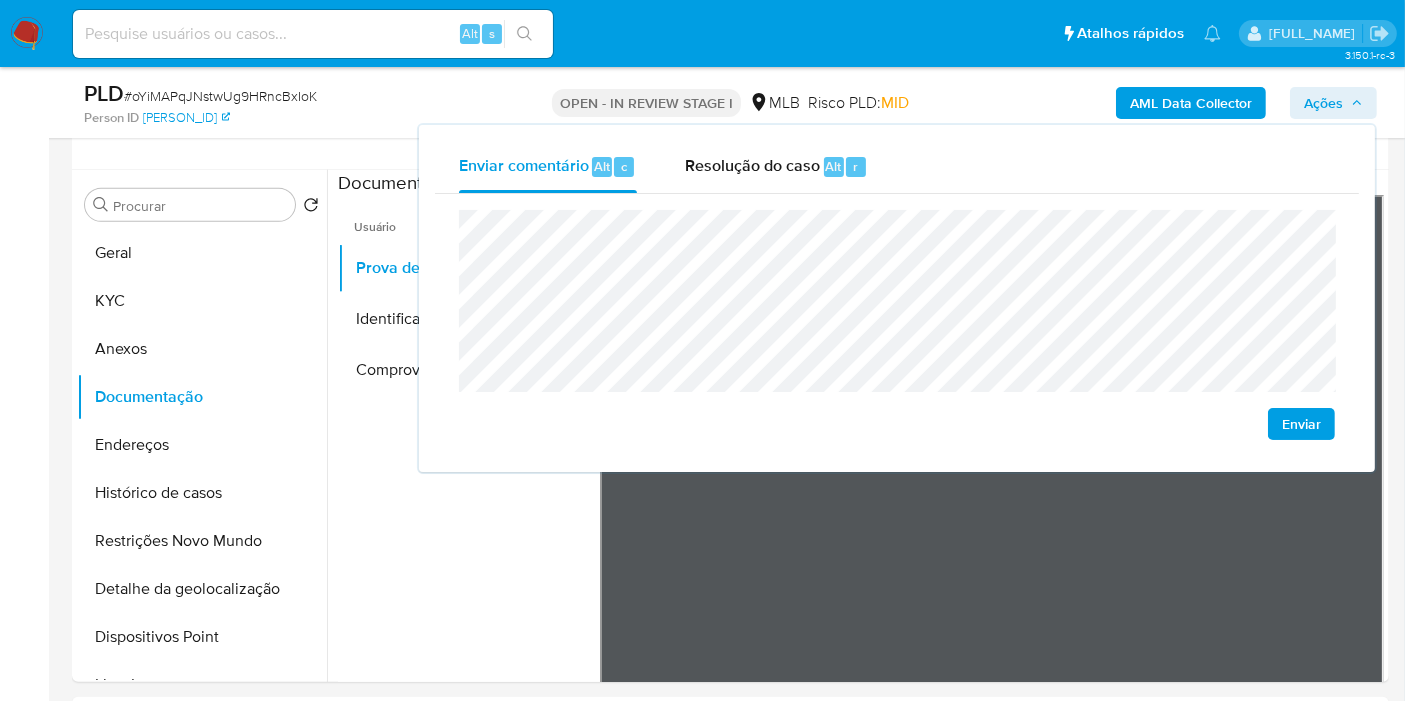 click on "Ações" at bounding box center [1323, 103] 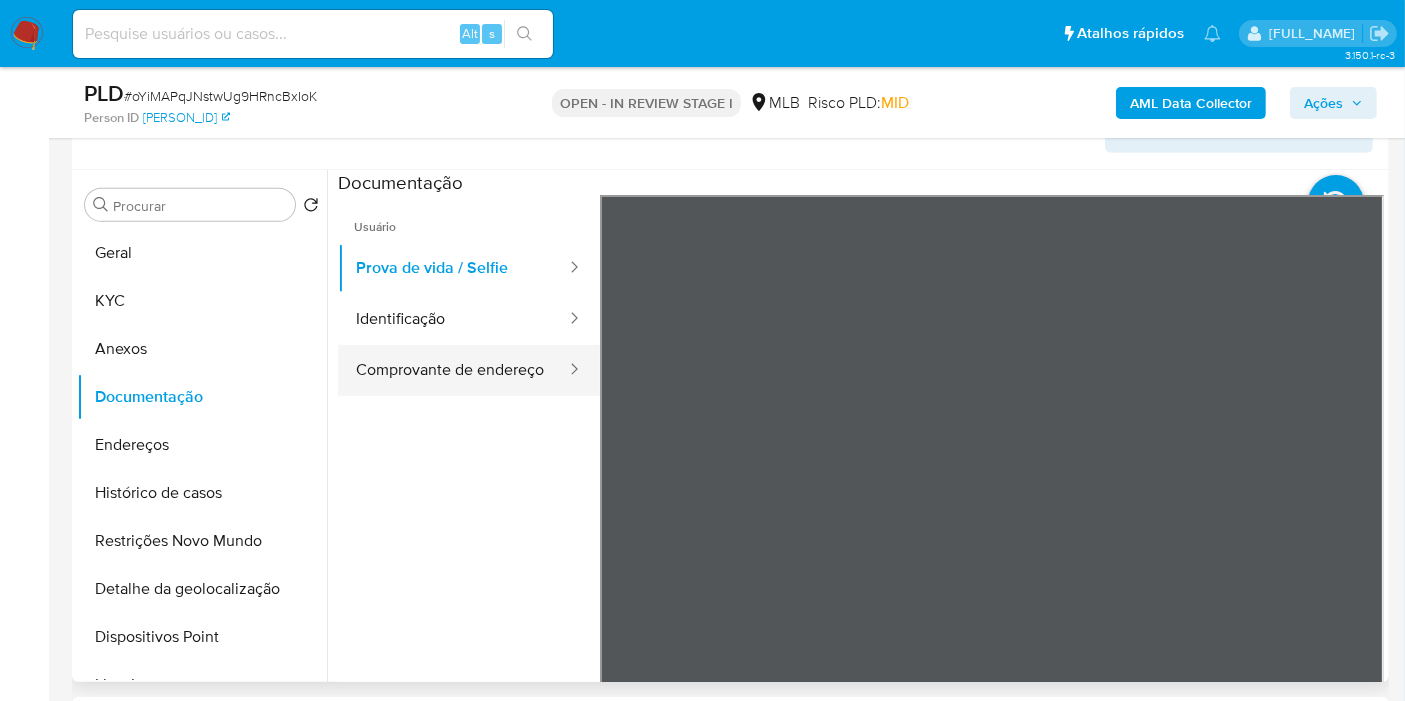 drag, startPoint x: 505, startPoint y: 375, endPoint x: 518, endPoint y: 375, distance: 13 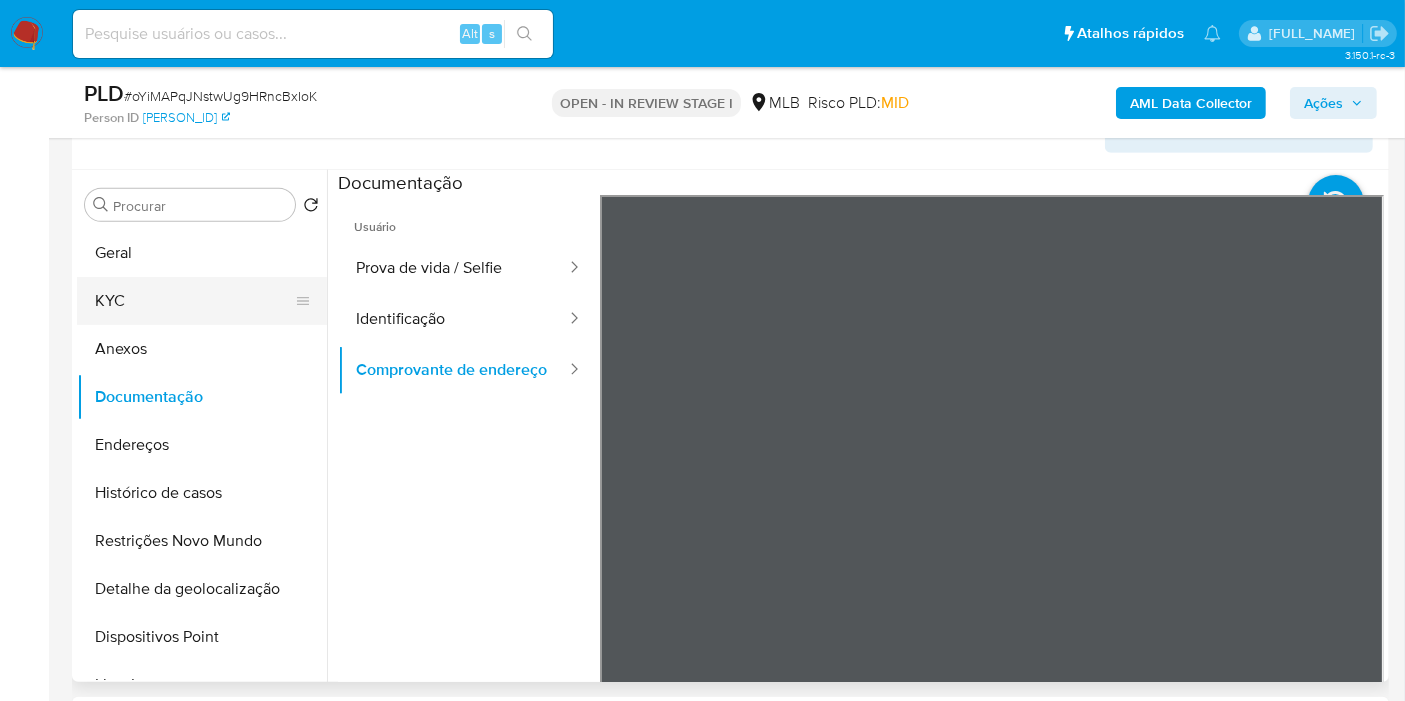 click on "KYC" at bounding box center (194, 301) 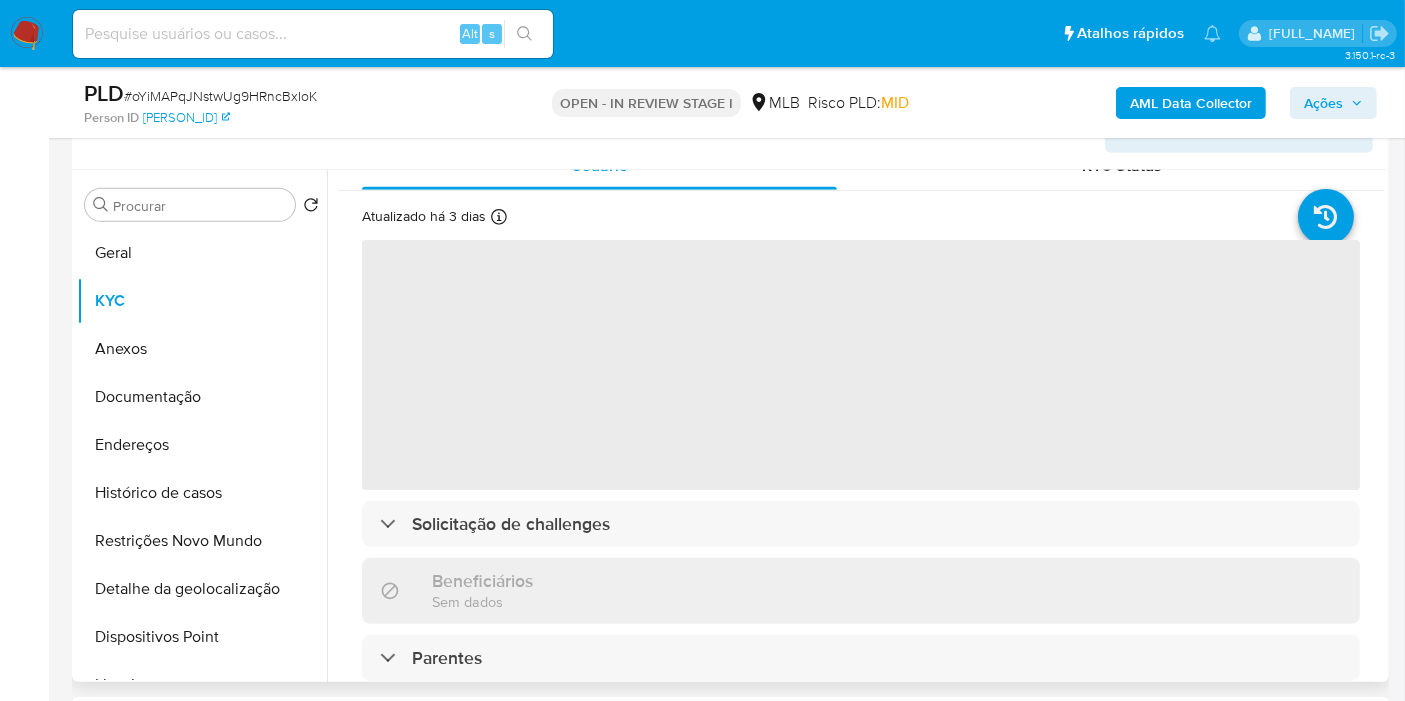 scroll, scrollTop: 0, scrollLeft: 0, axis: both 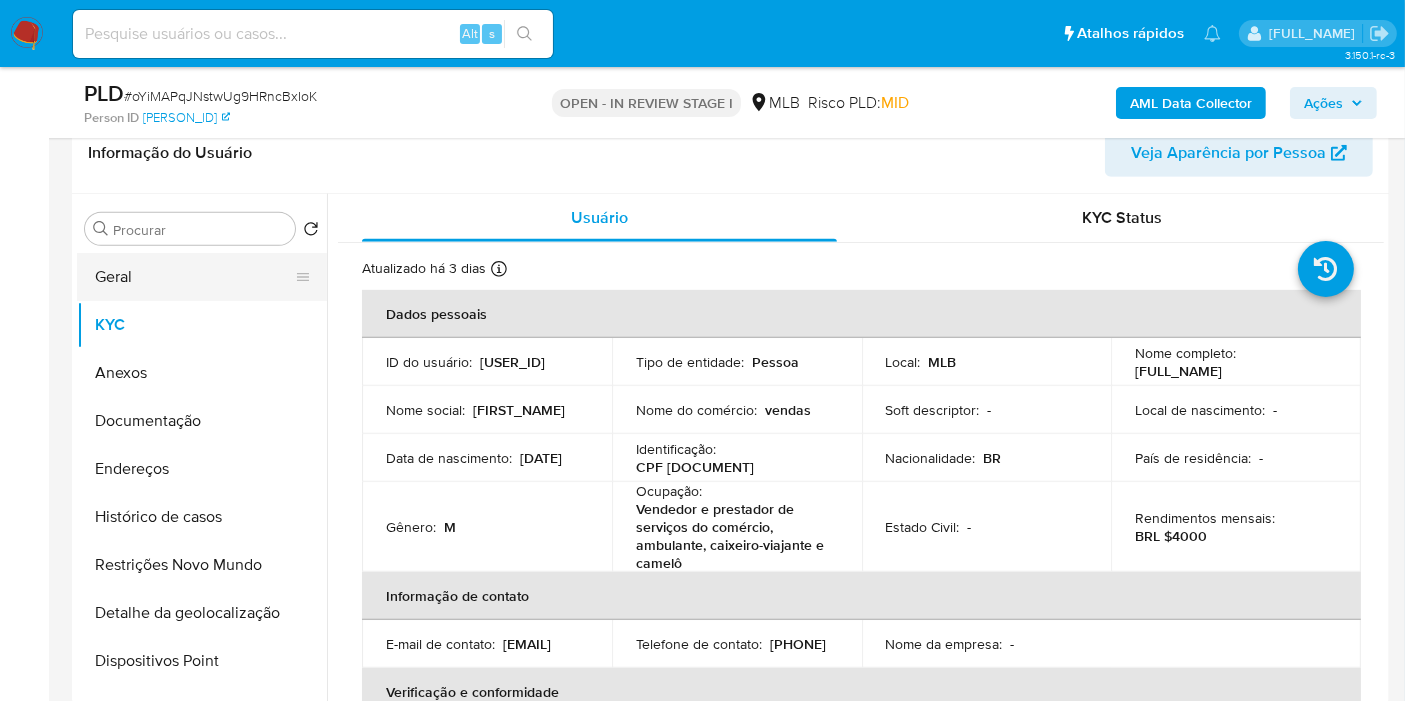 click on "Geral" at bounding box center [194, 277] 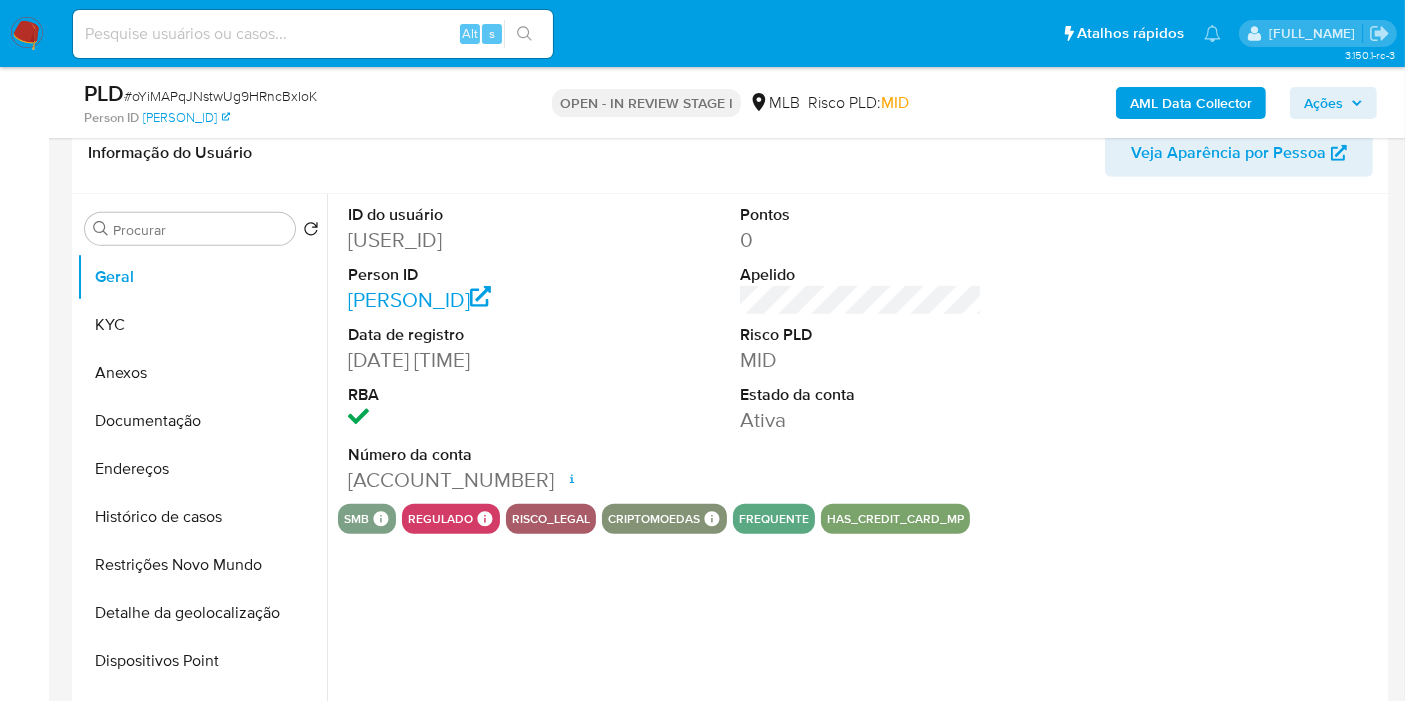 type 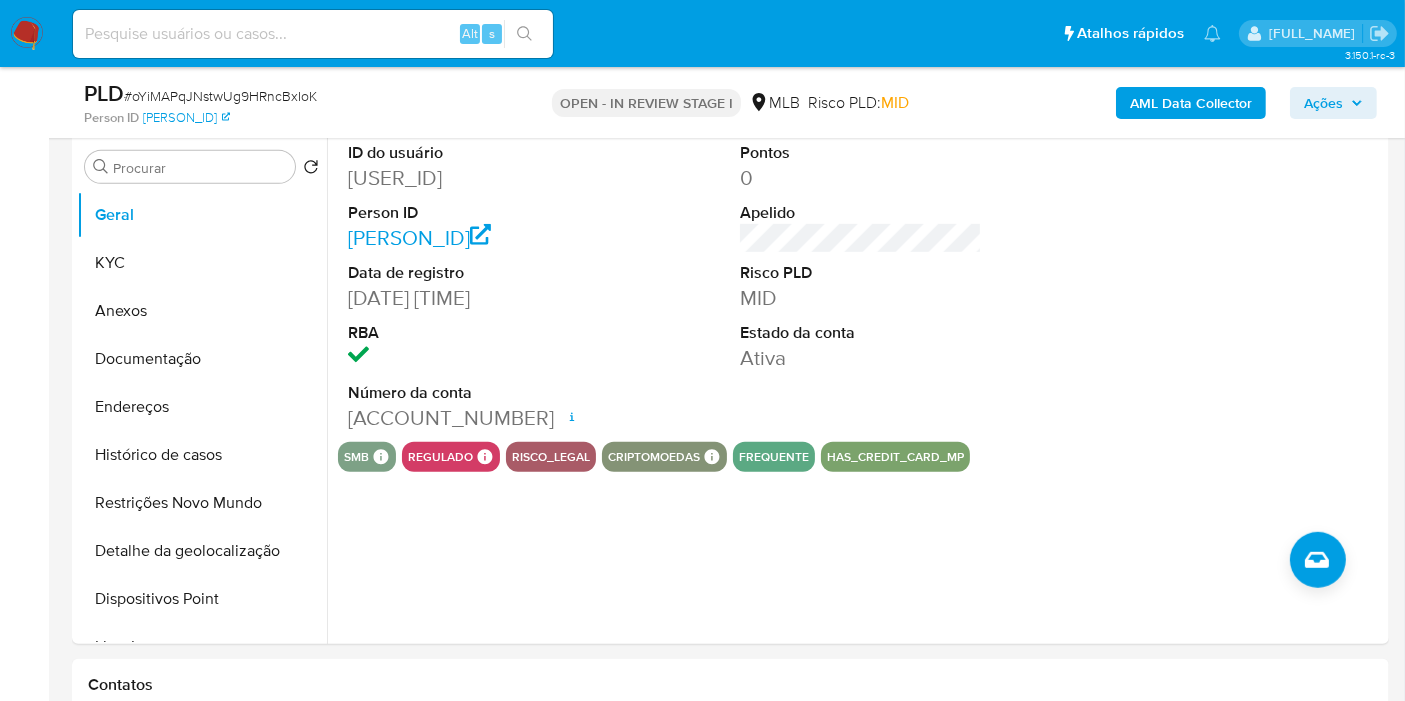 scroll, scrollTop: 1041, scrollLeft: 0, axis: vertical 